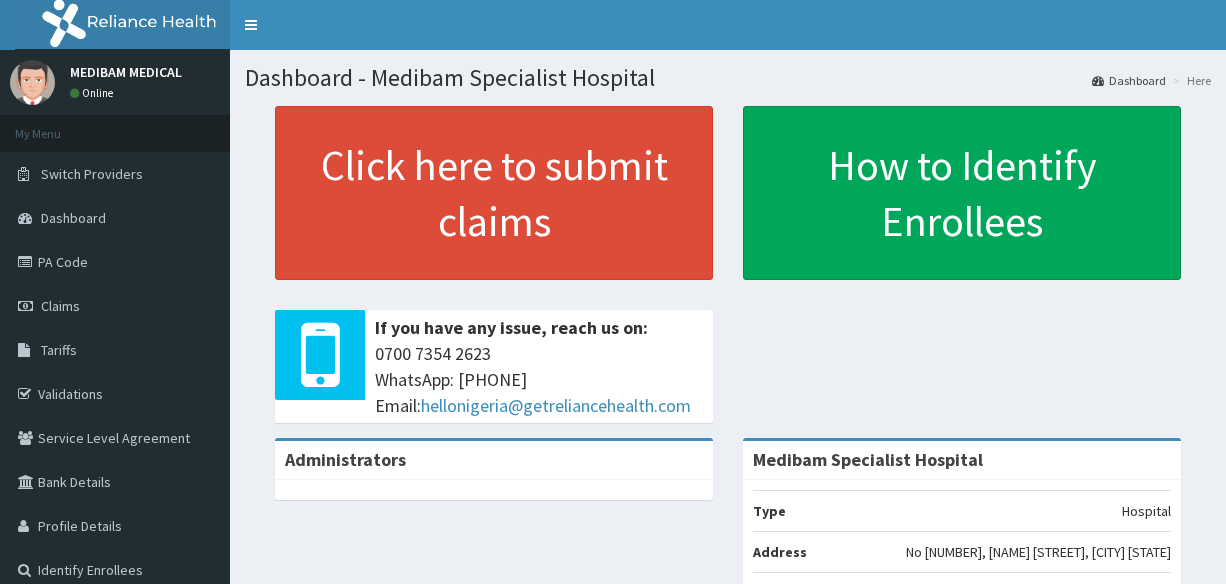 scroll, scrollTop: 0, scrollLeft: 0, axis: both 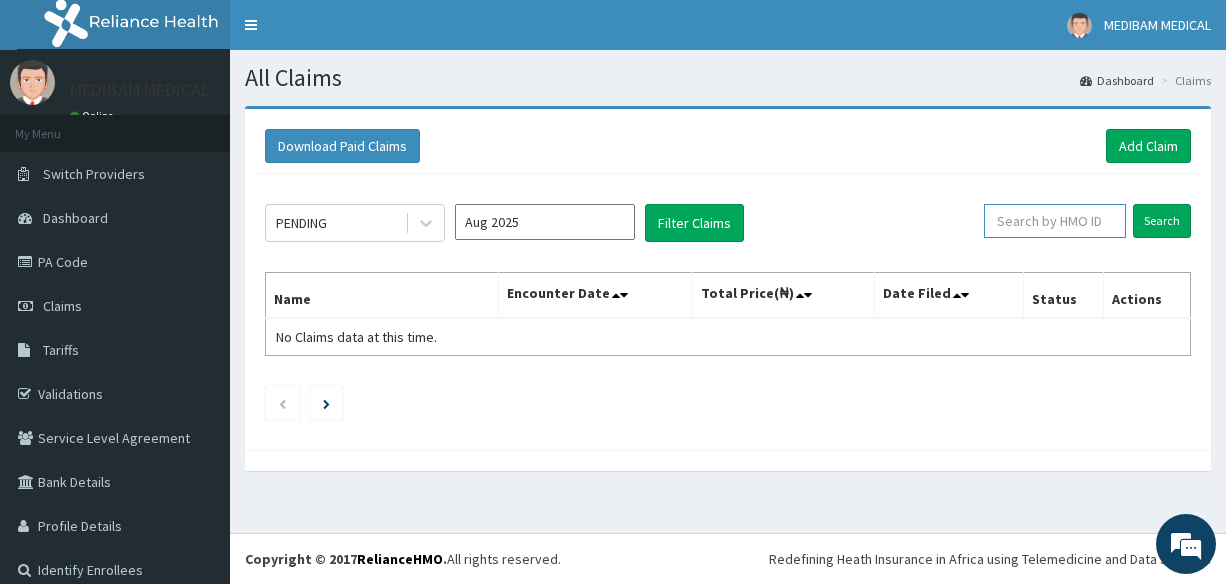 click at bounding box center [1055, 221] 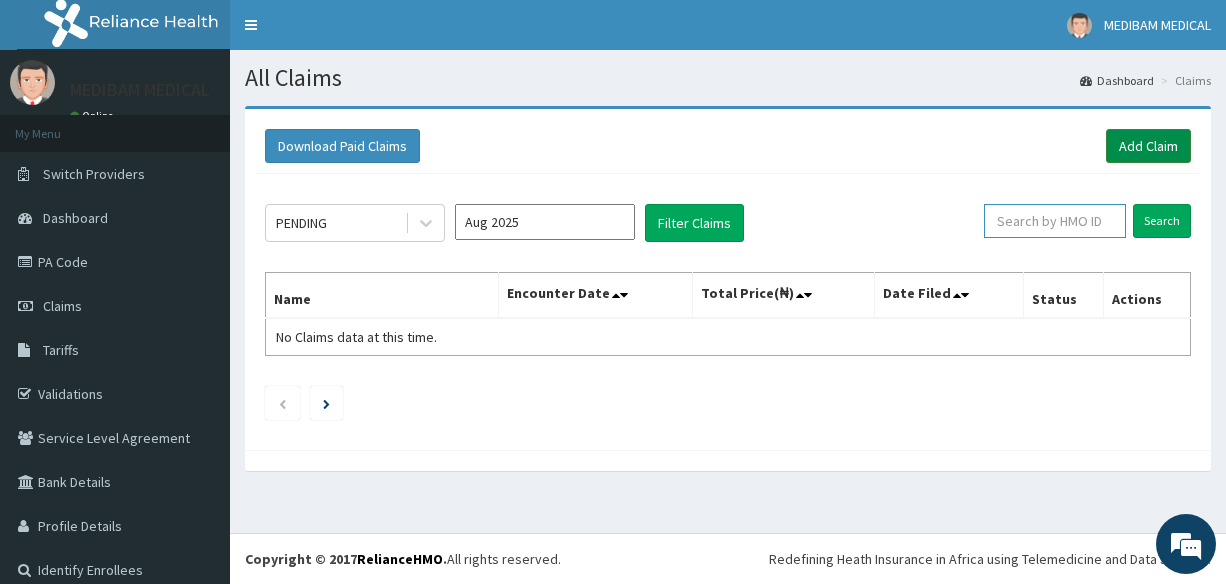 scroll, scrollTop: 0, scrollLeft: 0, axis: both 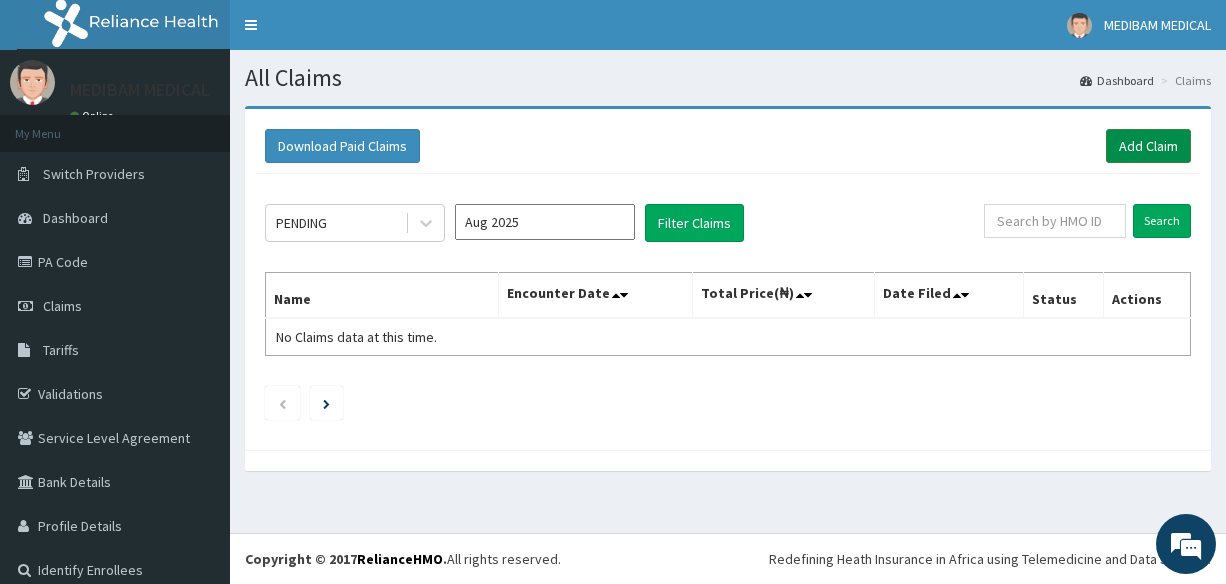 click on "Add Claim" at bounding box center [1148, 146] 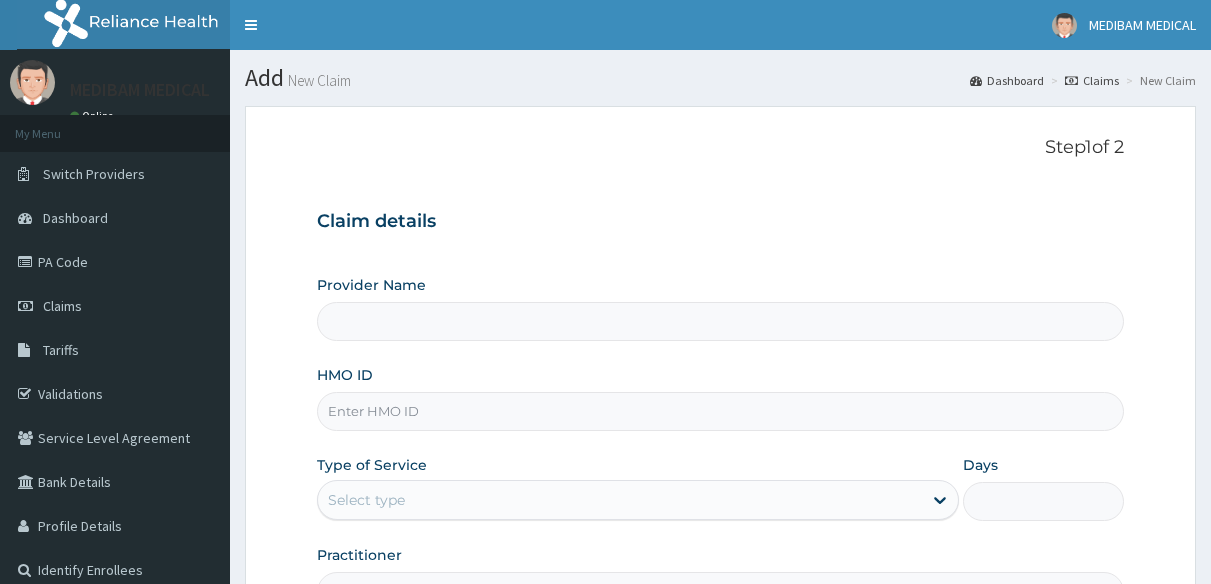 scroll, scrollTop: 0, scrollLeft: 0, axis: both 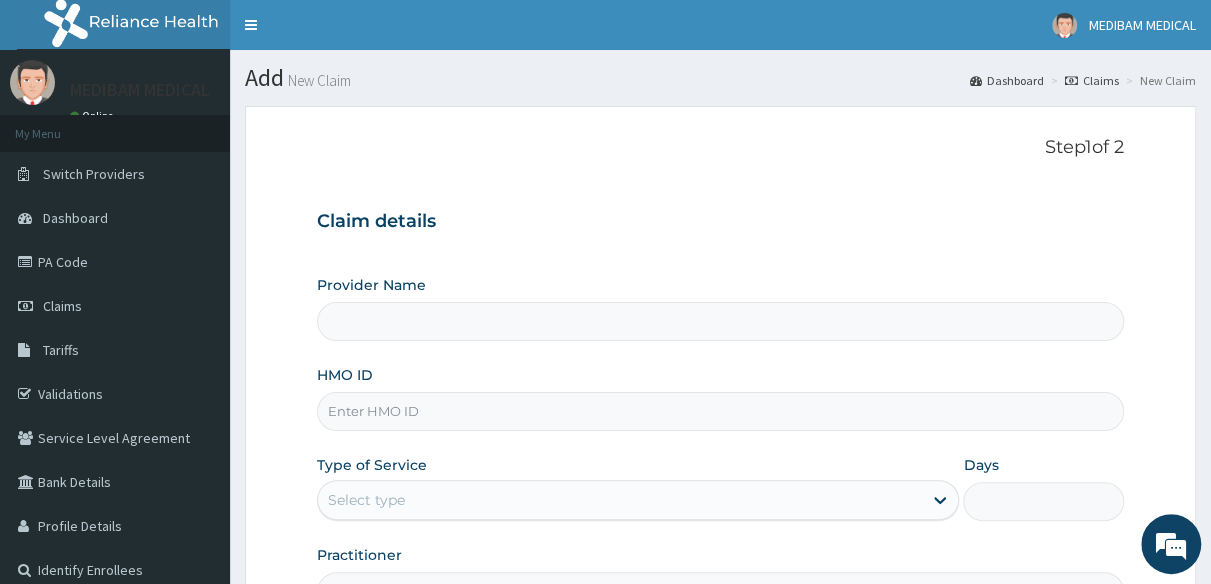 type on "Medibam Specialist Hospital" 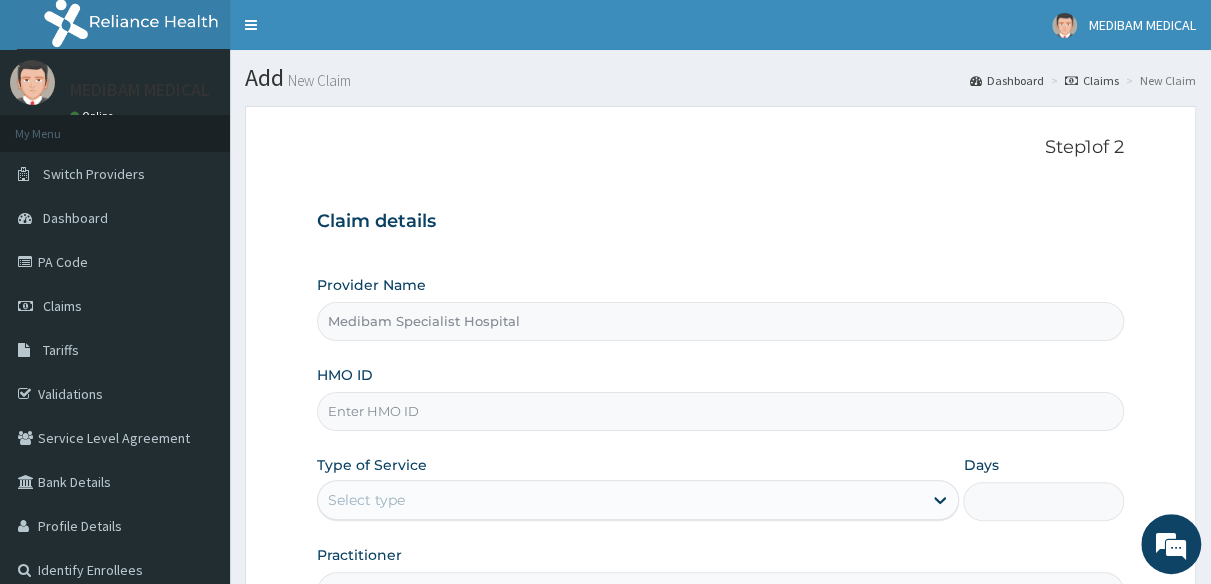click on "HMO ID" at bounding box center (720, 411) 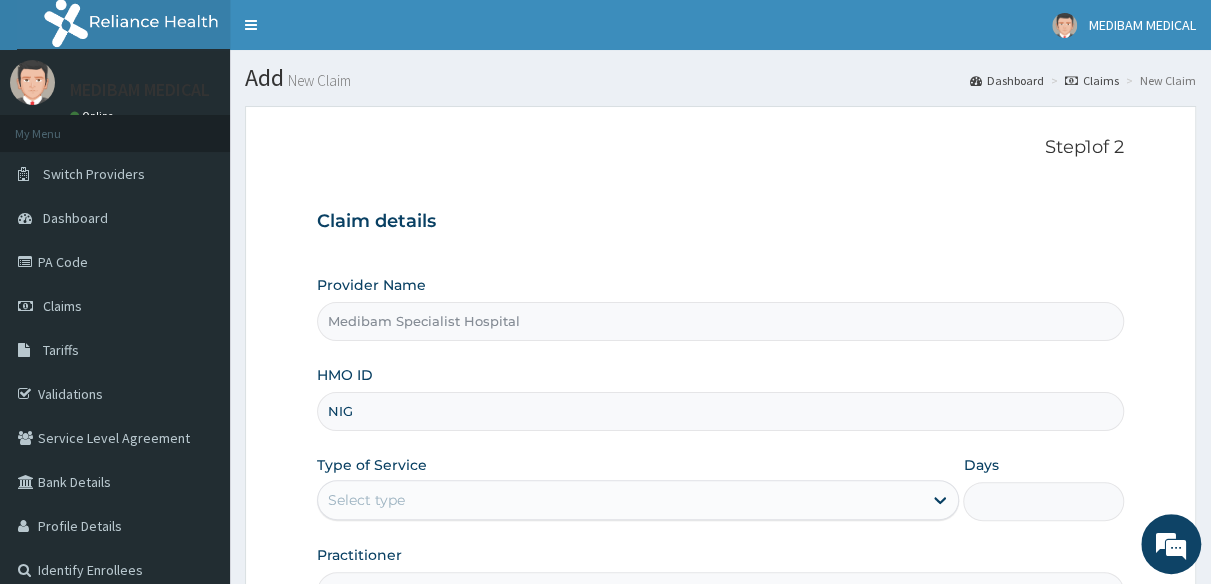 scroll, scrollTop: 0, scrollLeft: 0, axis: both 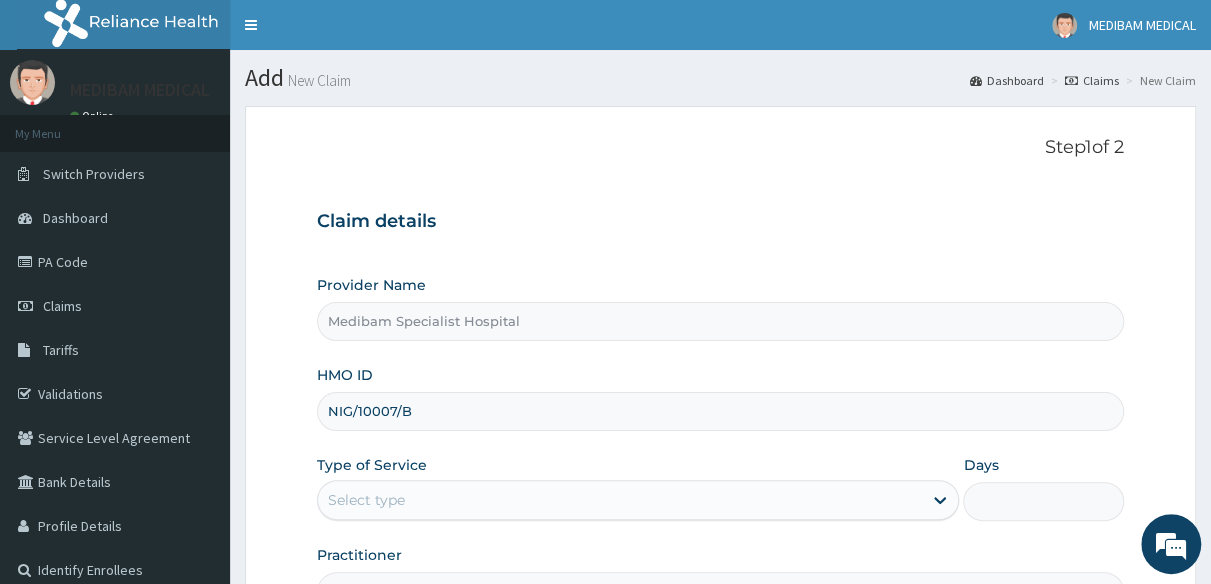 type on "NIG/10007/B" 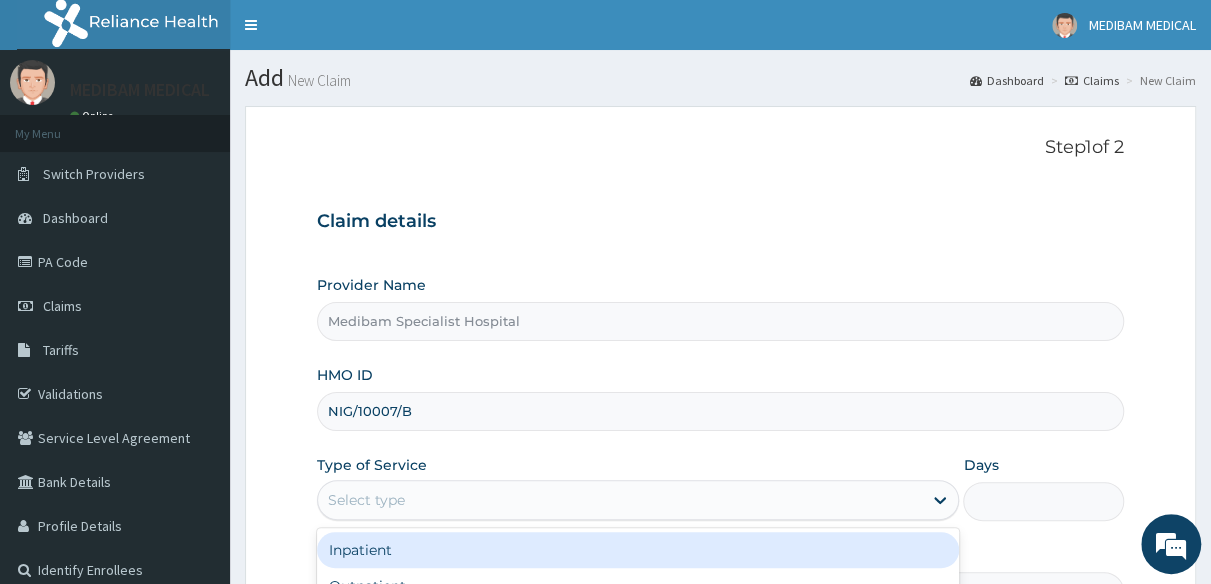 click on "Select type" at bounding box center (620, 500) 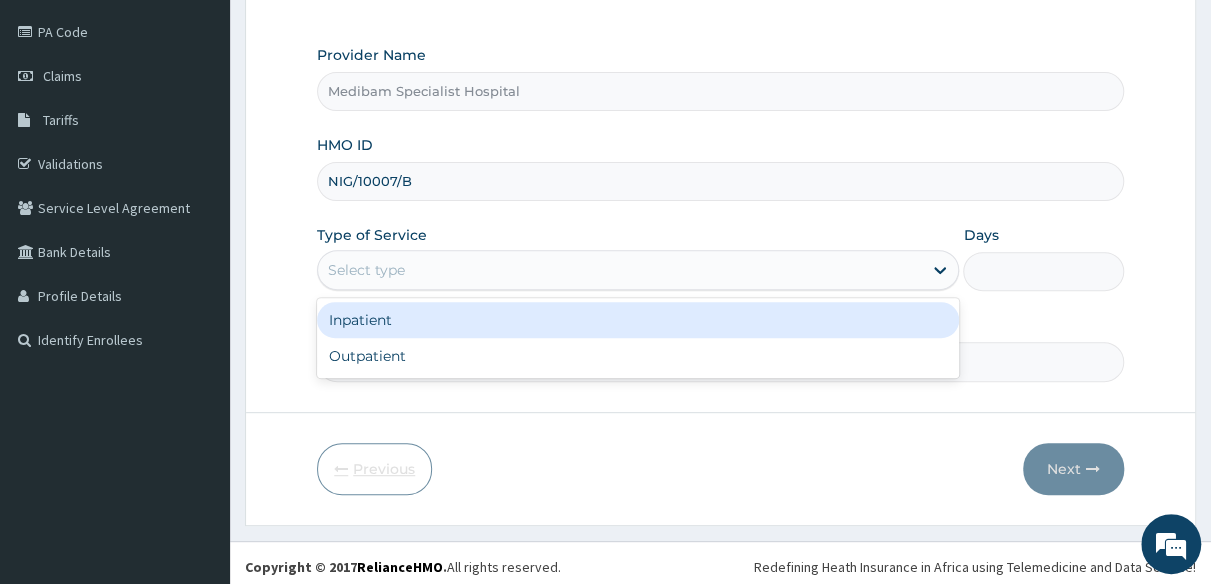 scroll, scrollTop: 234, scrollLeft: 0, axis: vertical 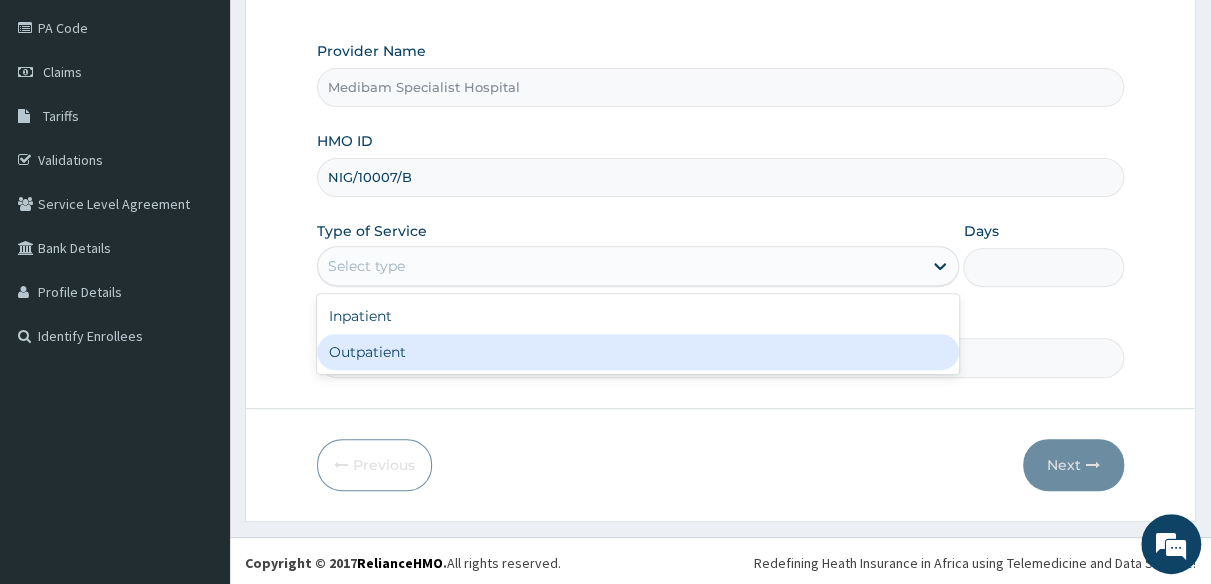 click on "Outpatient" at bounding box center [638, 352] 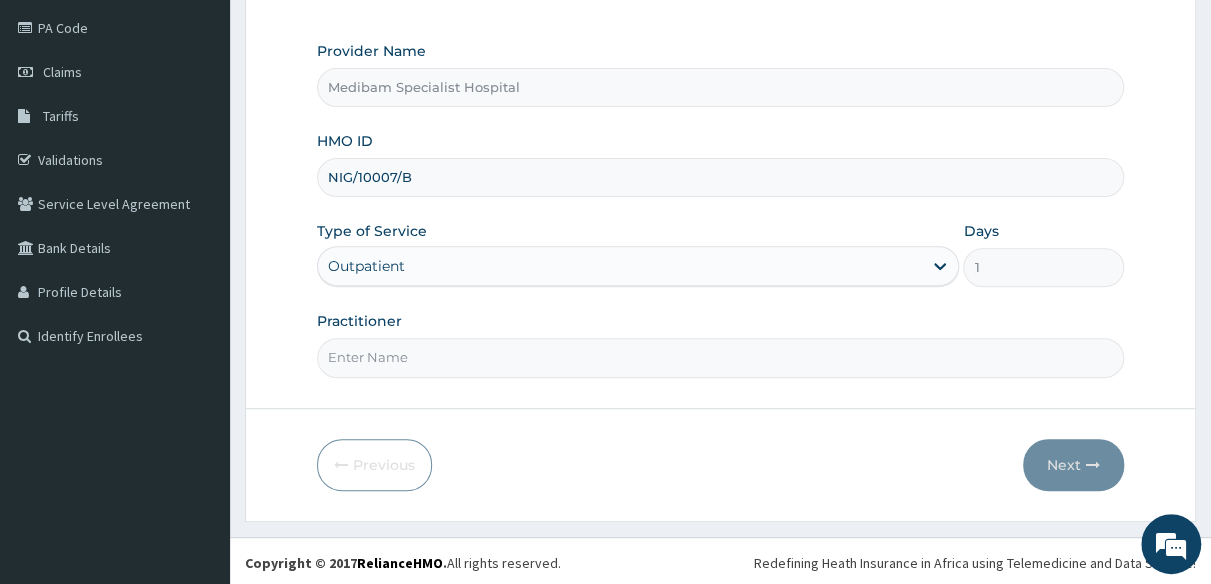 click on "Practitioner" at bounding box center [720, 357] 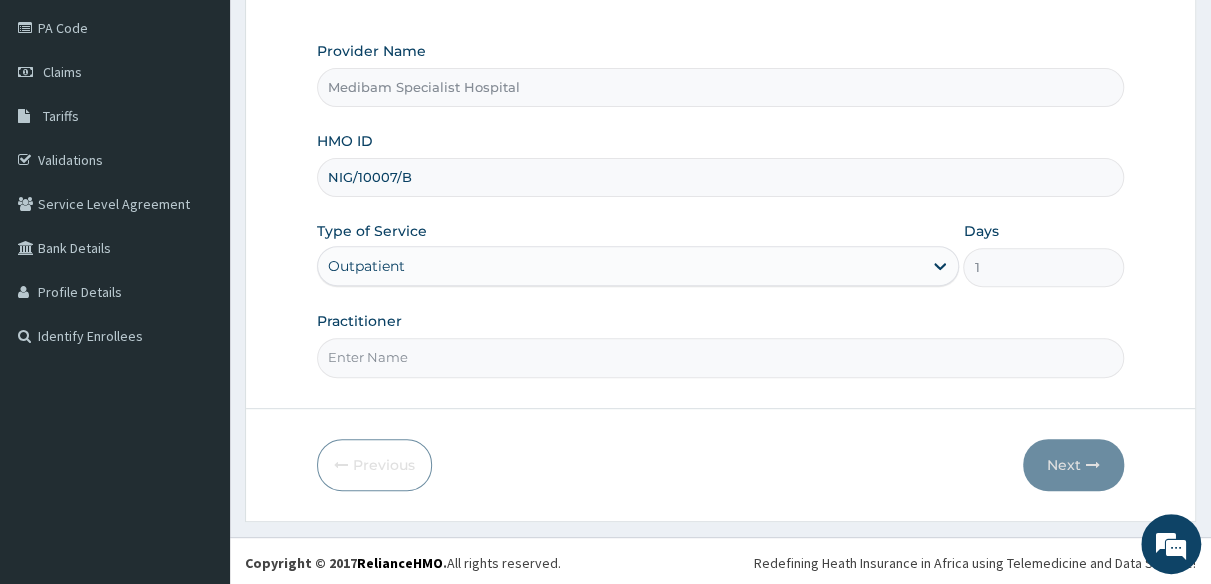 type on "DR [NAME]" 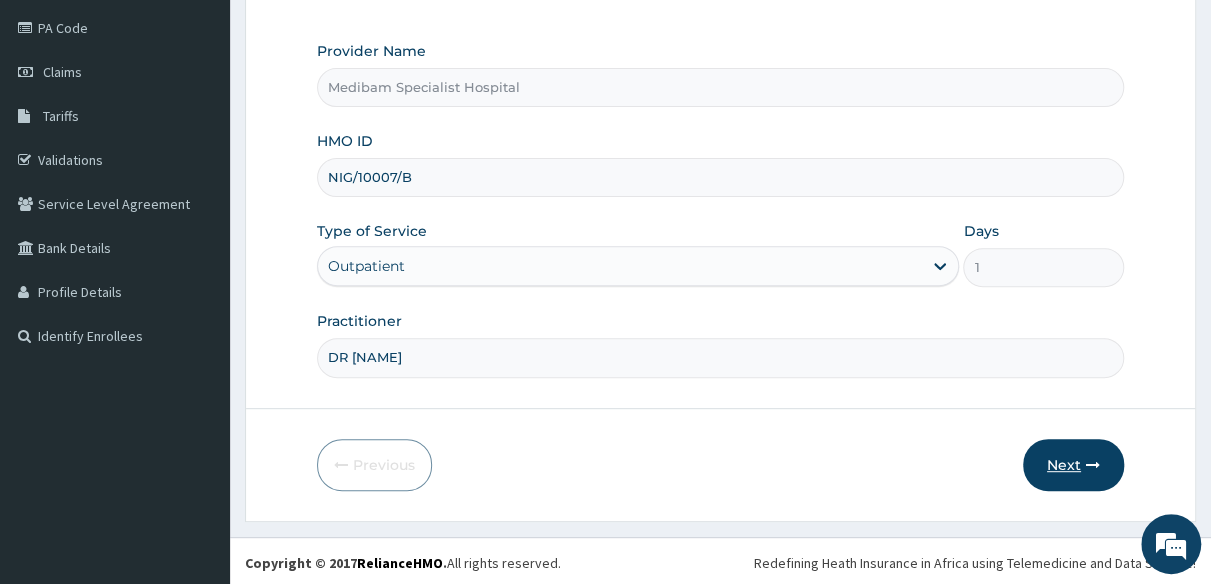 click on "Next" at bounding box center (1073, 465) 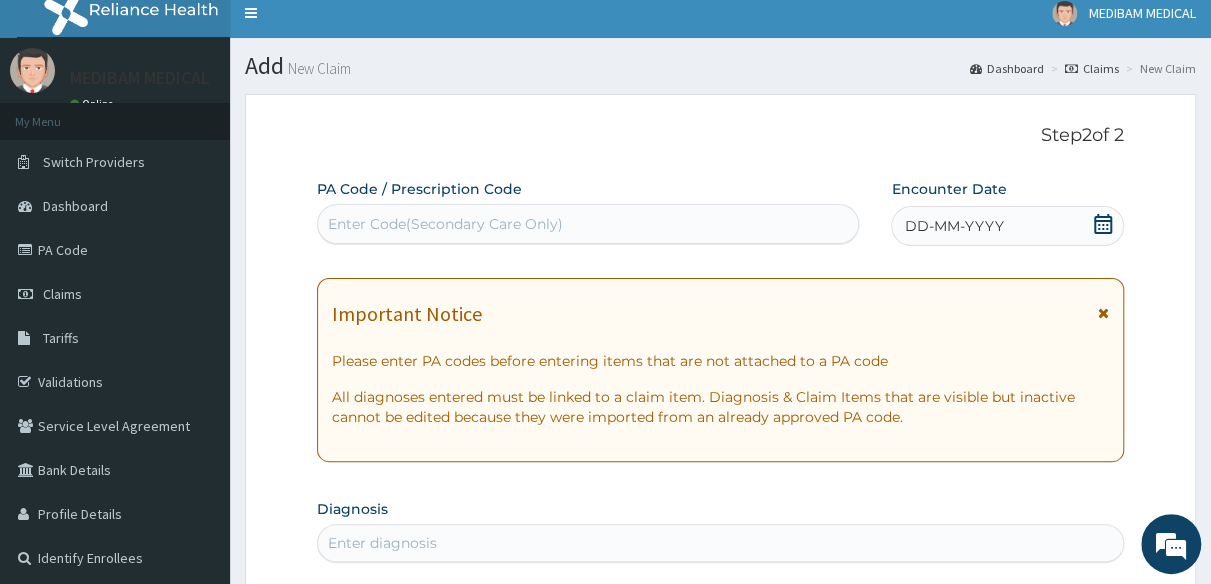 scroll, scrollTop: 0, scrollLeft: 0, axis: both 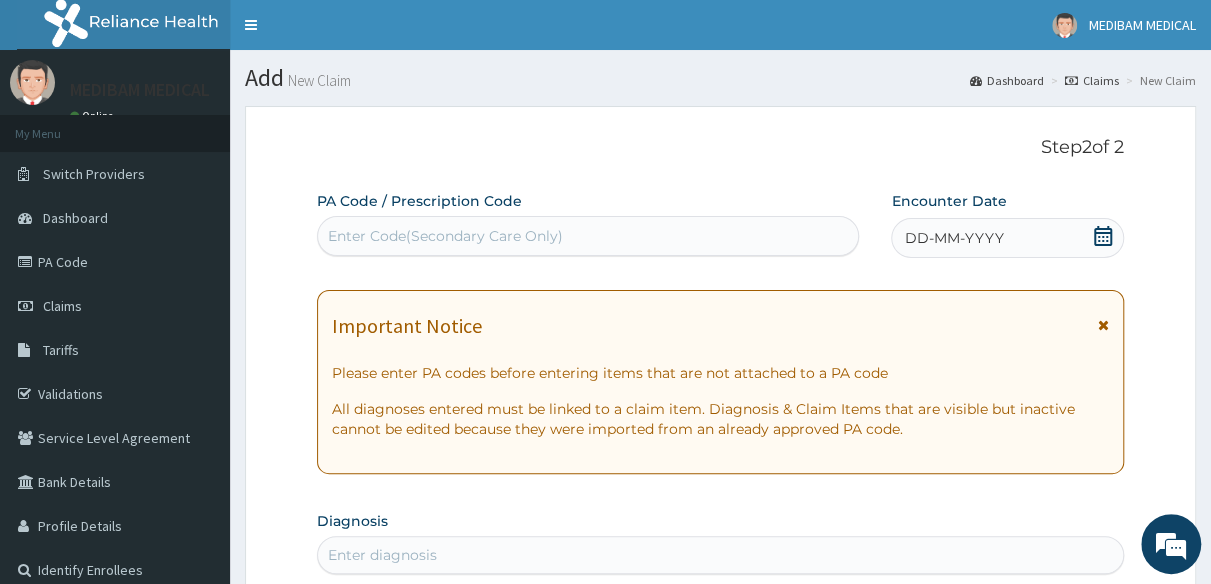 click 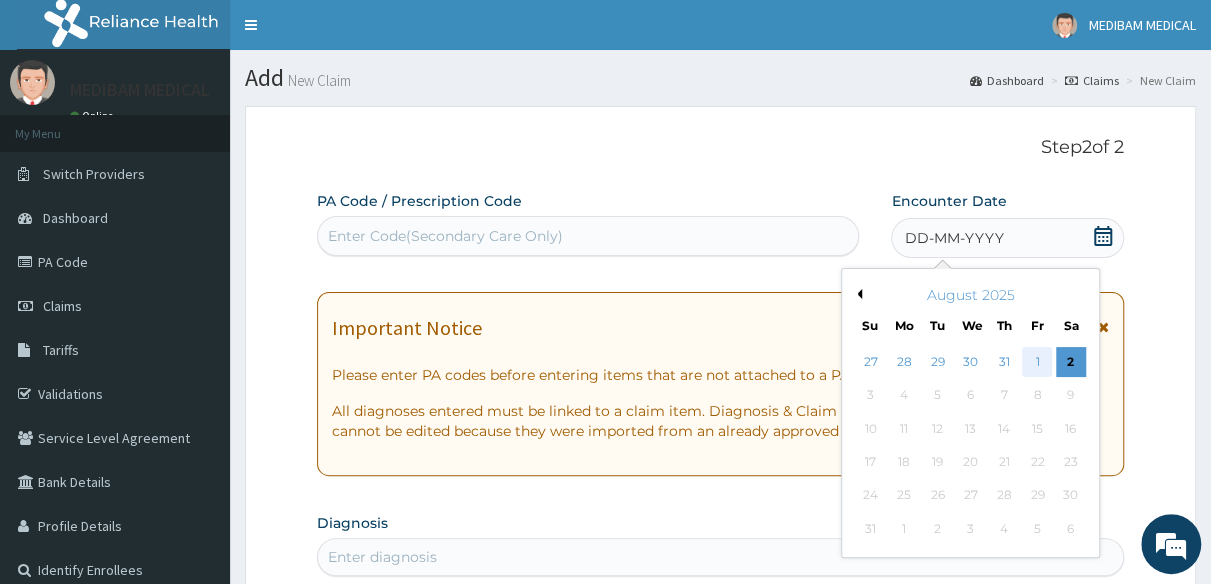 click on "1" at bounding box center (1038, 362) 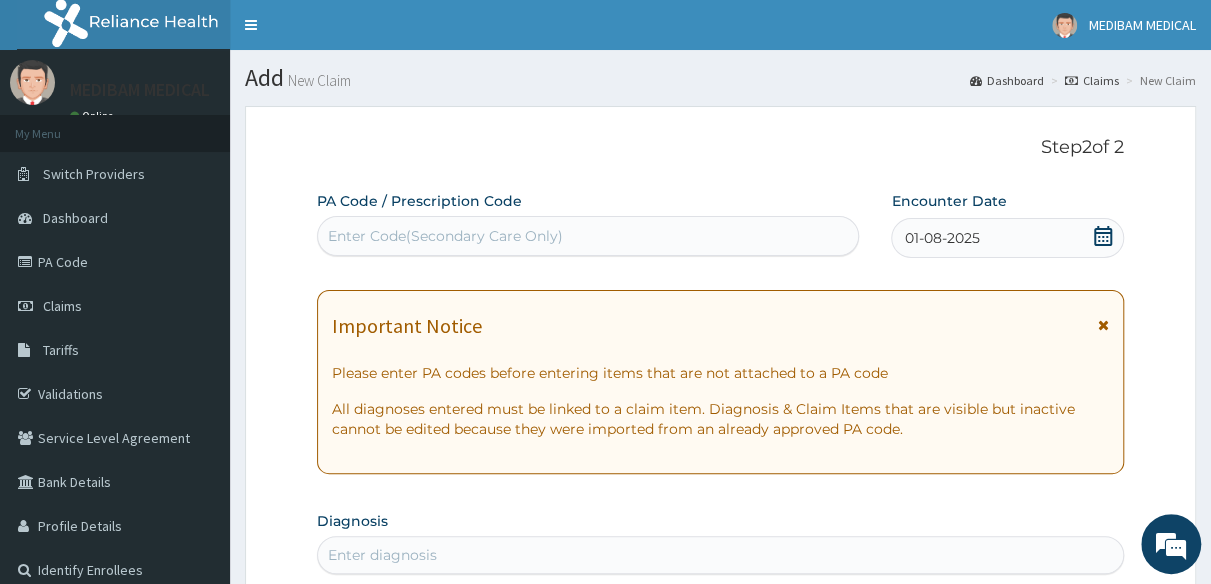 click on "Enter diagnosis" at bounding box center (720, 555) 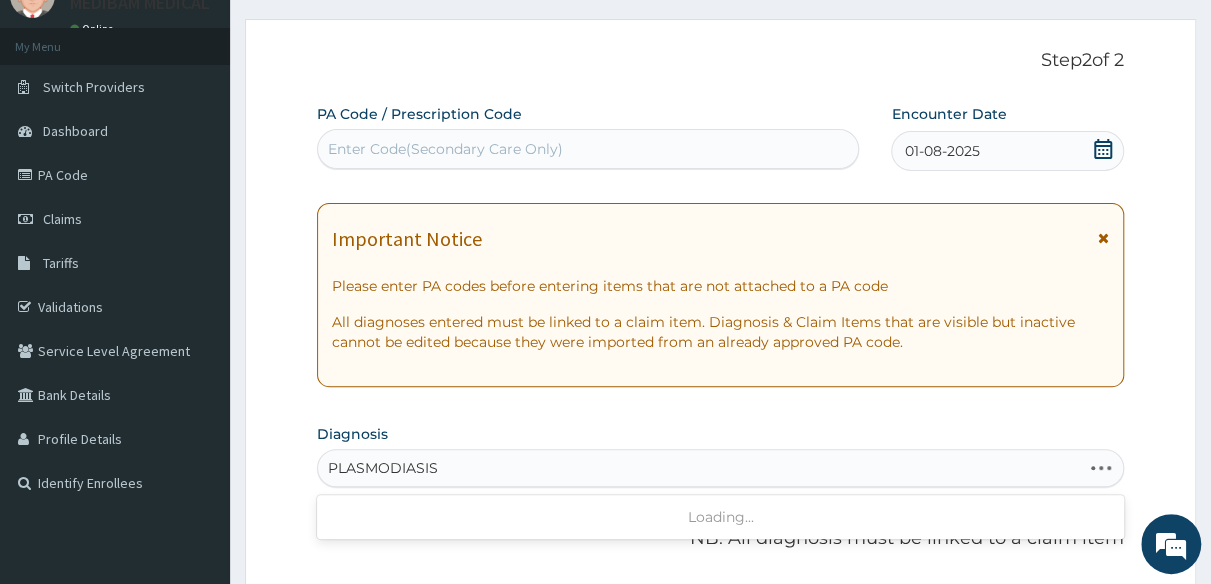 scroll, scrollTop: 200, scrollLeft: 0, axis: vertical 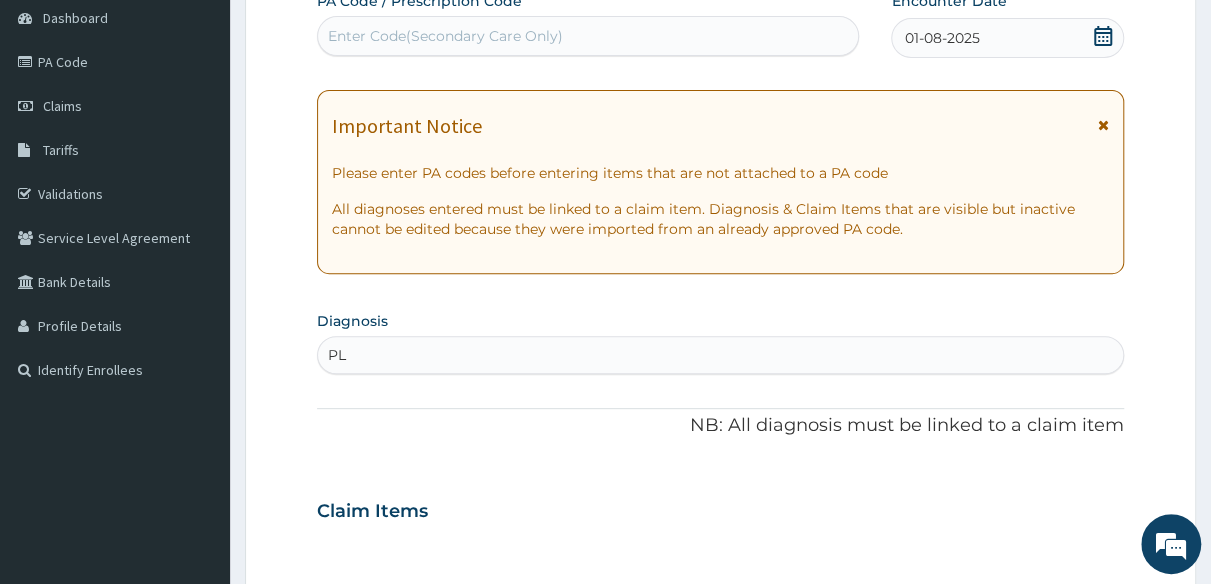 type on "P" 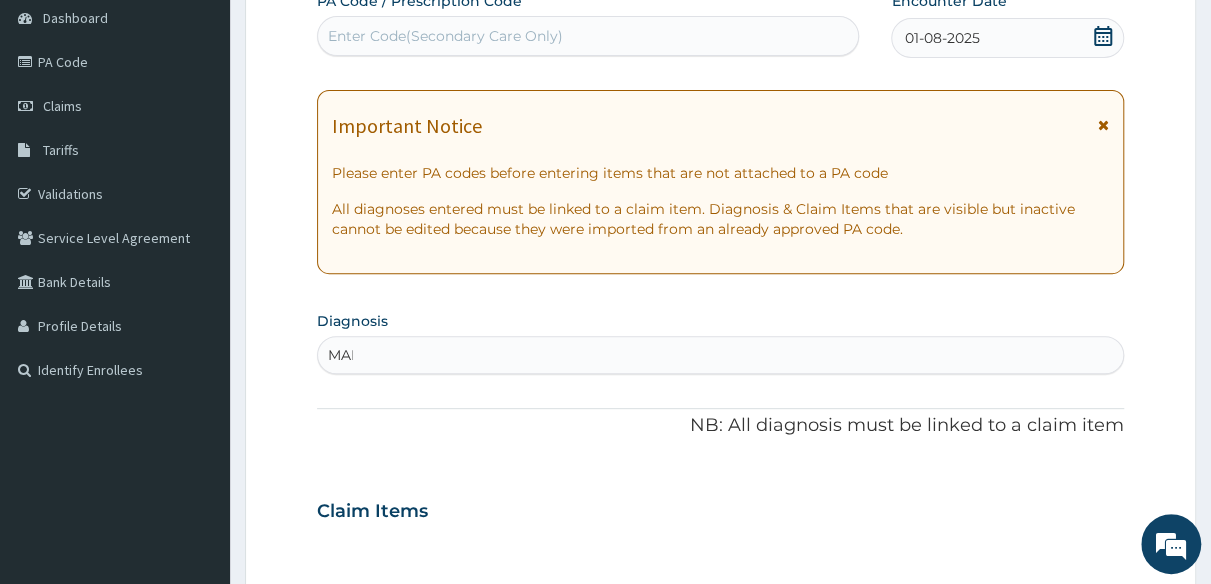 type on "MALA" 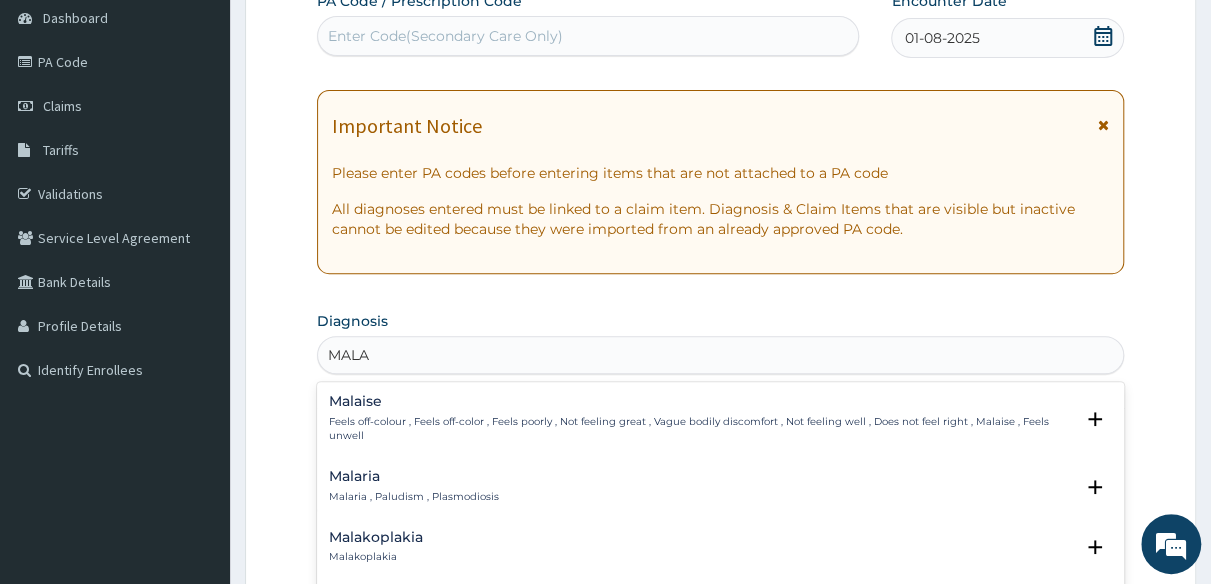 click on "Malaria , Paludism , Plasmodiosis" at bounding box center [414, 497] 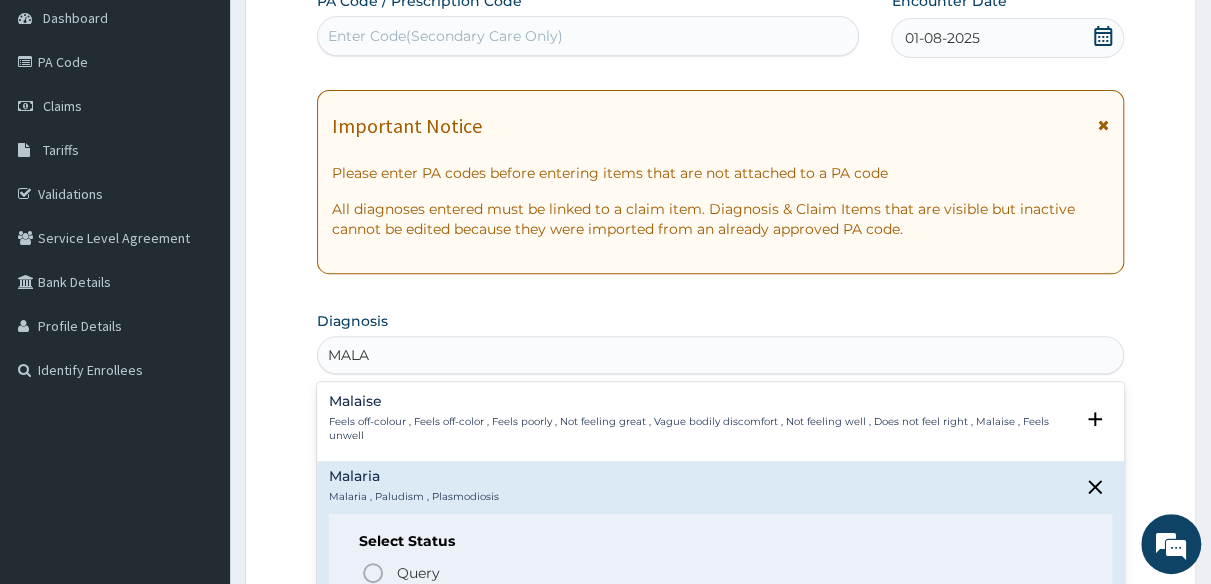scroll, scrollTop: 200, scrollLeft: 0, axis: vertical 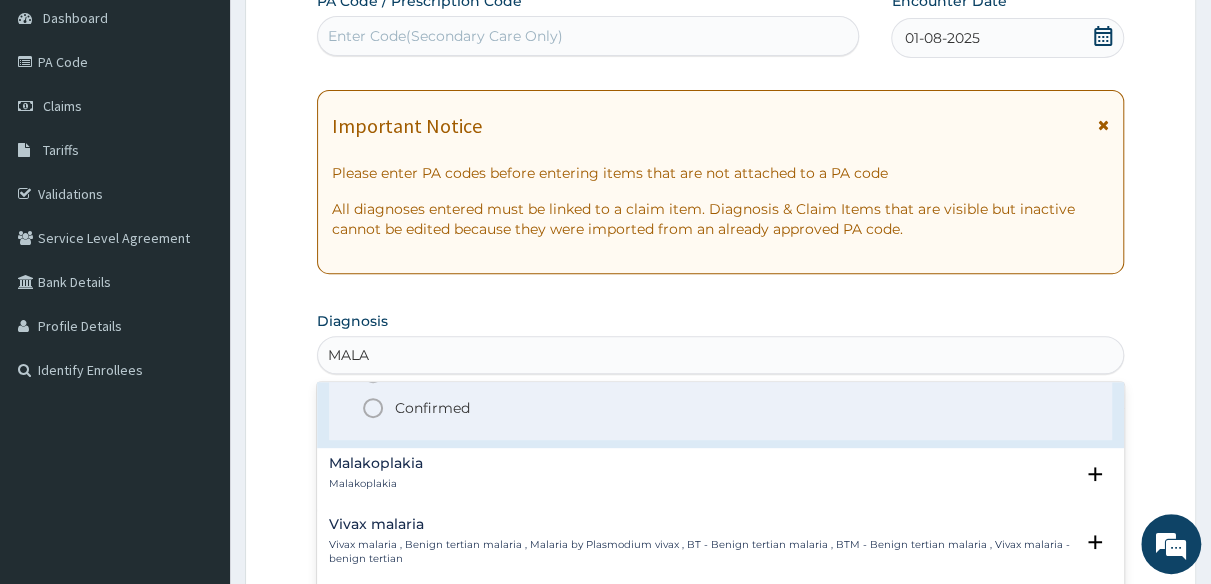 click 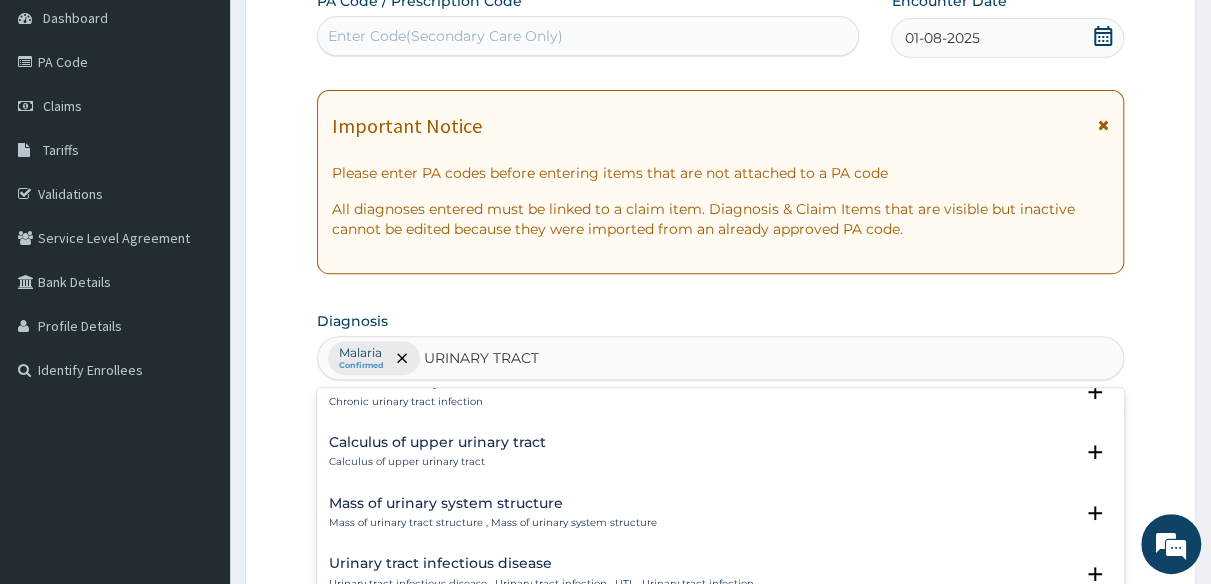 scroll, scrollTop: 1400, scrollLeft: 0, axis: vertical 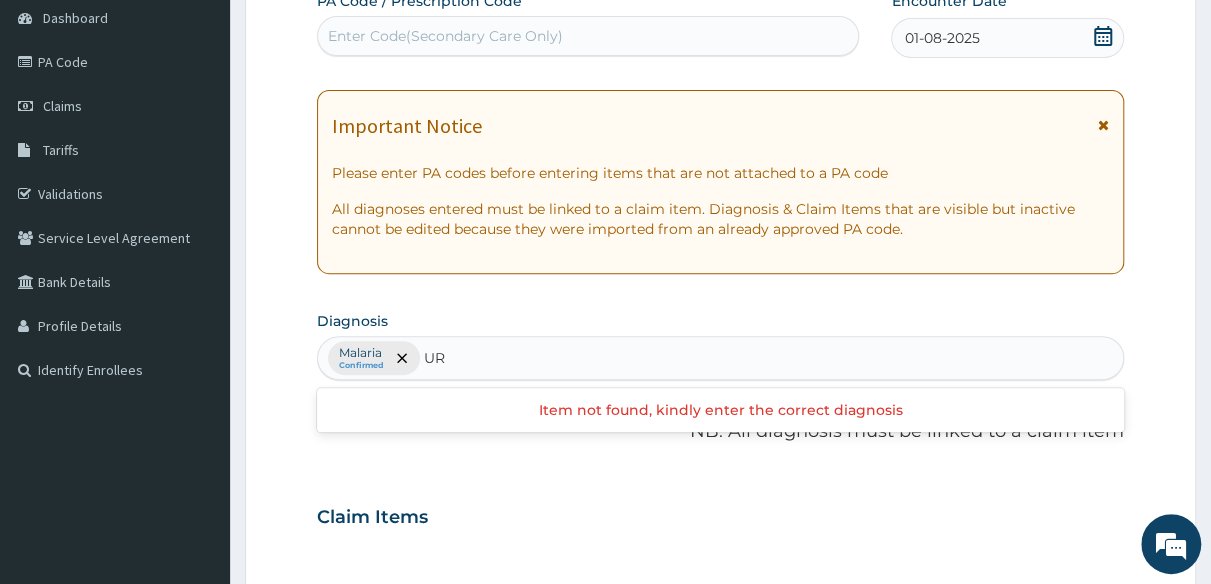 type on "U" 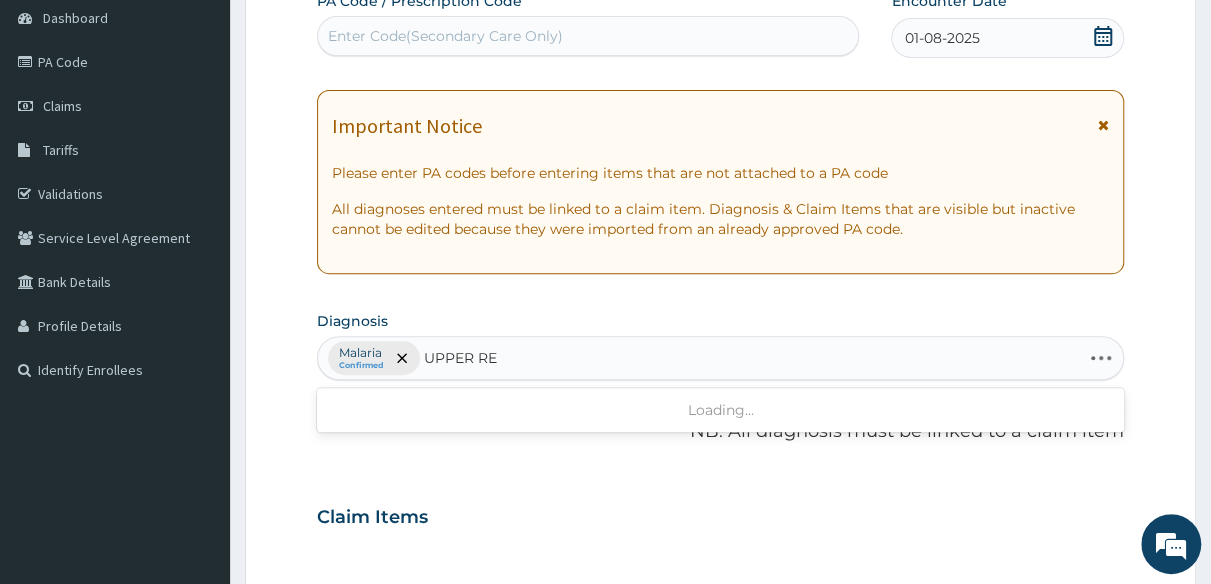 type on "UPPER RES" 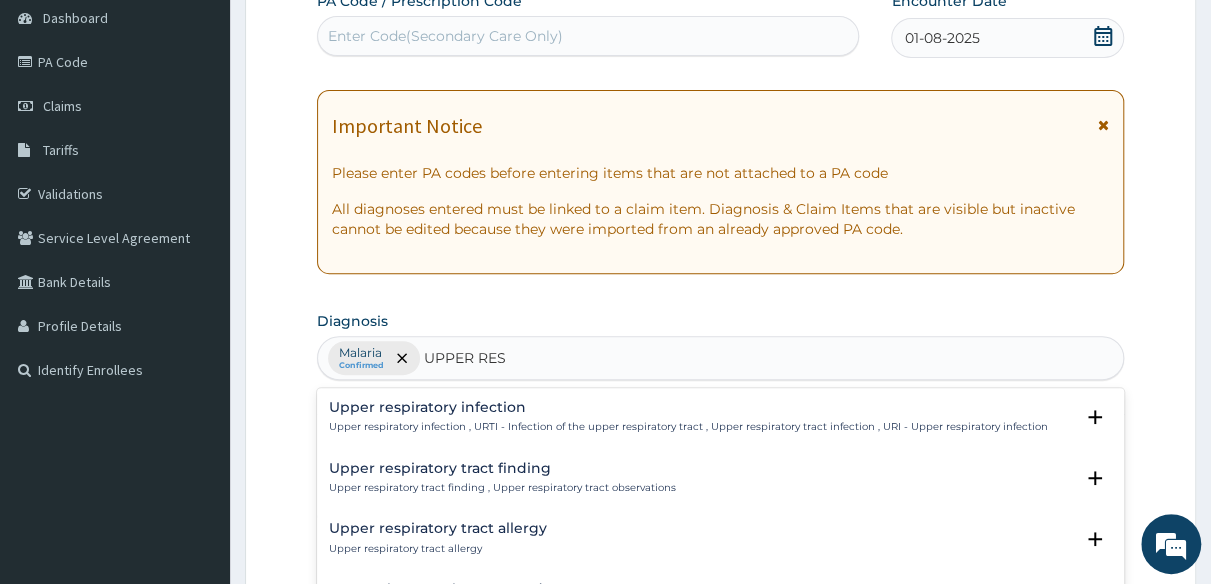 click on "Upper respiratory infection" at bounding box center (688, 407) 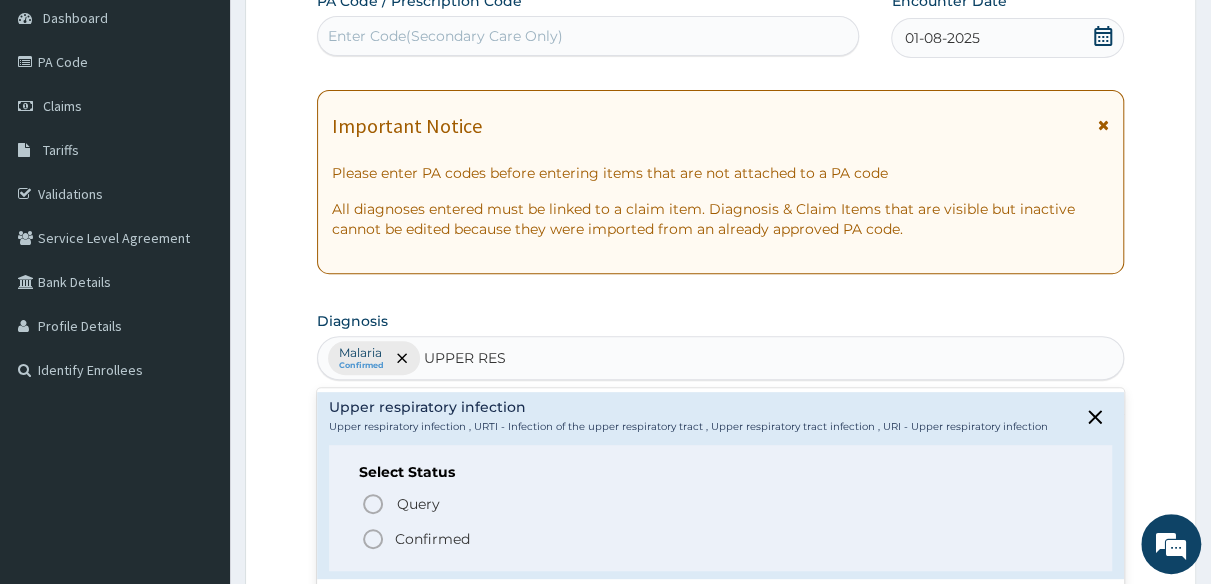 click 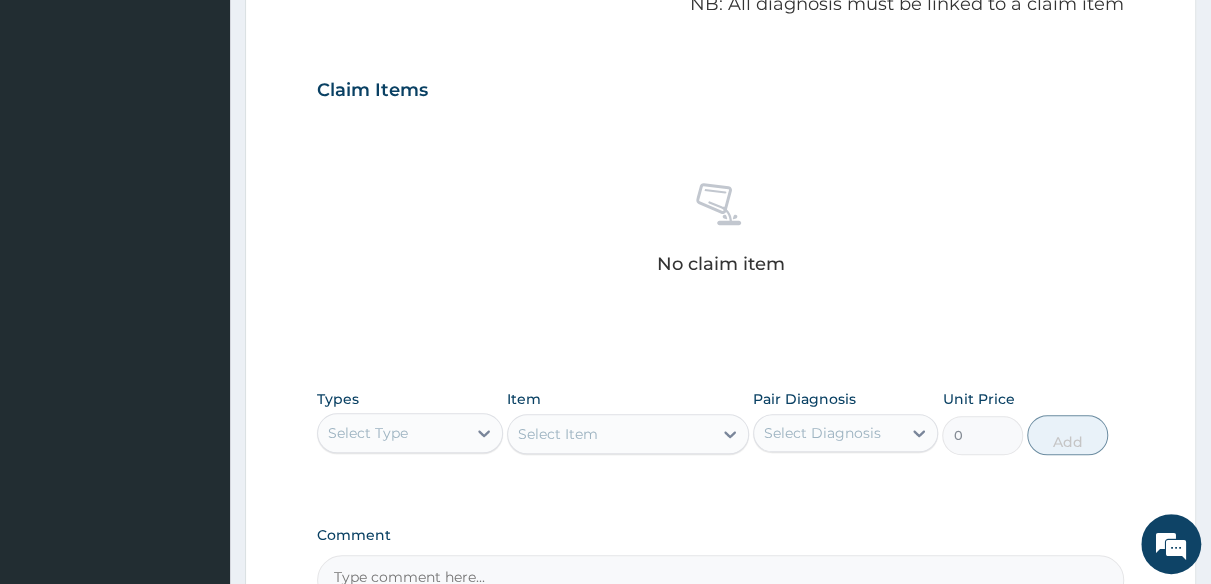 scroll, scrollTop: 700, scrollLeft: 0, axis: vertical 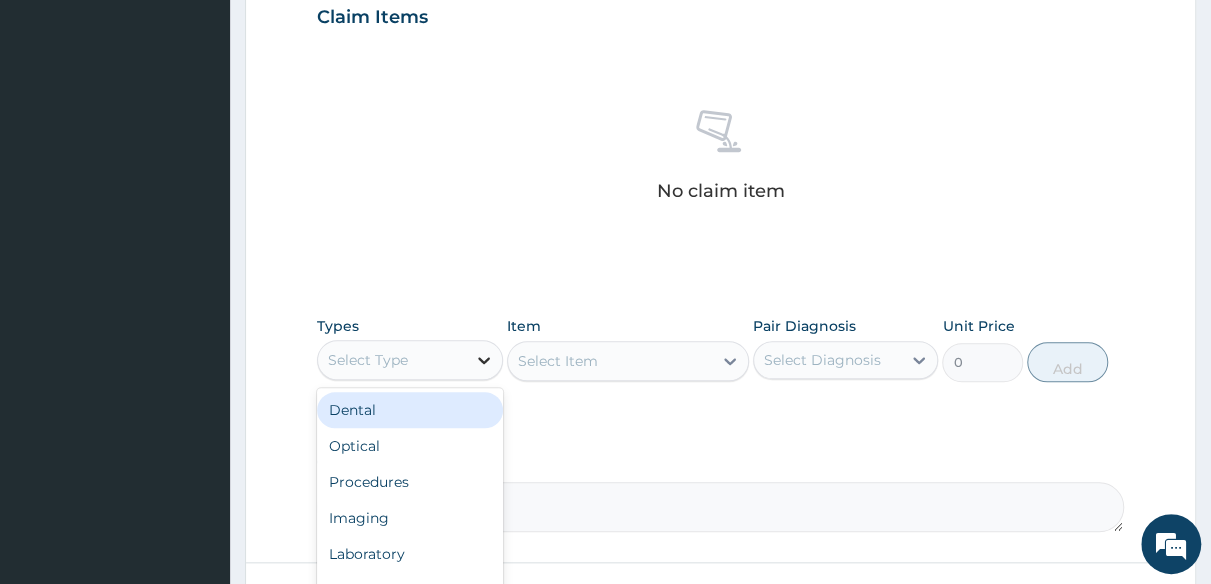 click 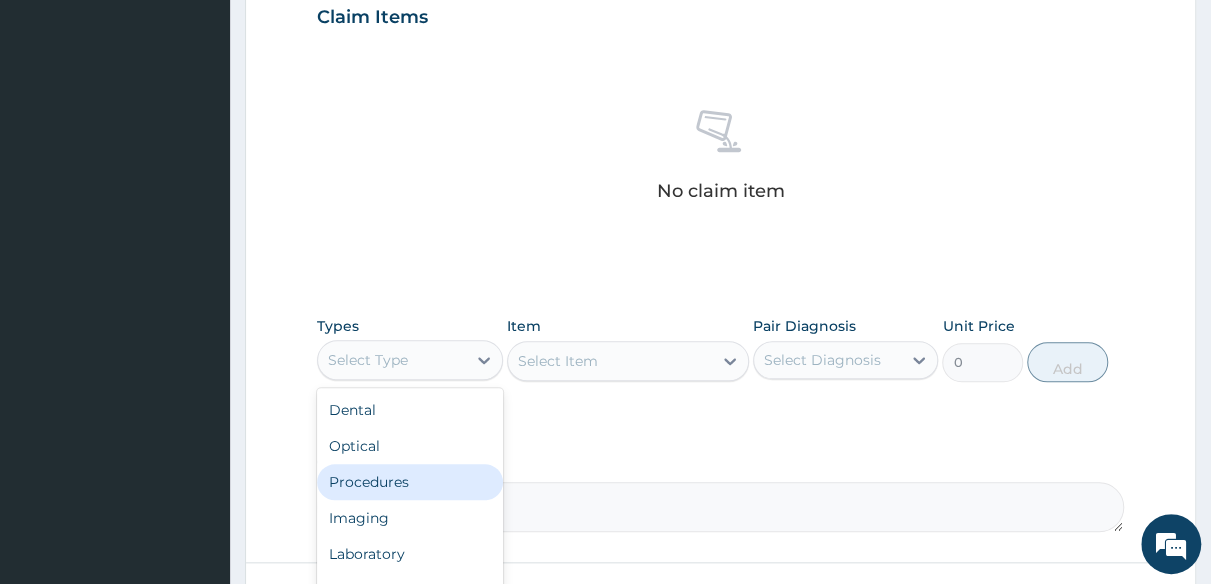 click on "Procedures" at bounding box center (410, 482) 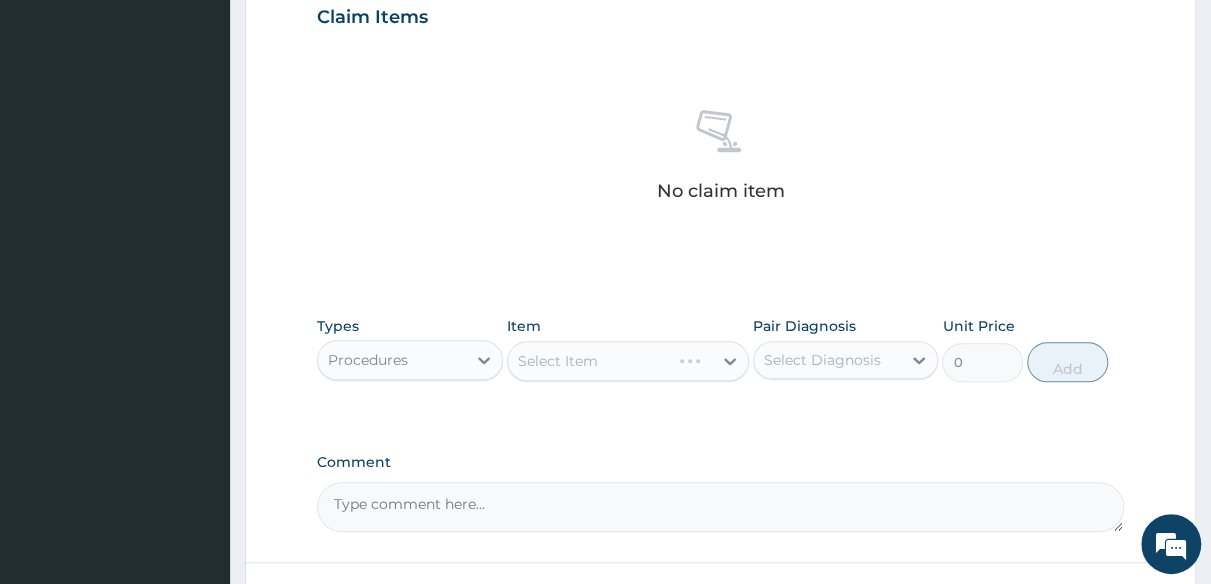 click on "Select Item" at bounding box center [628, 361] 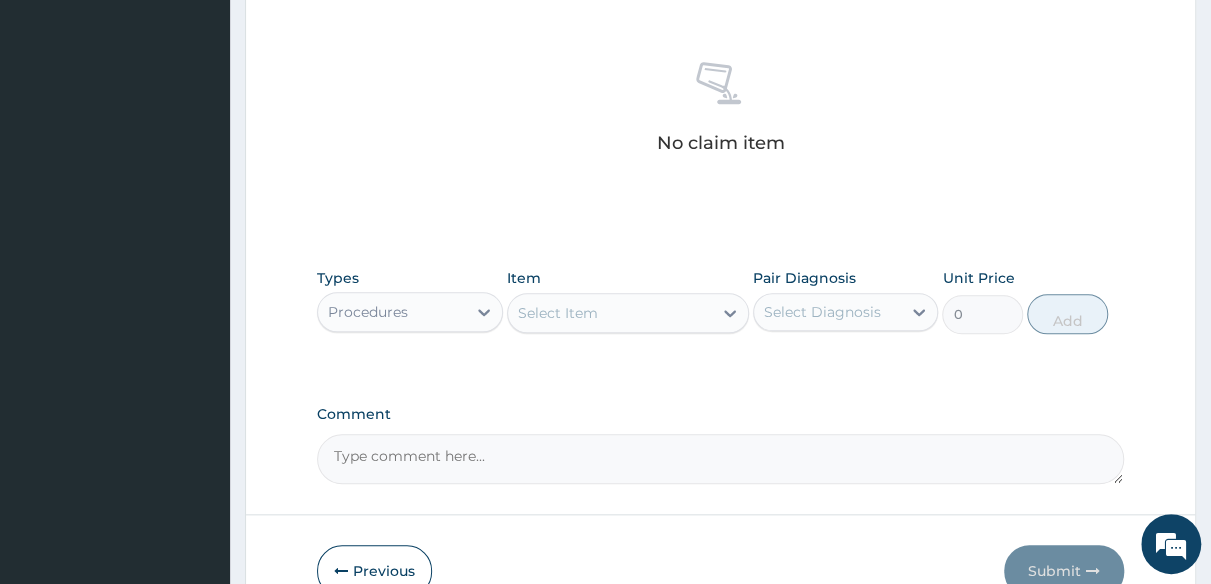 scroll, scrollTop: 754, scrollLeft: 0, axis: vertical 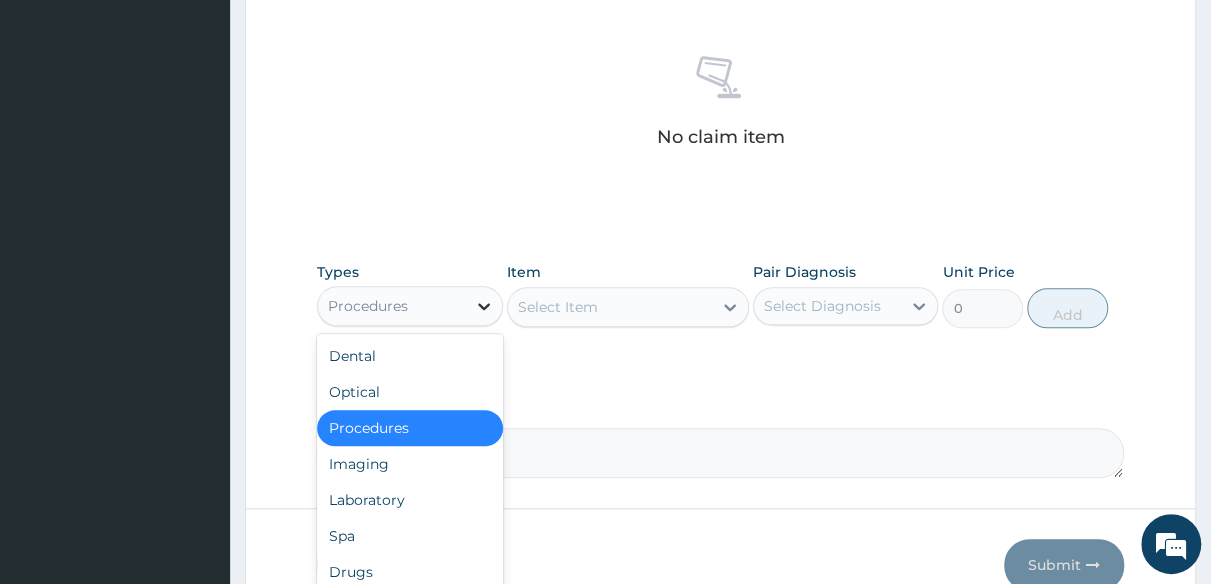 click 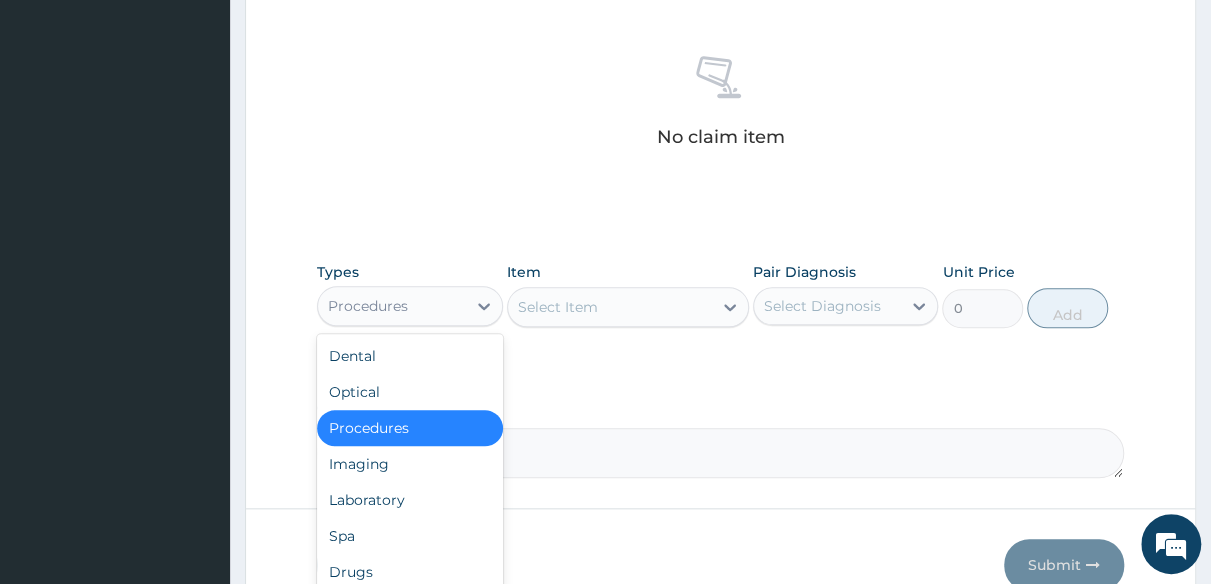 scroll, scrollTop: 68, scrollLeft: 0, axis: vertical 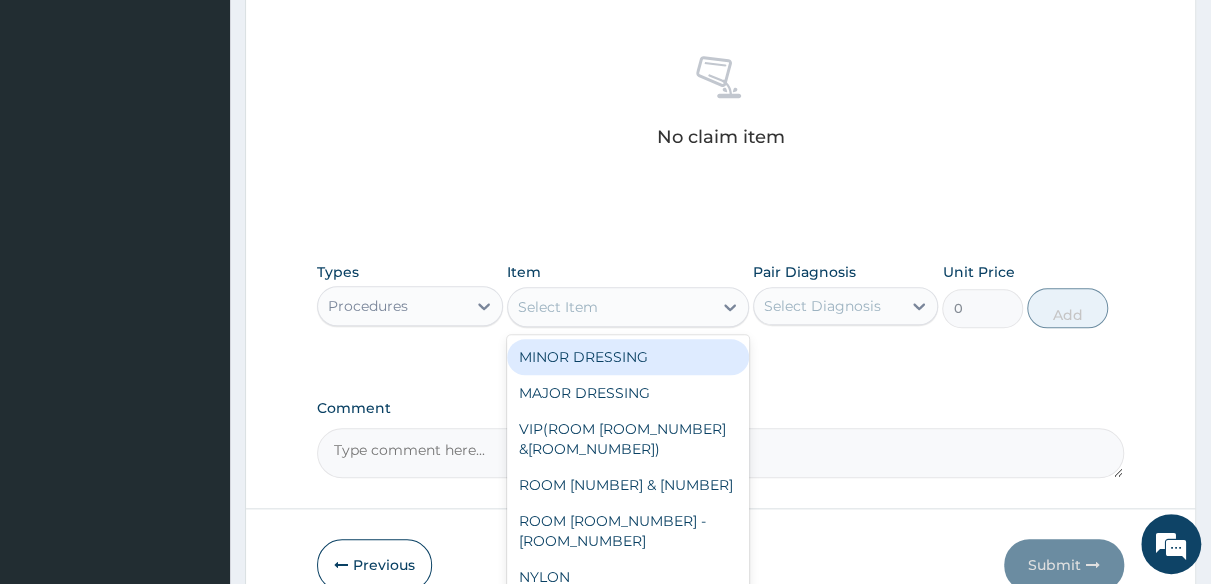click on "Select Item" at bounding box center [558, 307] 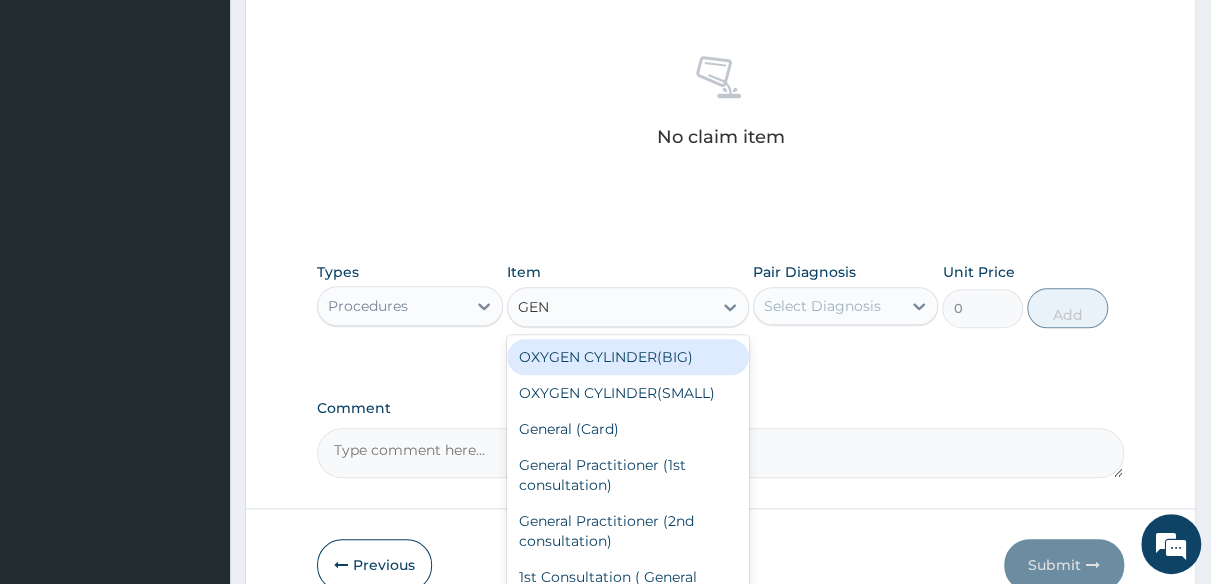 type on "GENE" 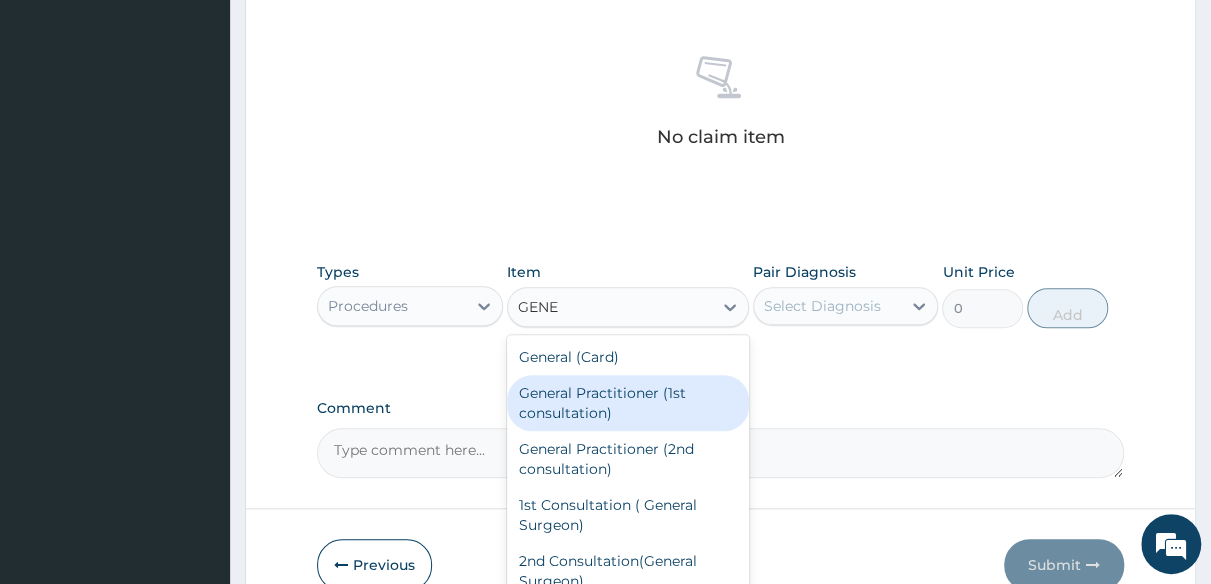 click on "General Practitioner (1st consultation)" at bounding box center (628, 403) 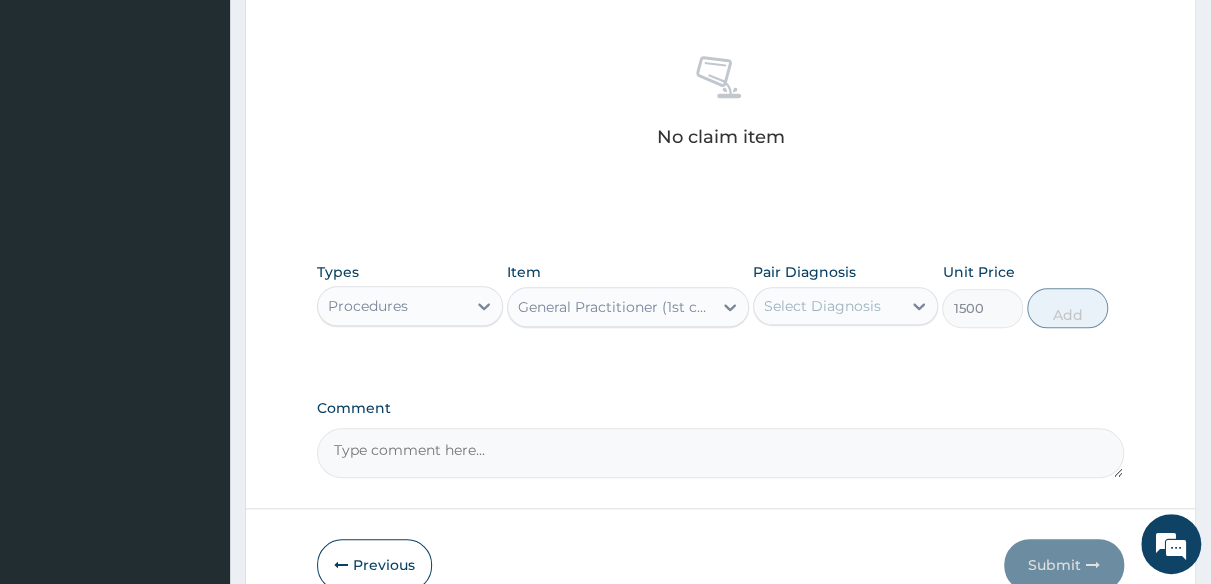 click on "Select Diagnosis" at bounding box center [822, 306] 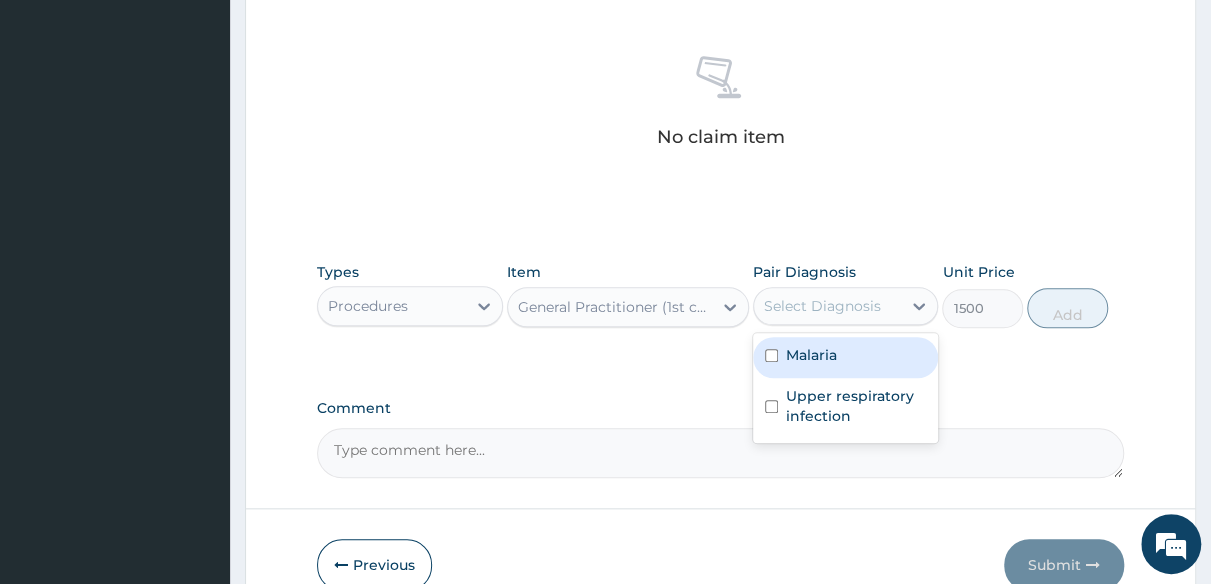 click at bounding box center [771, 355] 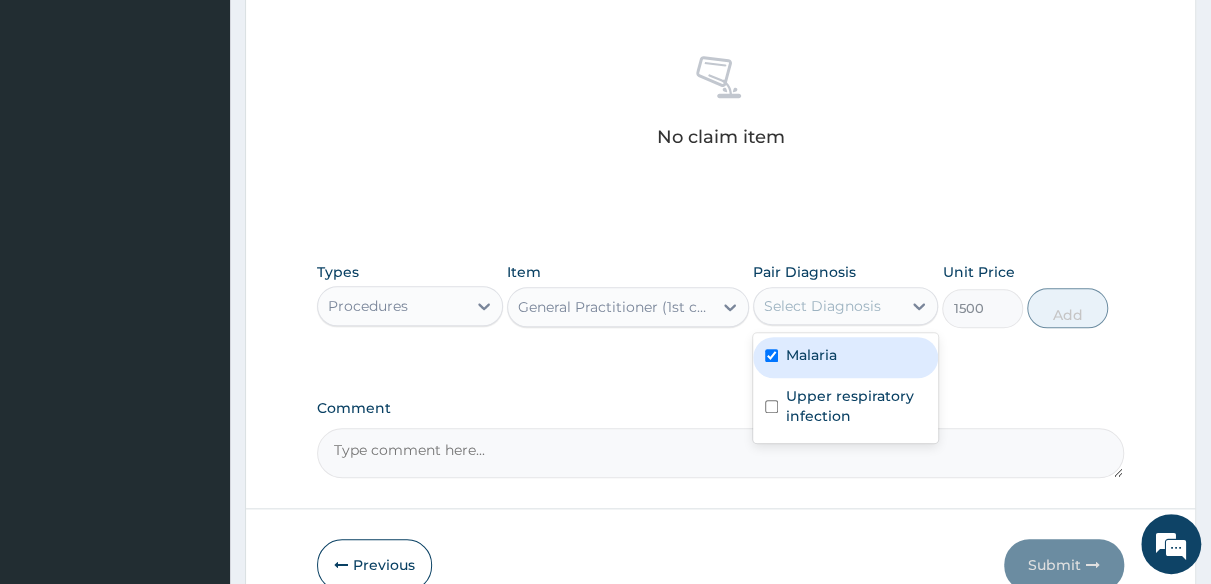 checkbox on "true" 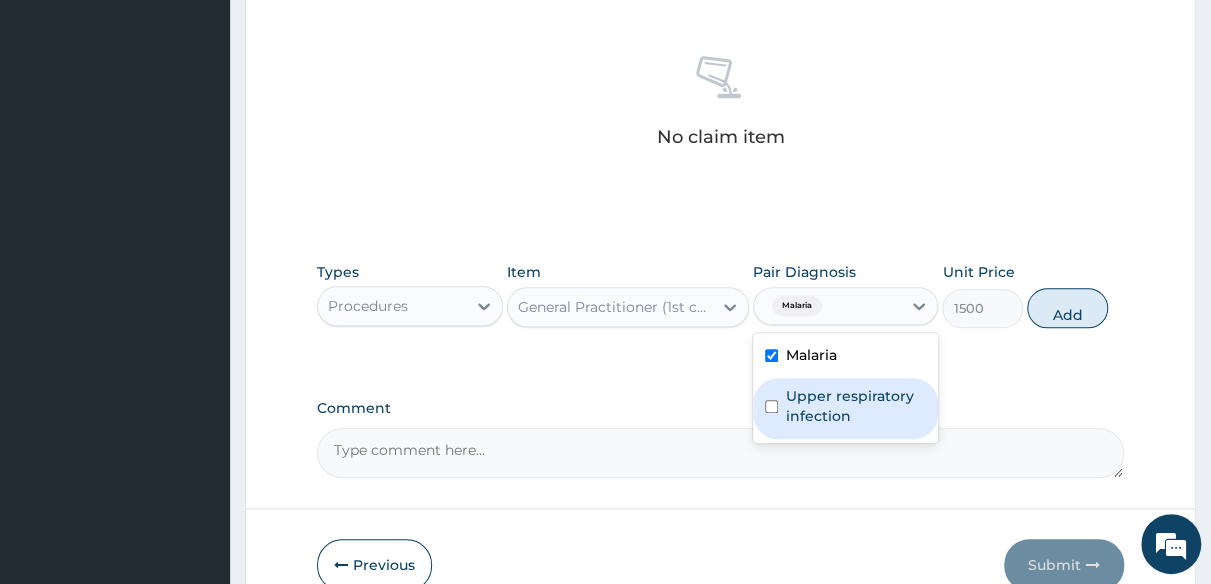 click at bounding box center [771, 406] 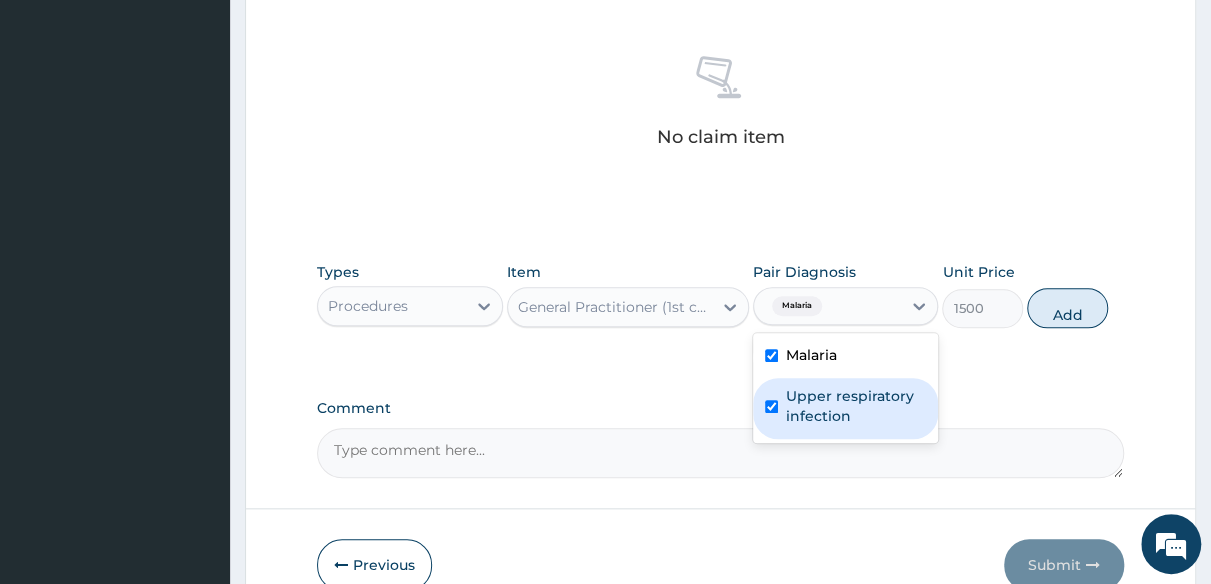 checkbox on "true" 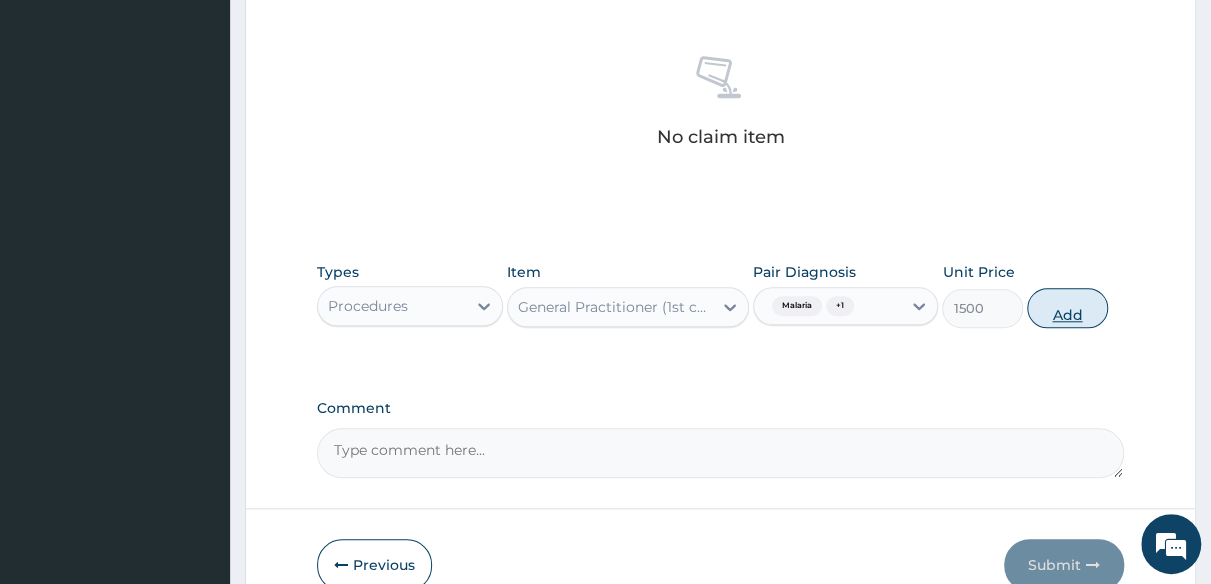click on "Add" at bounding box center [1067, 308] 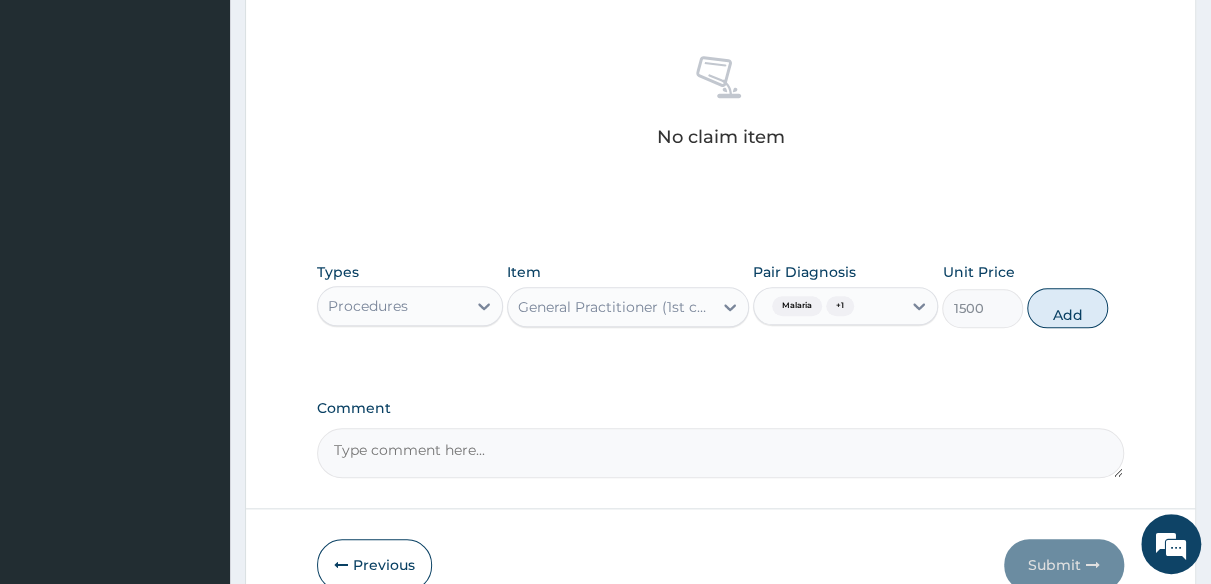 type on "0" 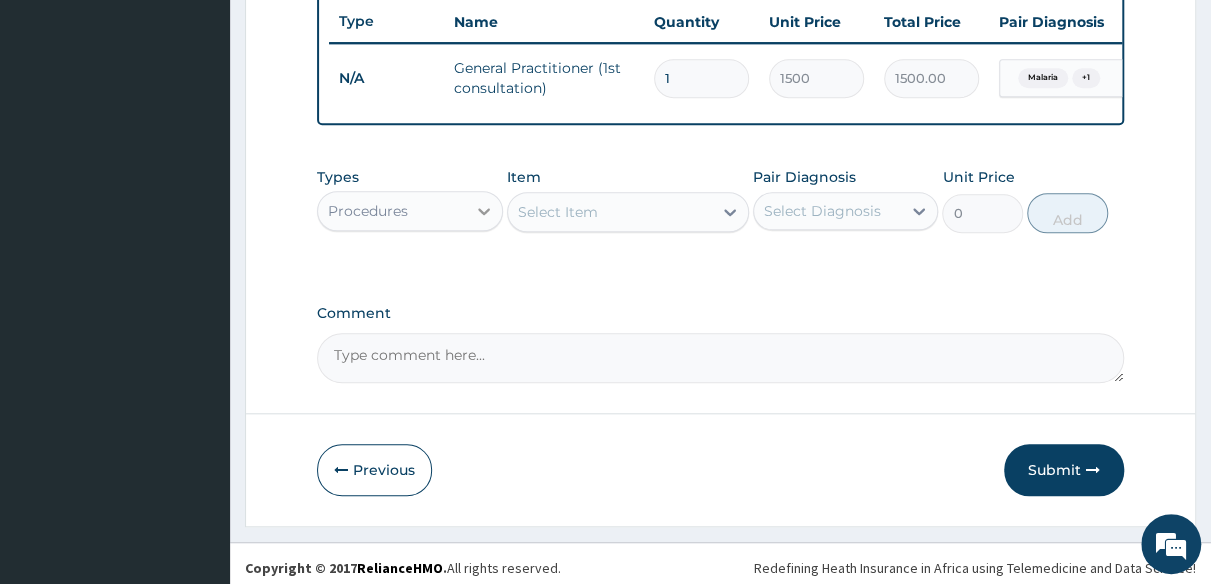 click 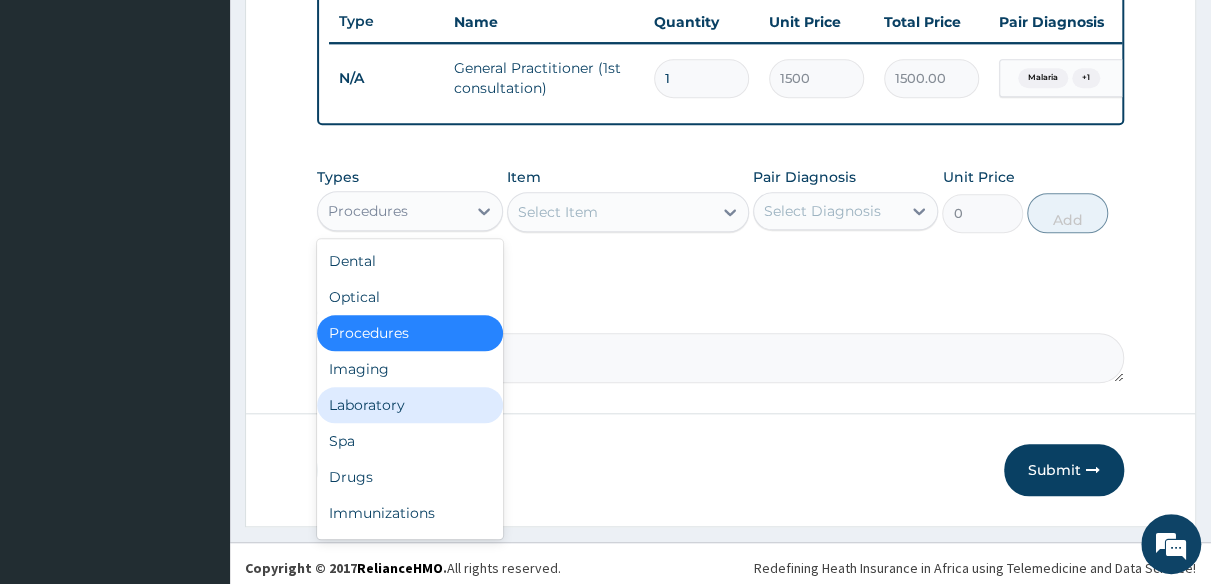 click on "Laboratory" at bounding box center [410, 405] 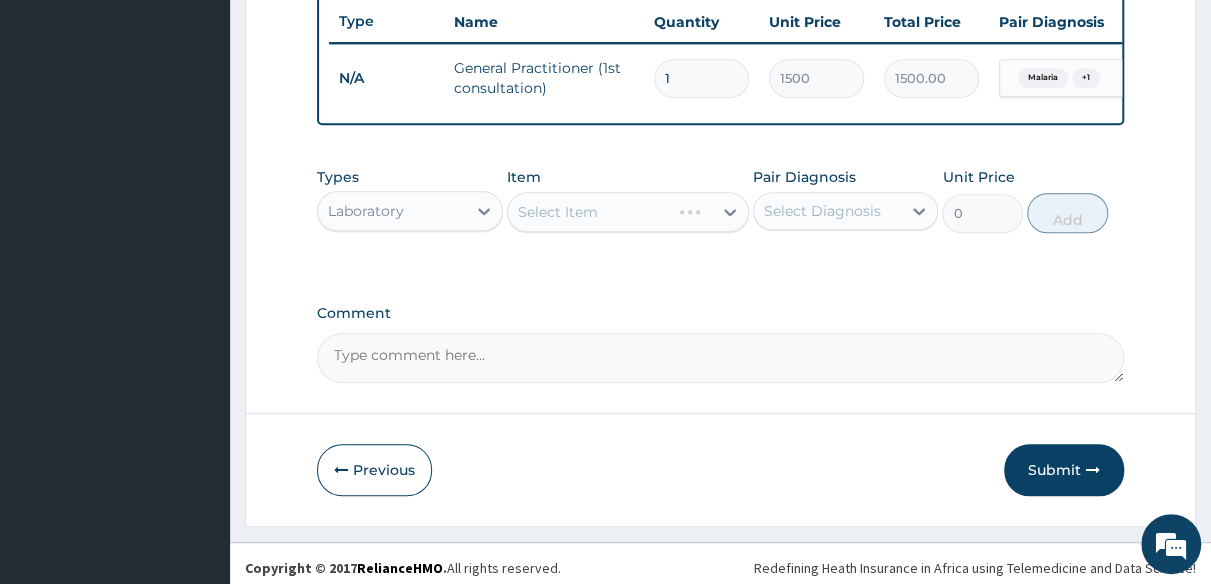 click on "Select Item" at bounding box center (628, 212) 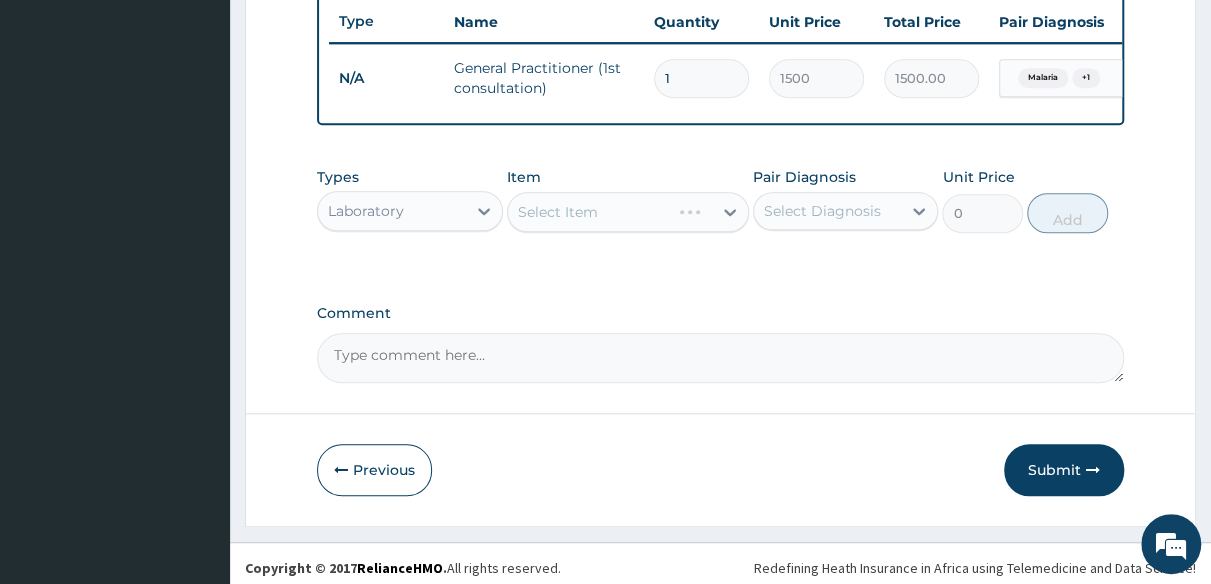 click on "Select Item" at bounding box center (628, 212) 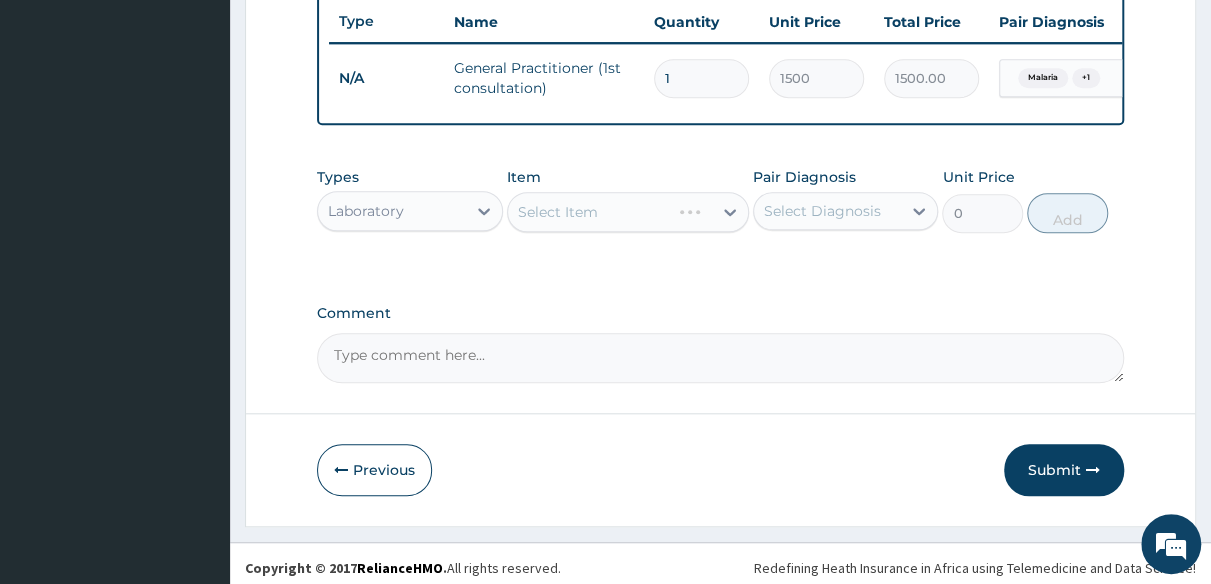 click on "Laboratory" at bounding box center (392, 211) 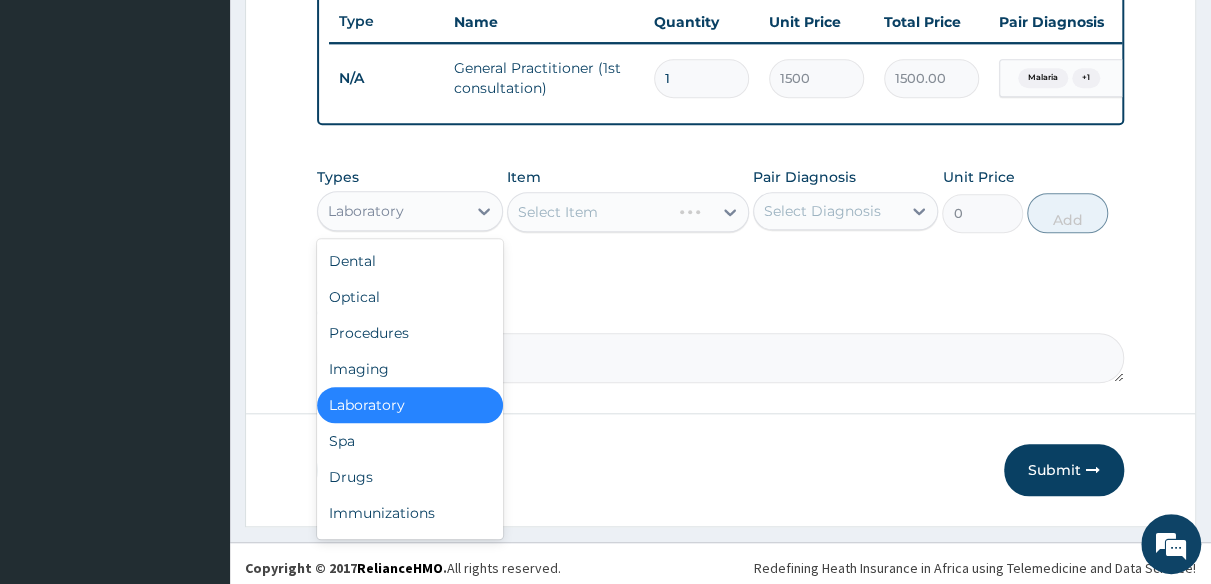 click on "Laboratory" at bounding box center [410, 405] 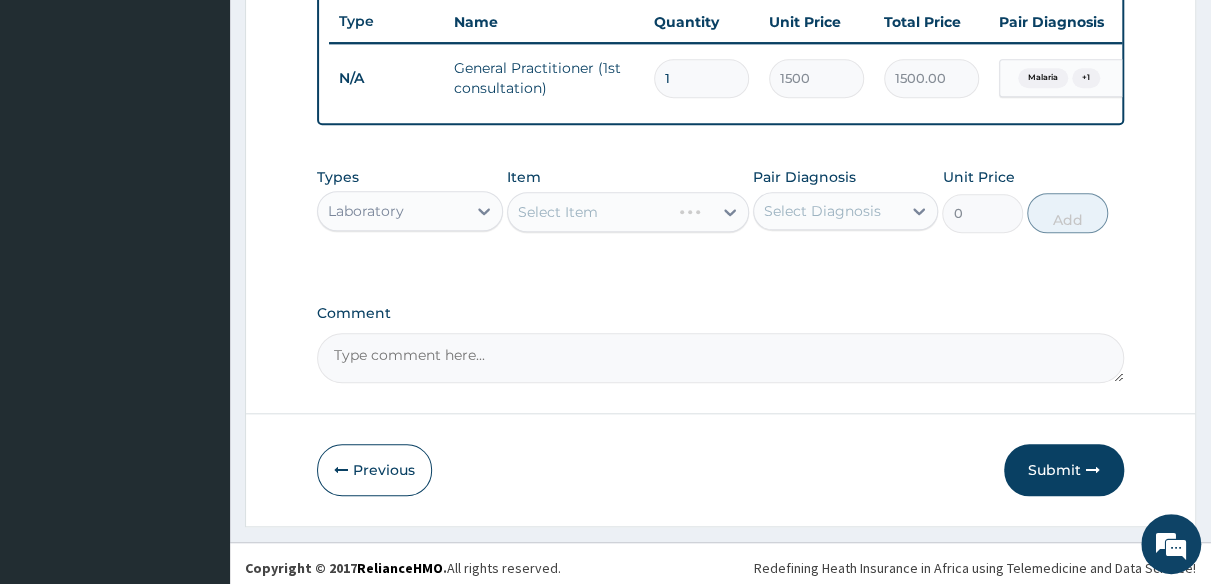 click on "Select Item" at bounding box center [628, 212] 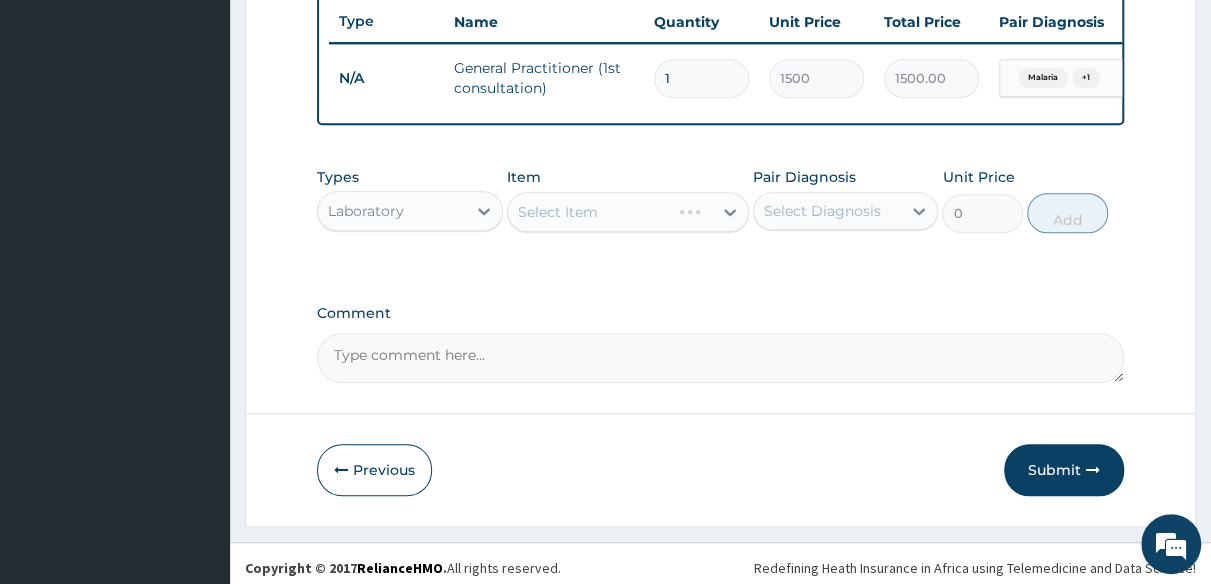 click on "Select Item" at bounding box center (628, 212) 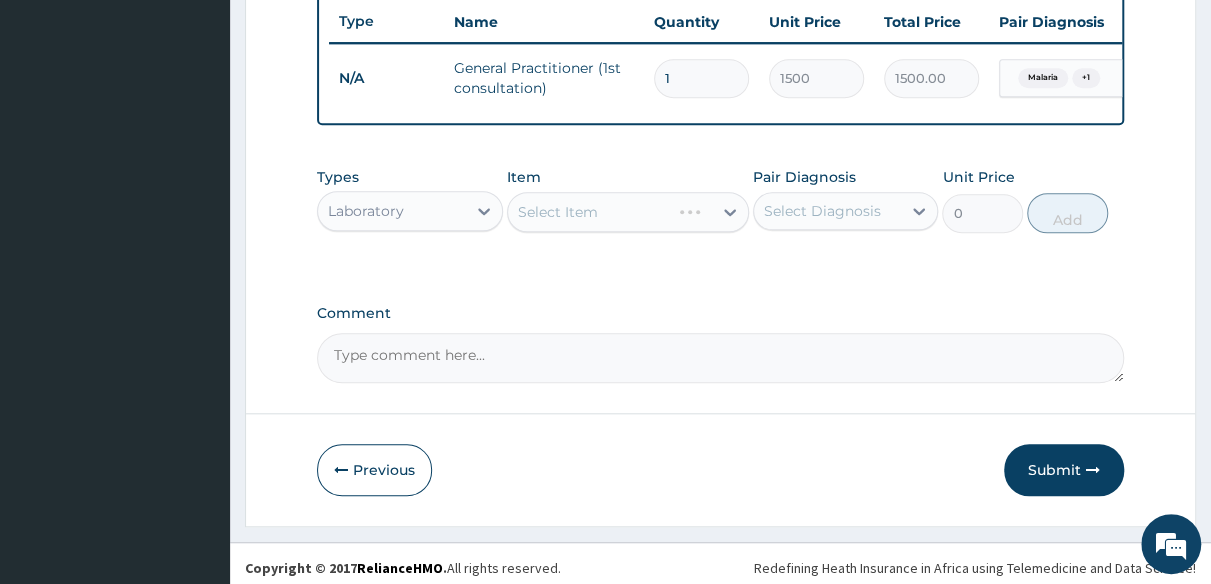 click on "Select Item" at bounding box center (628, 212) 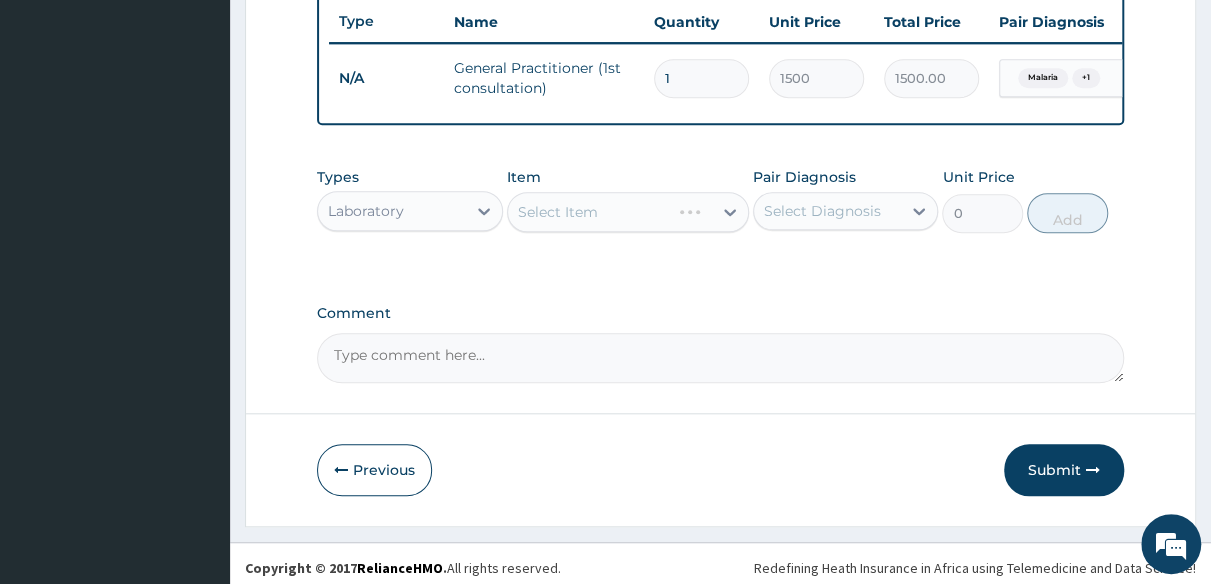 click on "Select Item" at bounding box center [628, 212] 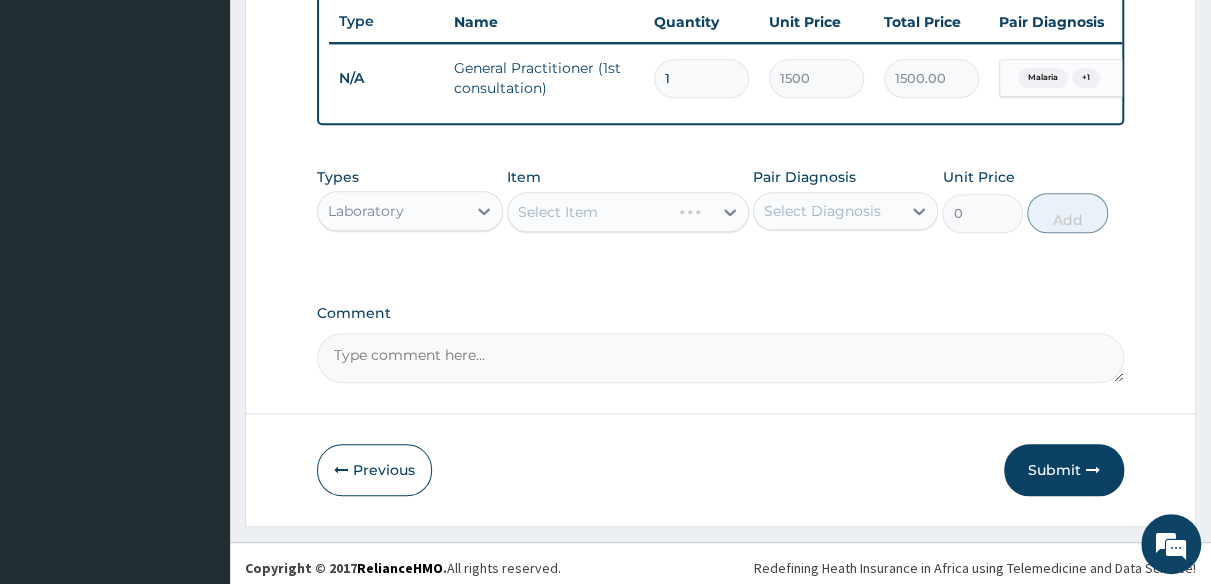 click on "Select Item" at bounding box center (628, 212) 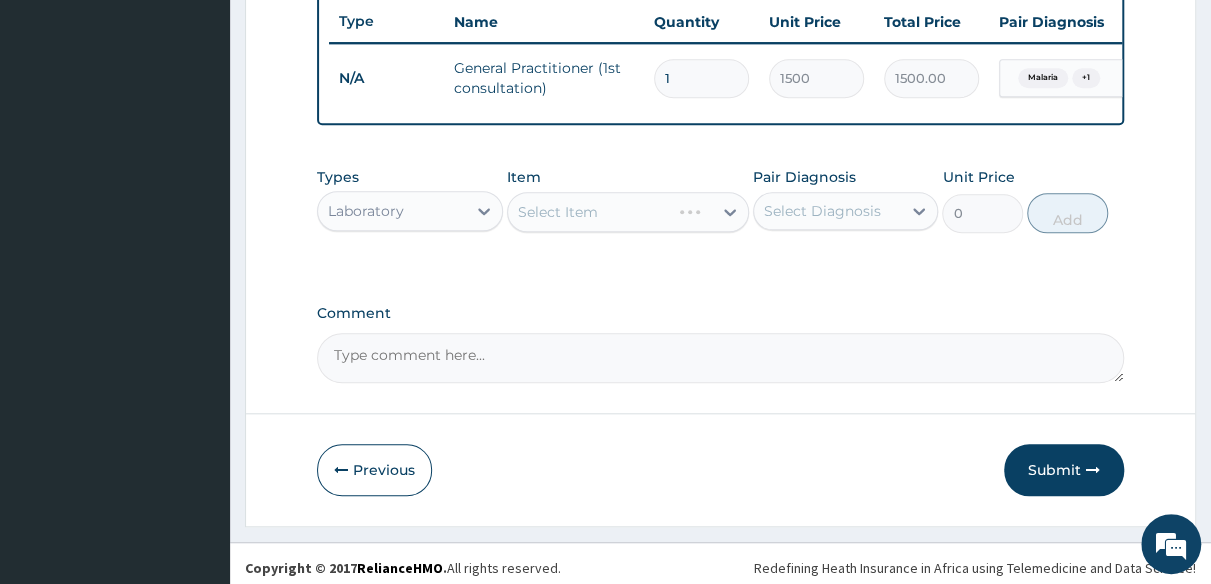 click on "Select Item" at bounding box center (628, 212) 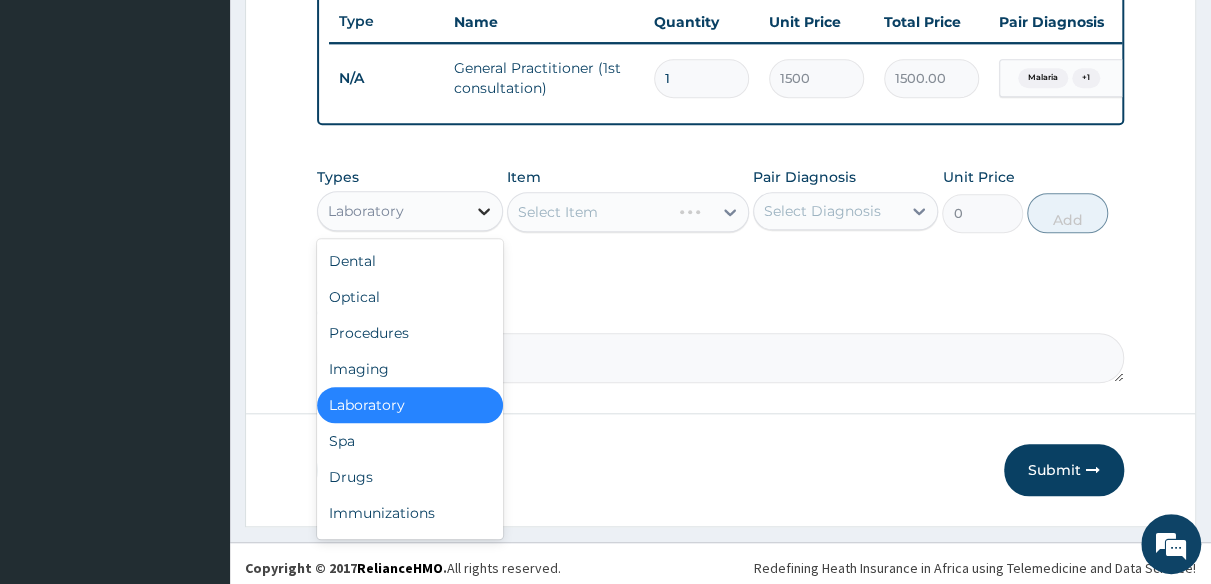 click 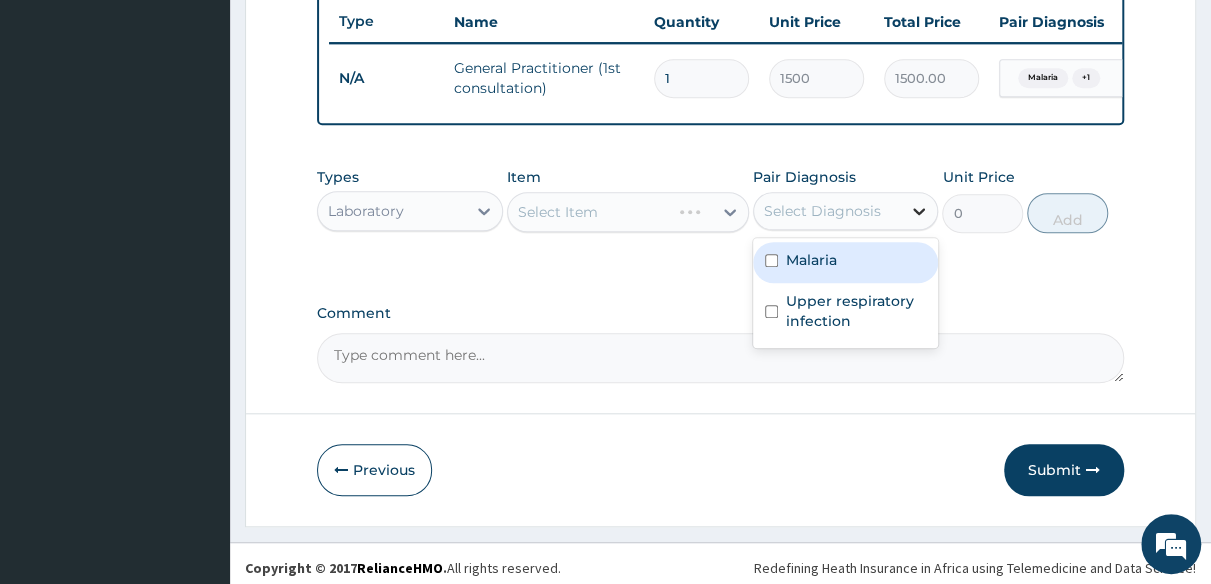 click 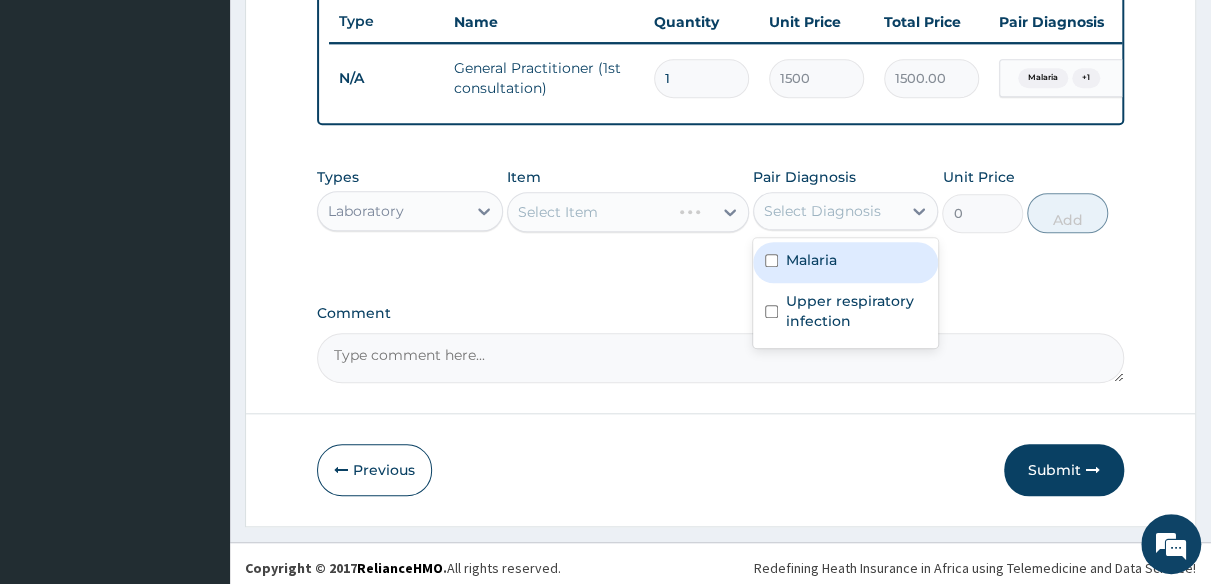 click at bounding box center [771, 260] 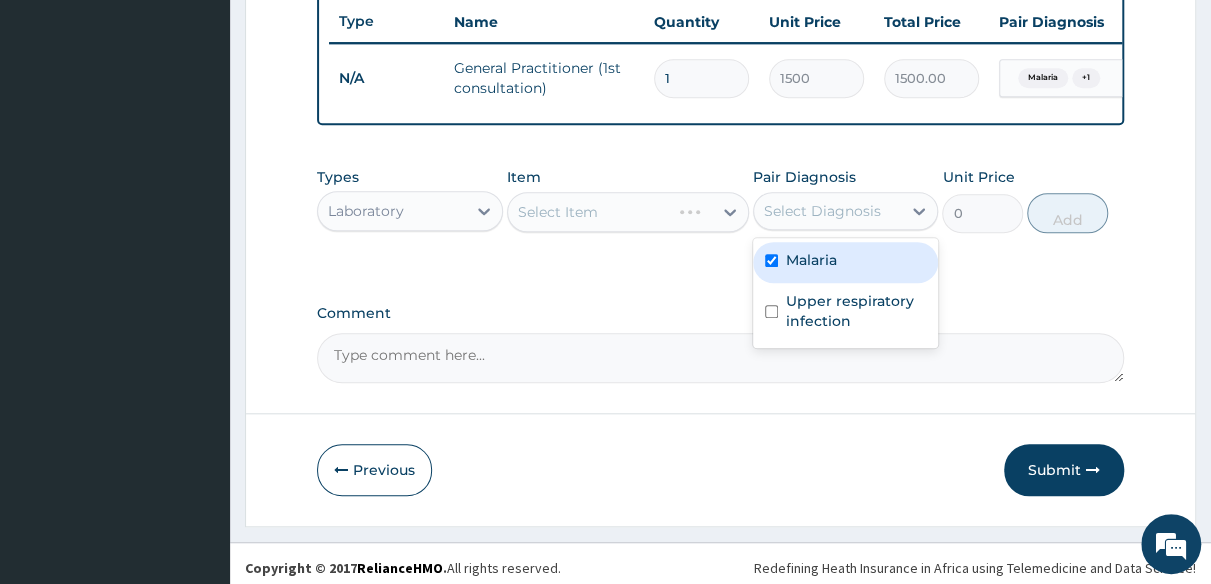 checkbox on "true" 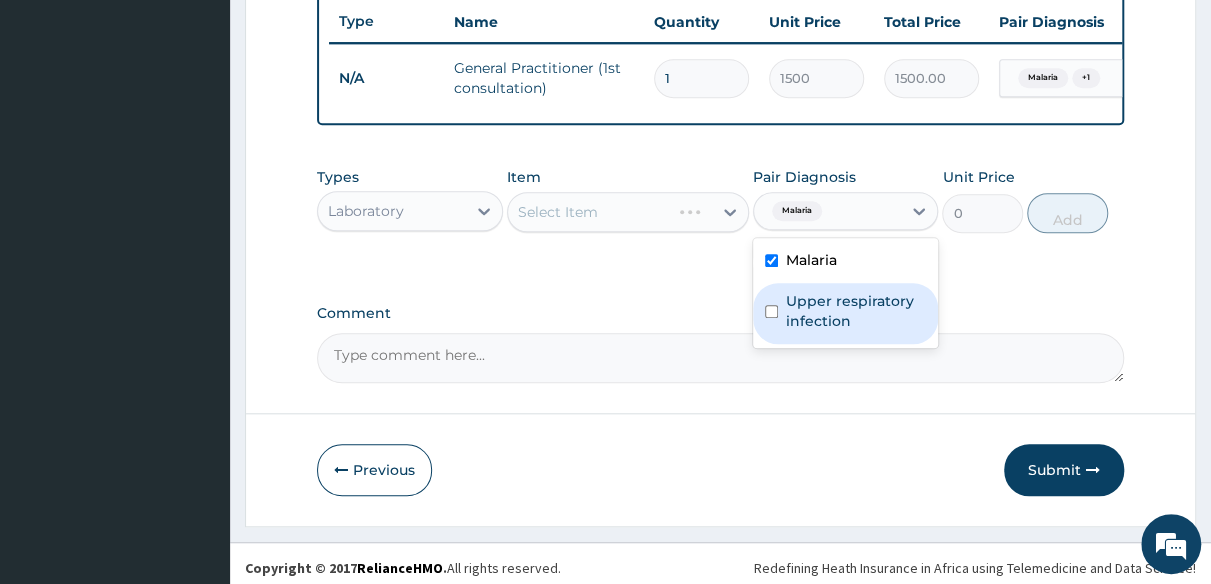 click on "Upper respiratory infection" at bounding box center (846, 313) 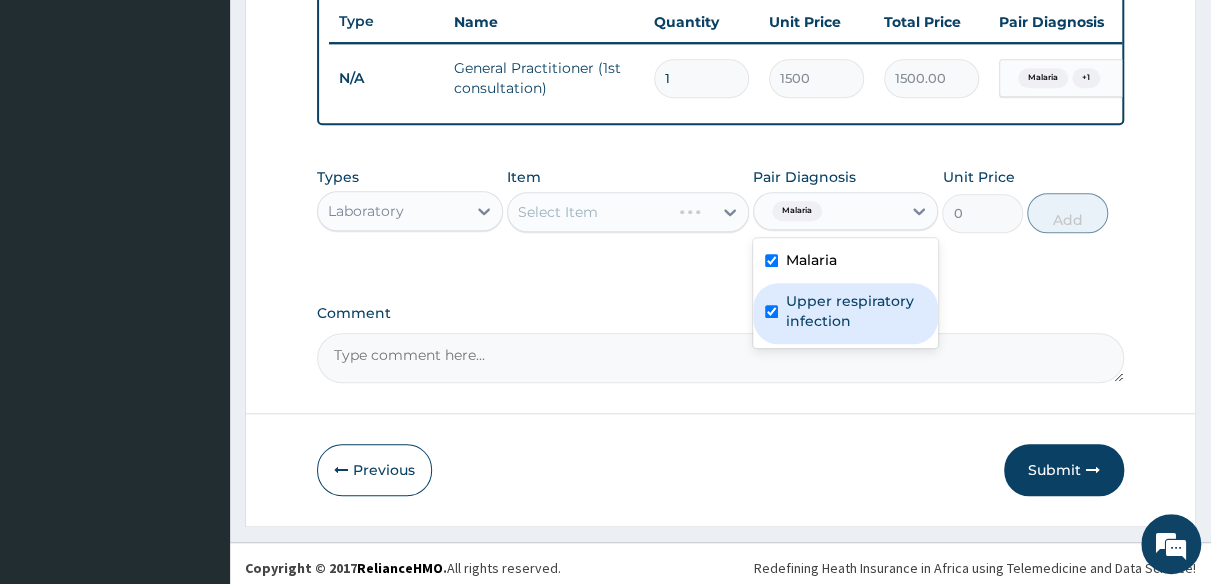 checkbox on "true" 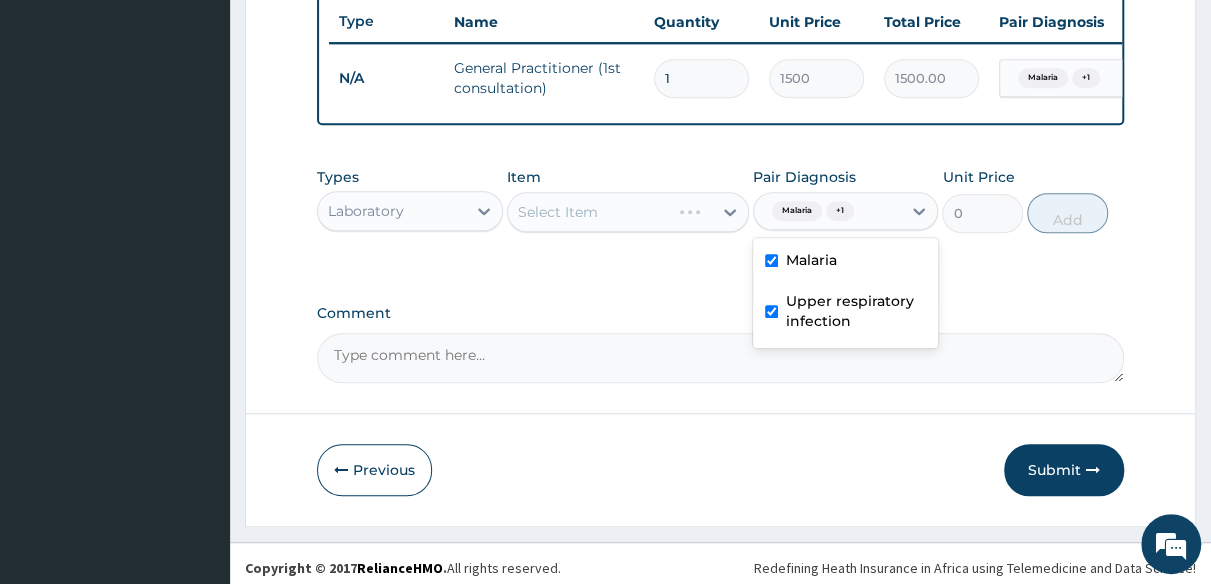 drag, startPoint x: 646, startPoint y: 219, endPoint x: 666, endPoint y: 217, distance: 20.09975 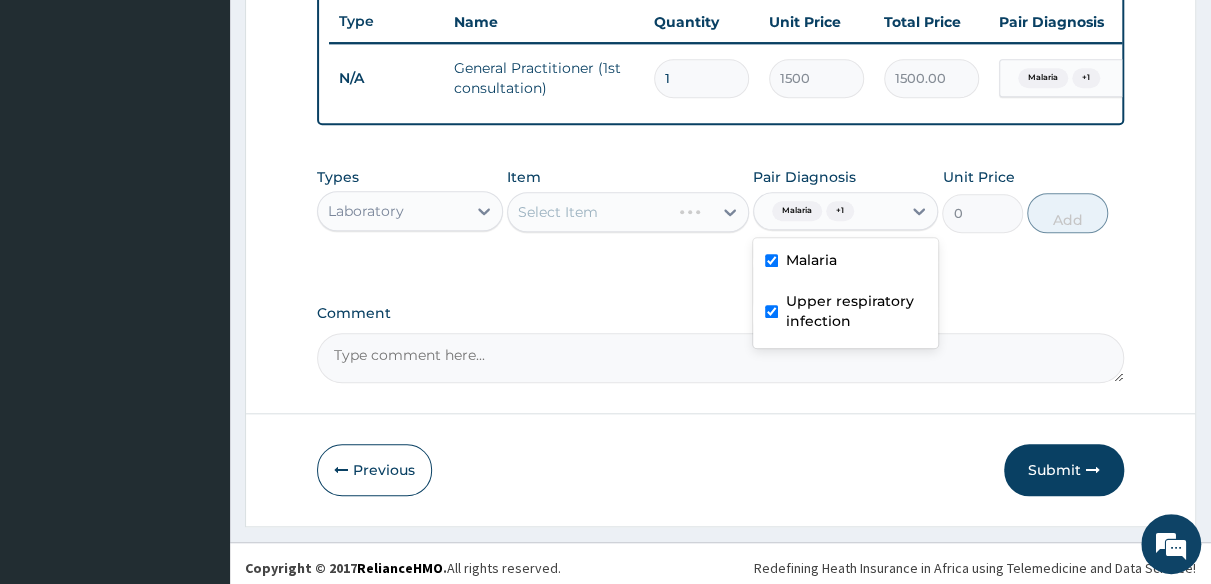 click on "Select Item" at bounding box center (628, 212) 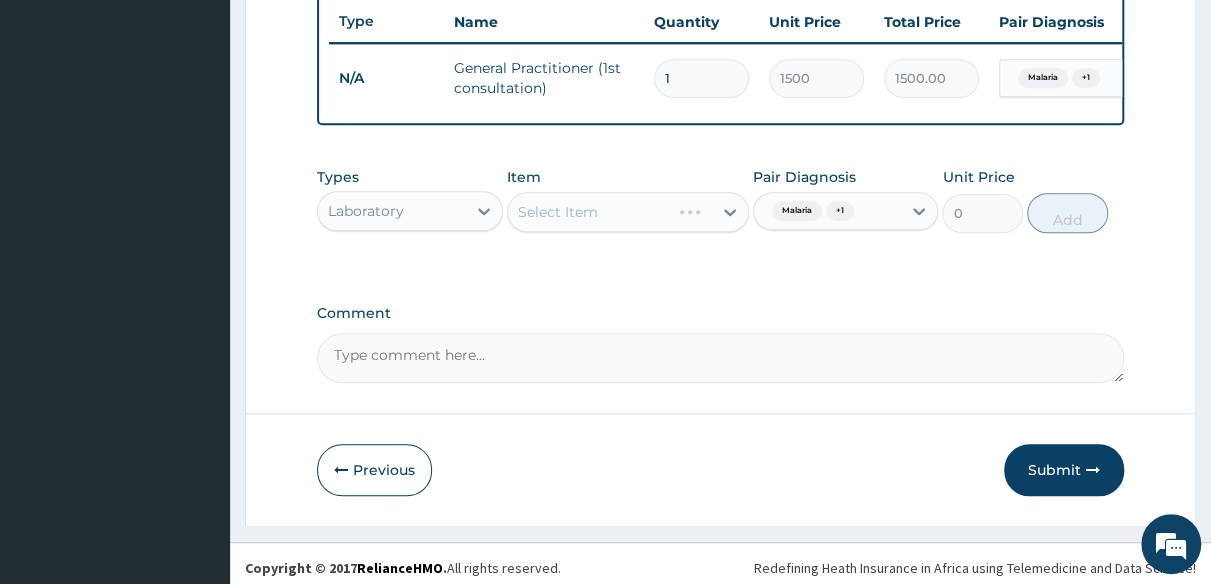 click on "Select Item" at bounding box center (628, 212) 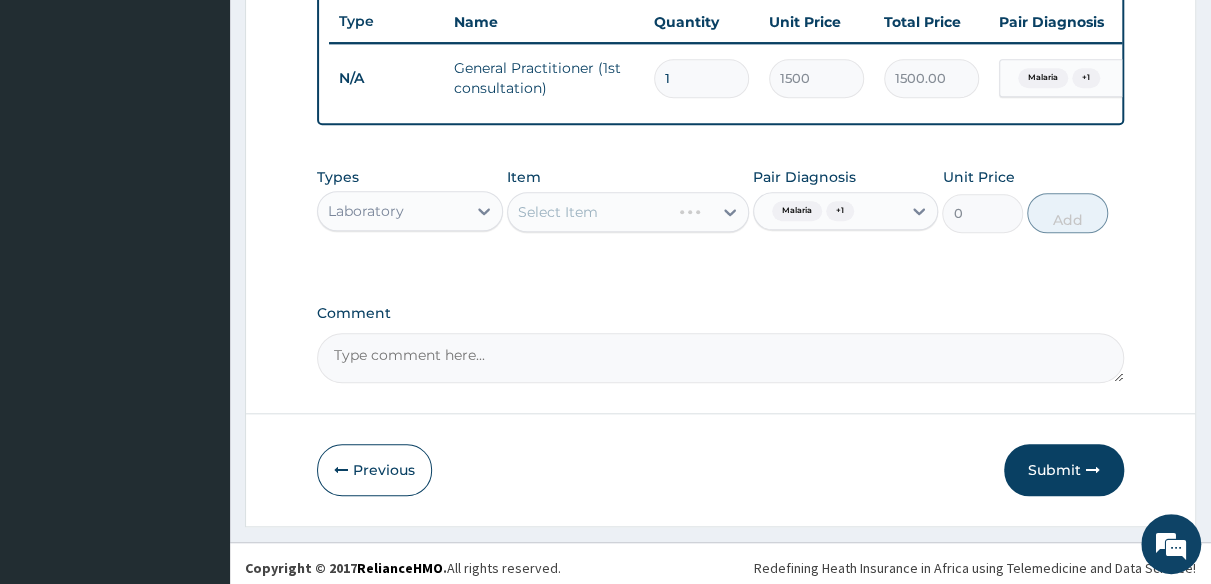 click on "Select Item" at bounding box center (628, 212) 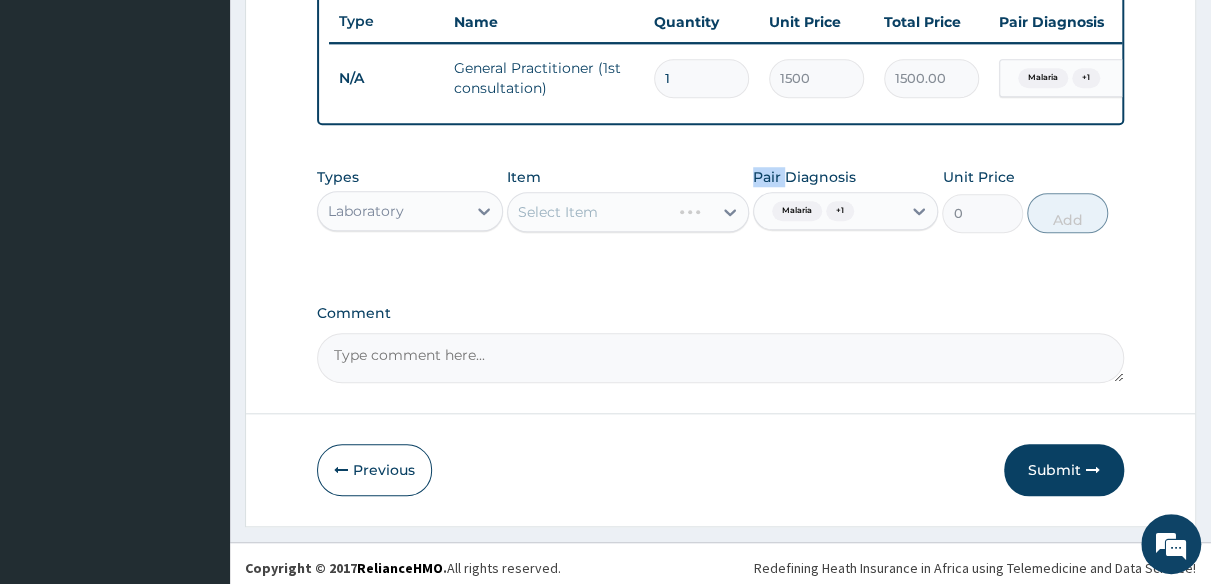 click on "Select Item" at bounding box center [628, 212] 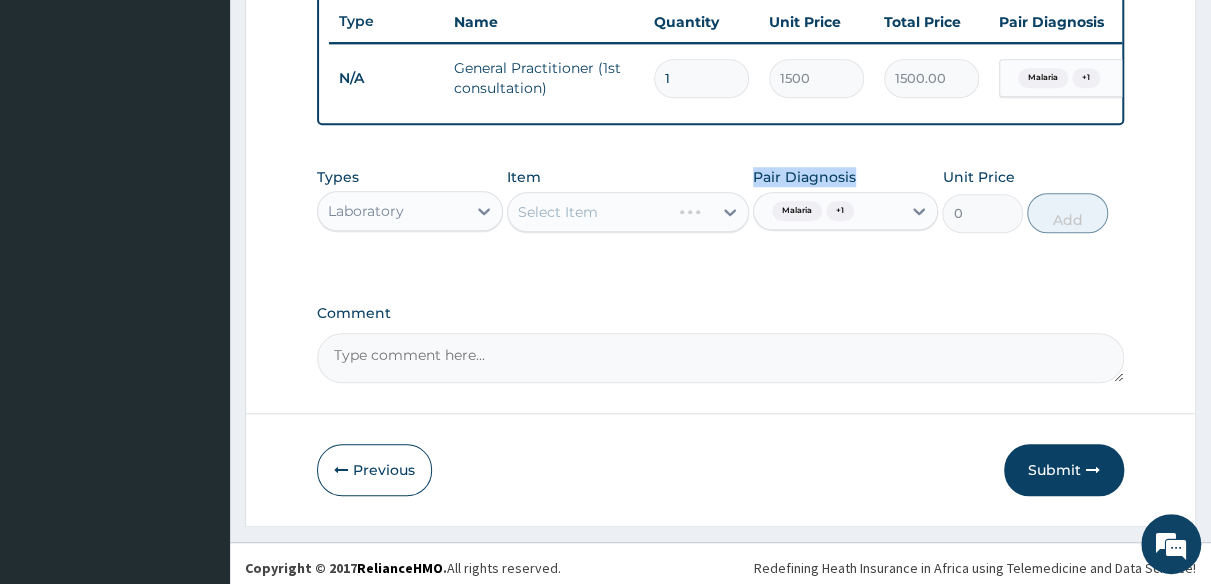 click on "Select Item" at bounding box center [628, 212] 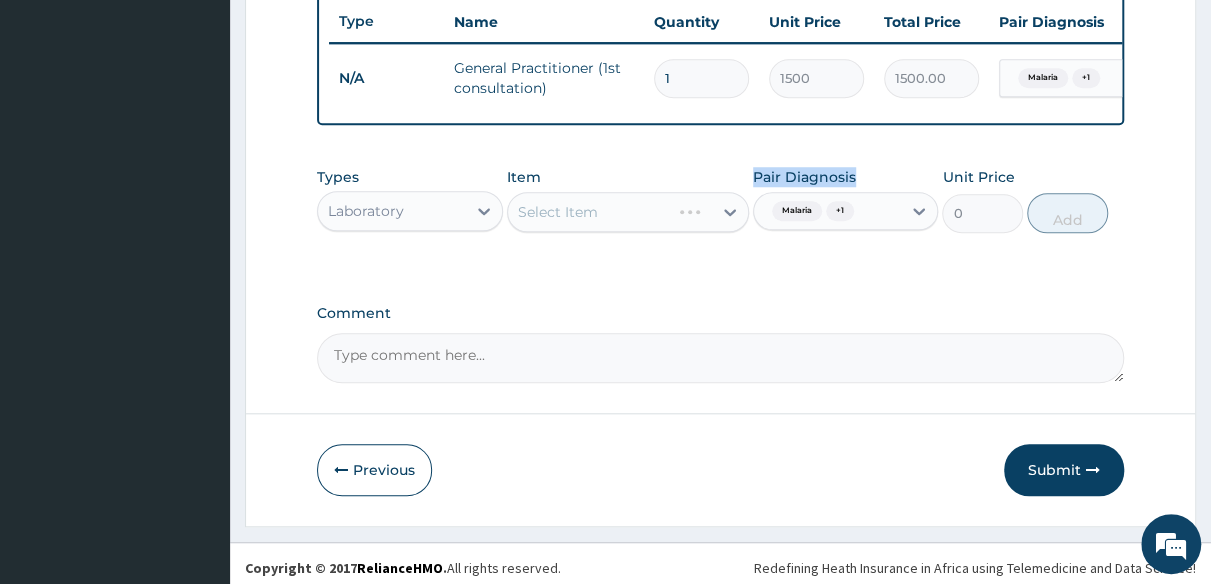 click on "Select Item" at bounding box center [628, 212] 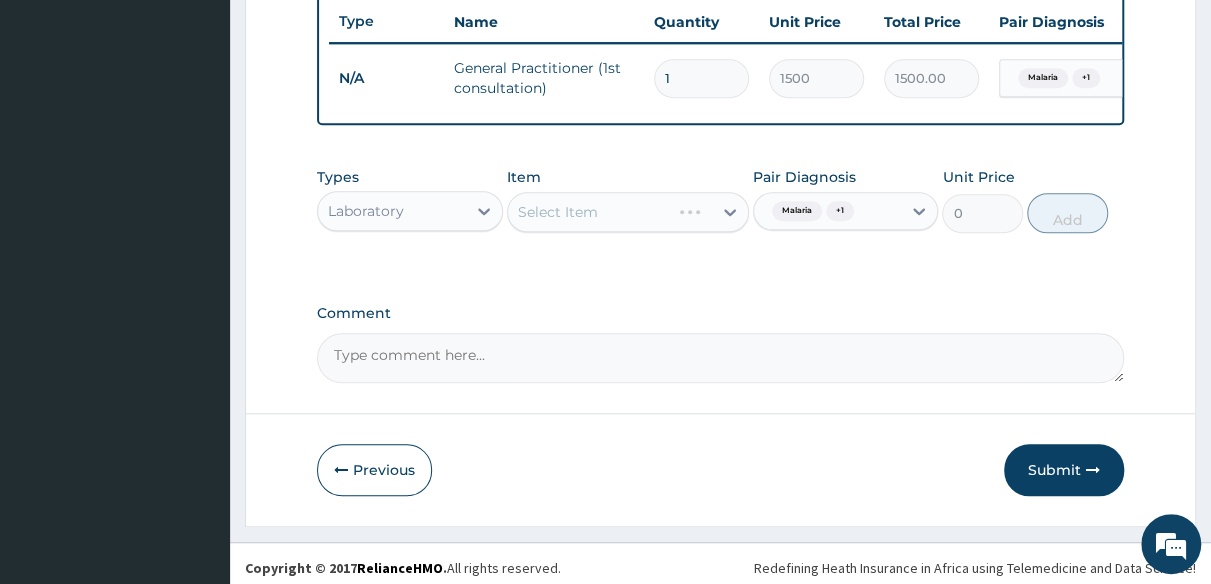 click on "Select Item" at bounding box center (628, 212) 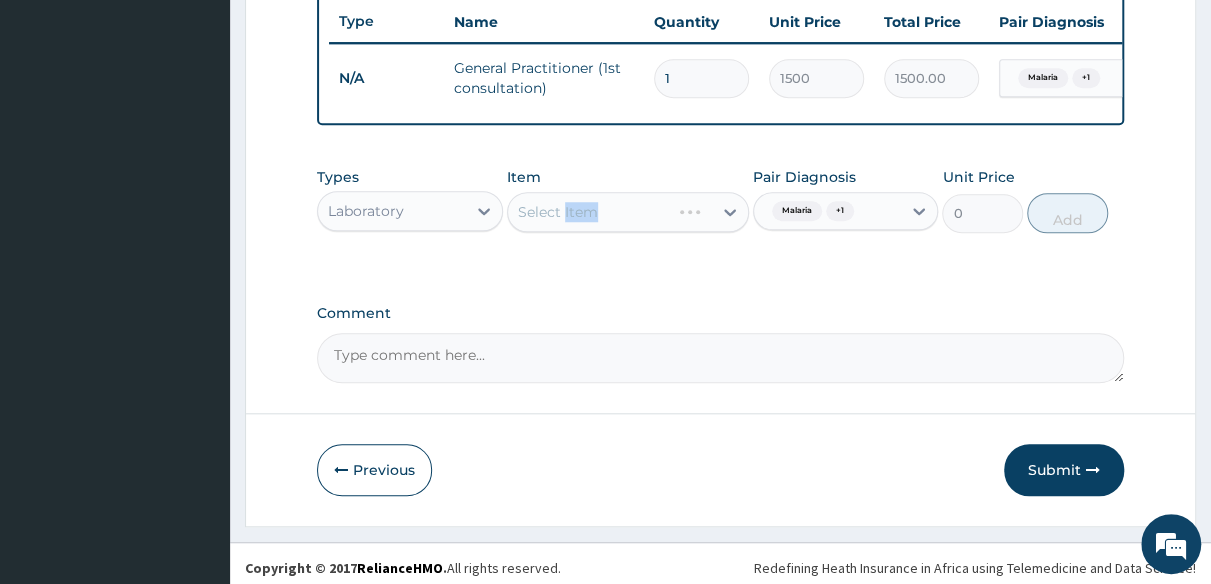 drag, startPoint x: 586, startPoint y: 223, endPoint x: 573, endPoint y: 220, distance: 13.341664 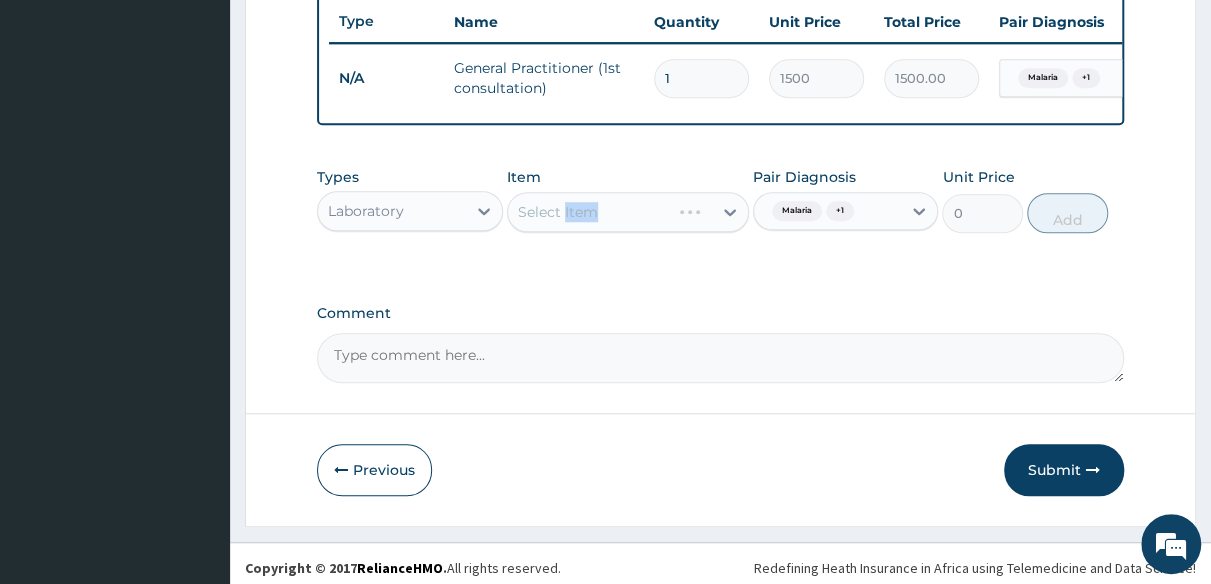 click on "Select Item" at bounding box center (628, 212) 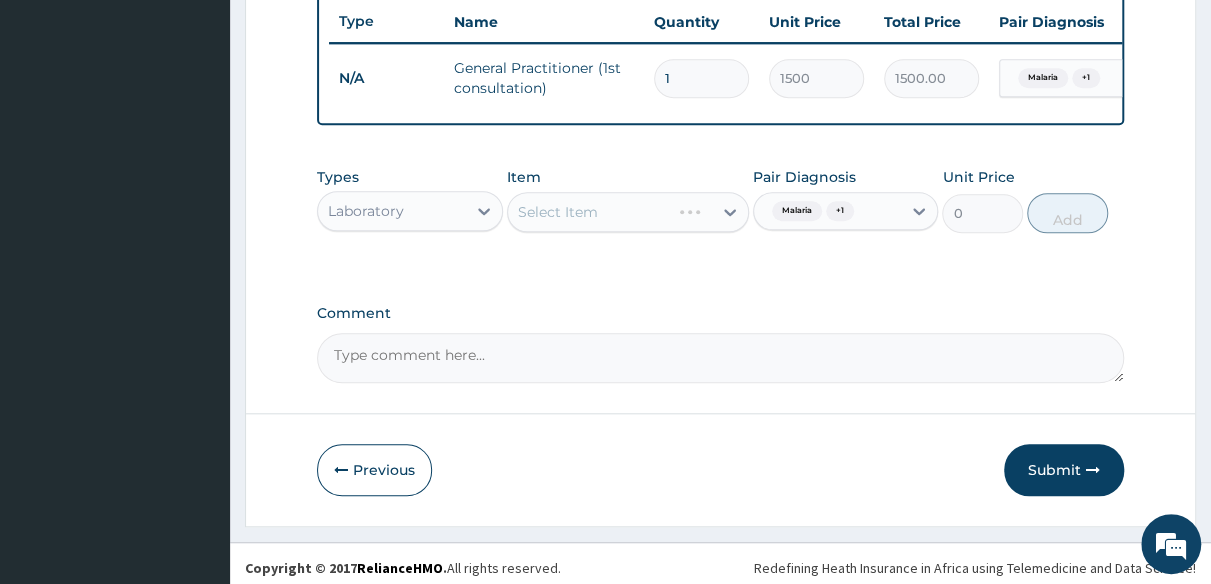 click on "Select Item" at bounding box center [628, 212] 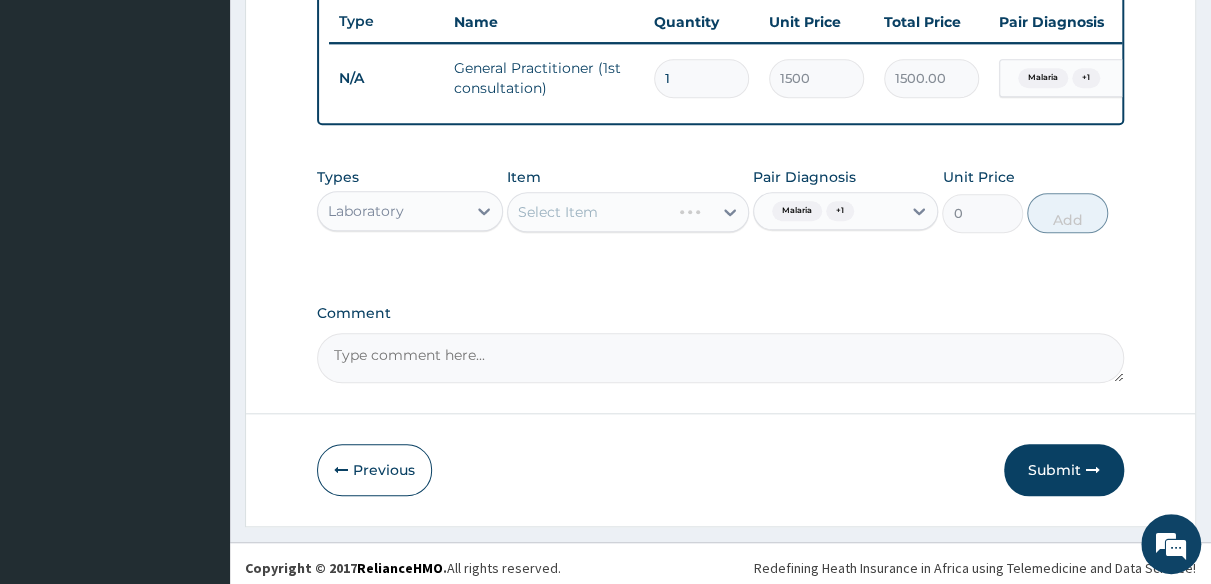 click on "Select Item" at bounding box center (628, 212) 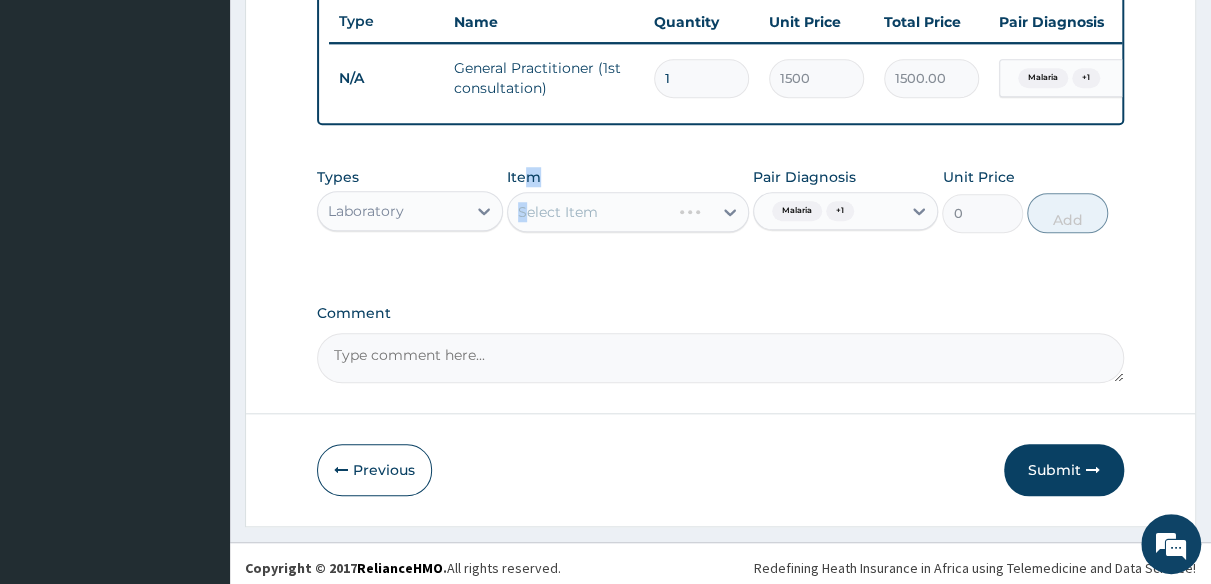 click on "Select Item" at bounding box center [628, 212] 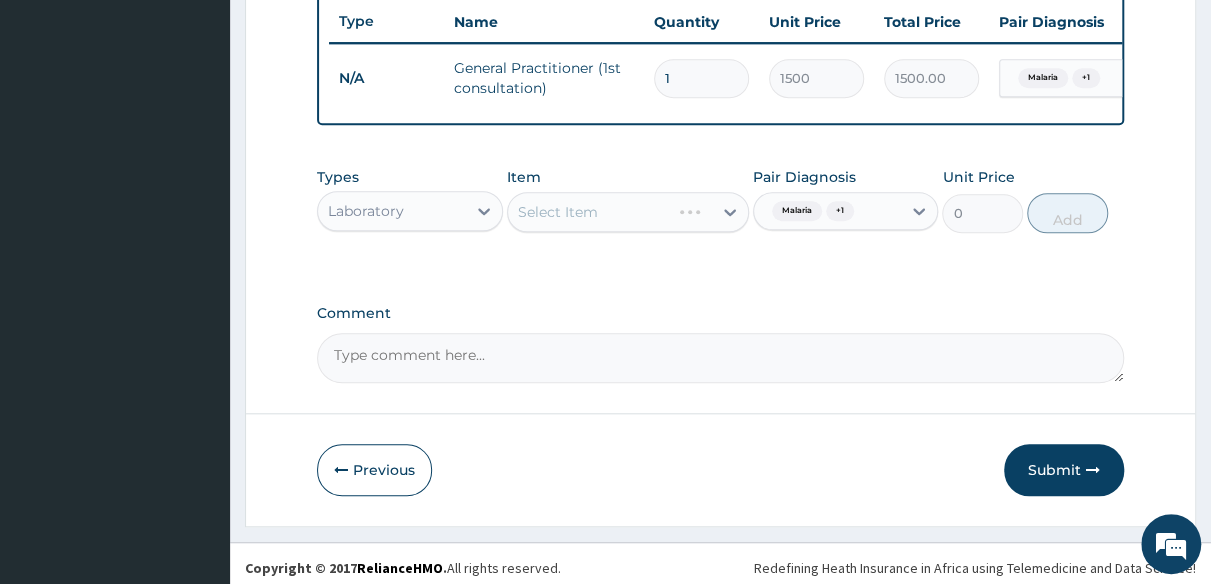 click on "Select Item" at bounding box center [628, 212] 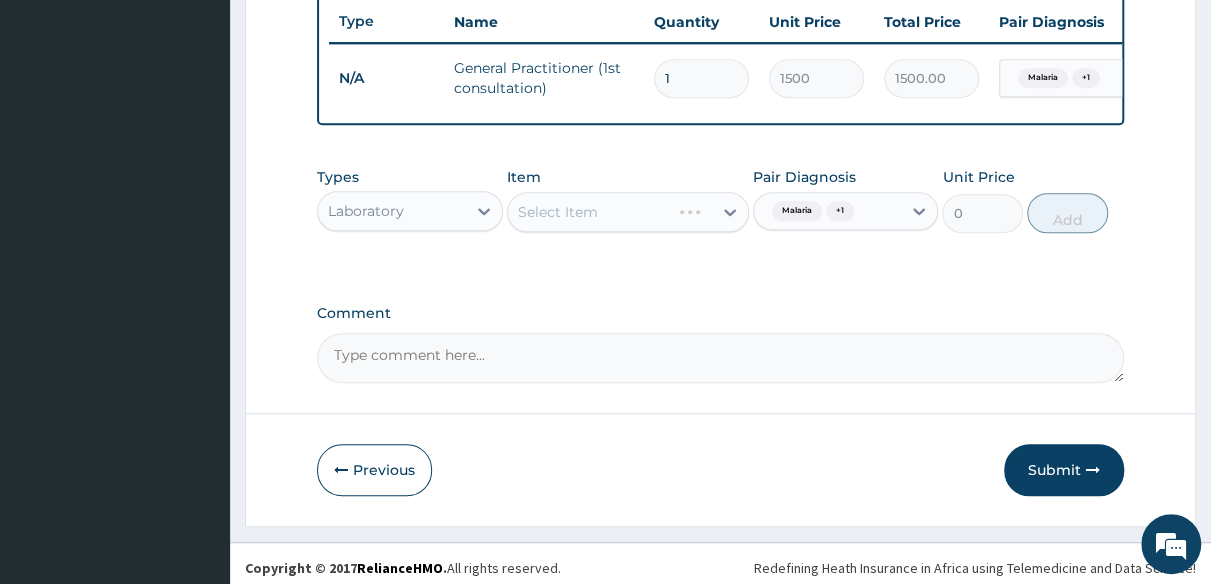 click on "Select Item" at bounding box center [628, 212] 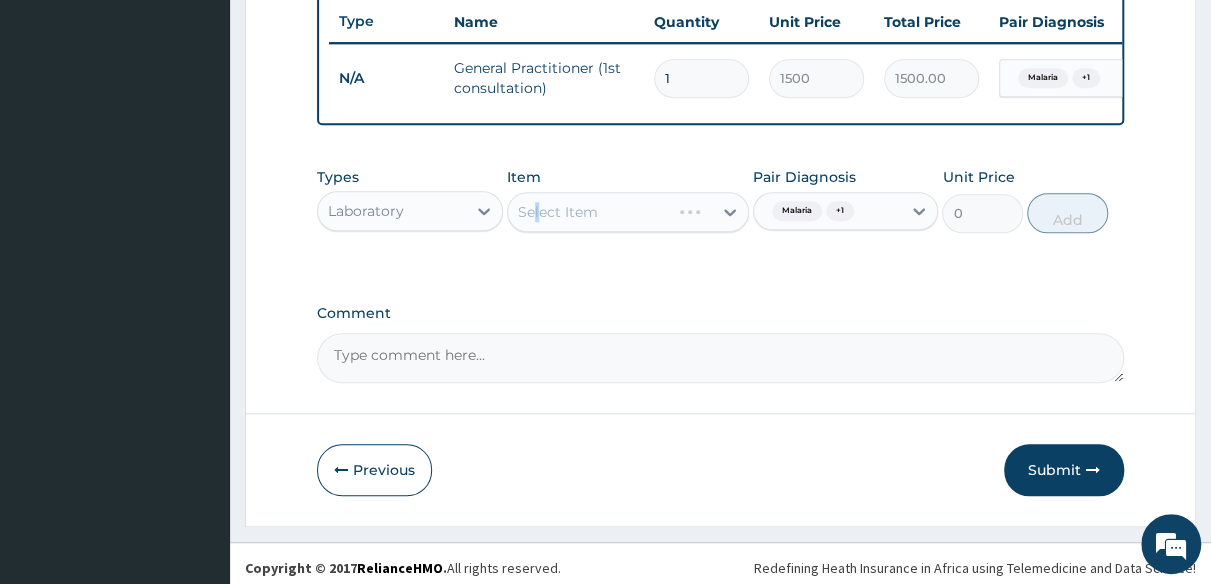 click on "Select Item" at bounding box center [628, 212] 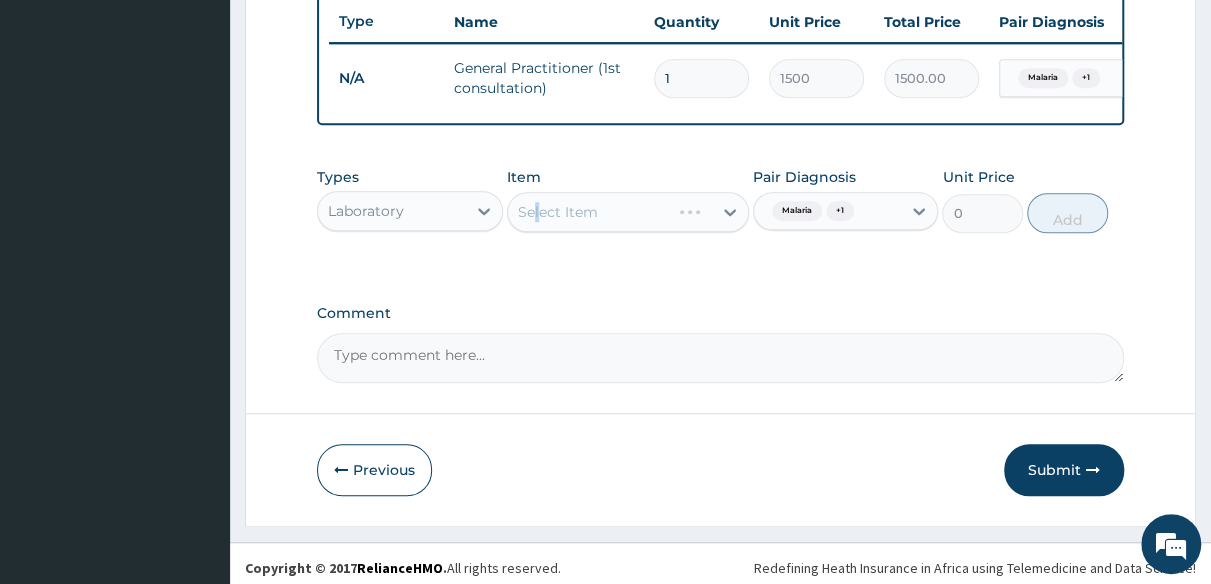 click on "Select Item" at bounding box center [628, 212] 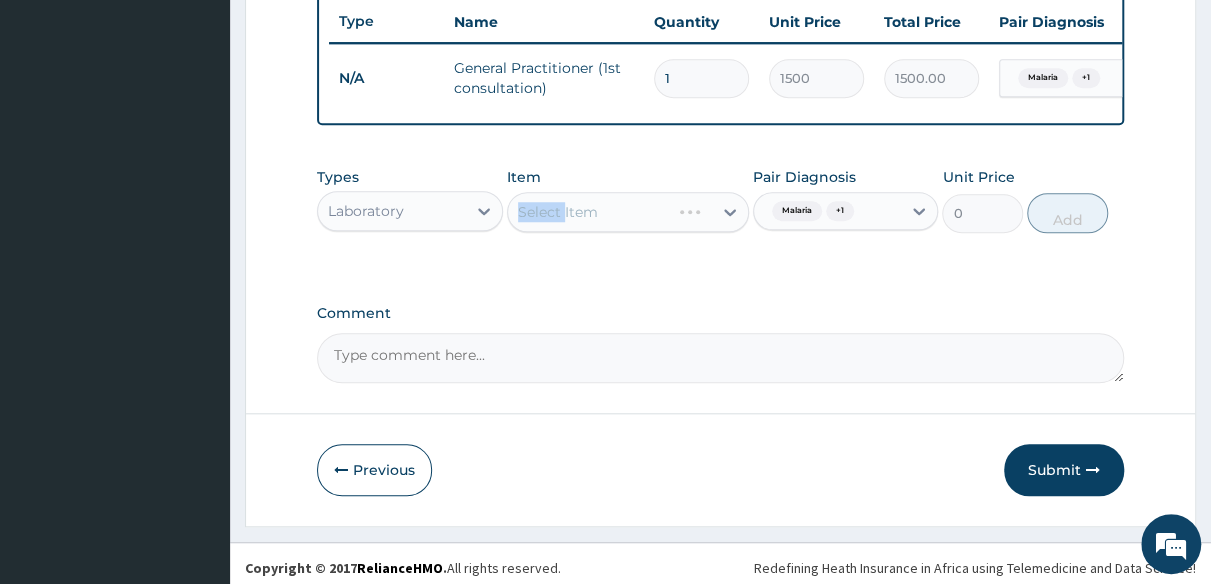 drag, startPoint x: 542, startPoint y: 223, endPoint x: 566, endPoint y: 222, distance: 24.020824 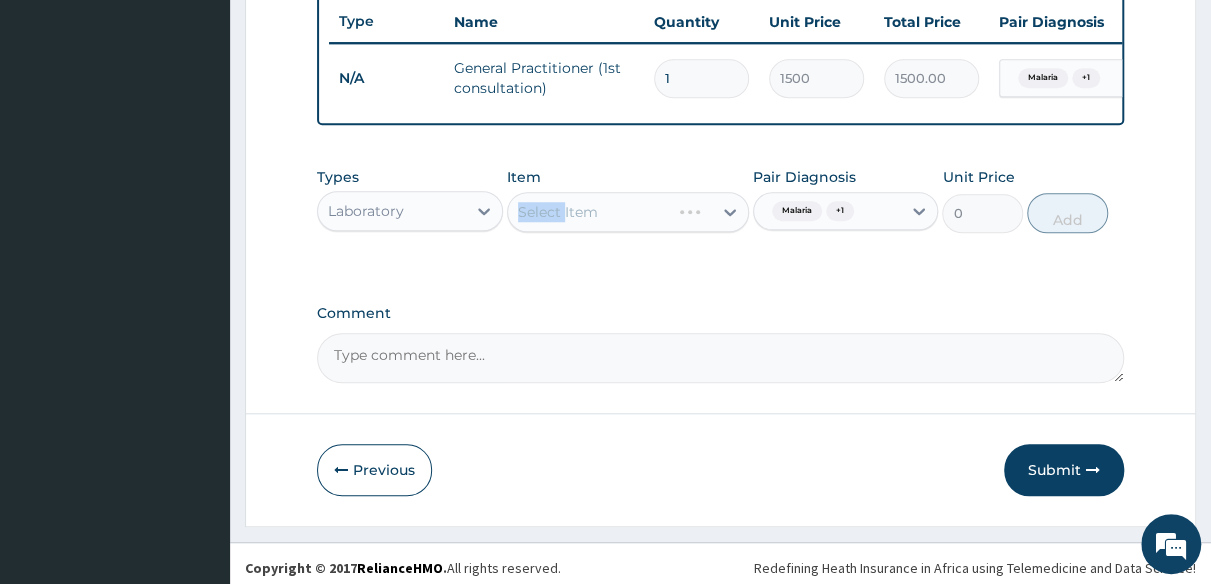 click on "Select Item" at bounding box center [628, 212] 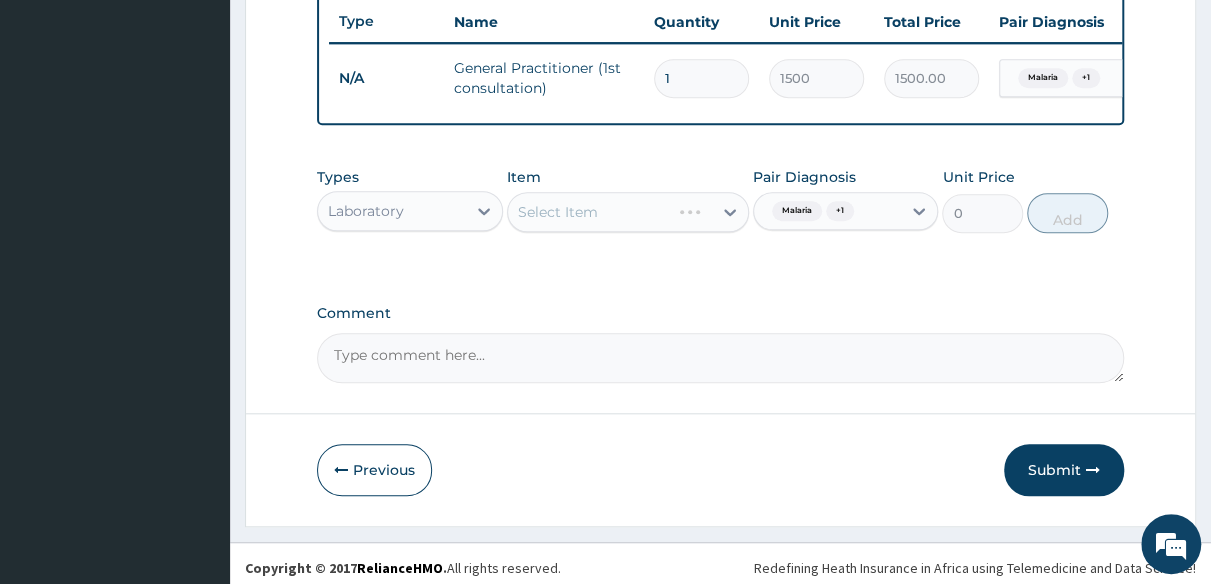 drag, startPoint x: 569, startPoint y: 222, endPoint x: 580, endPoint y: 225, distance: 11.401754 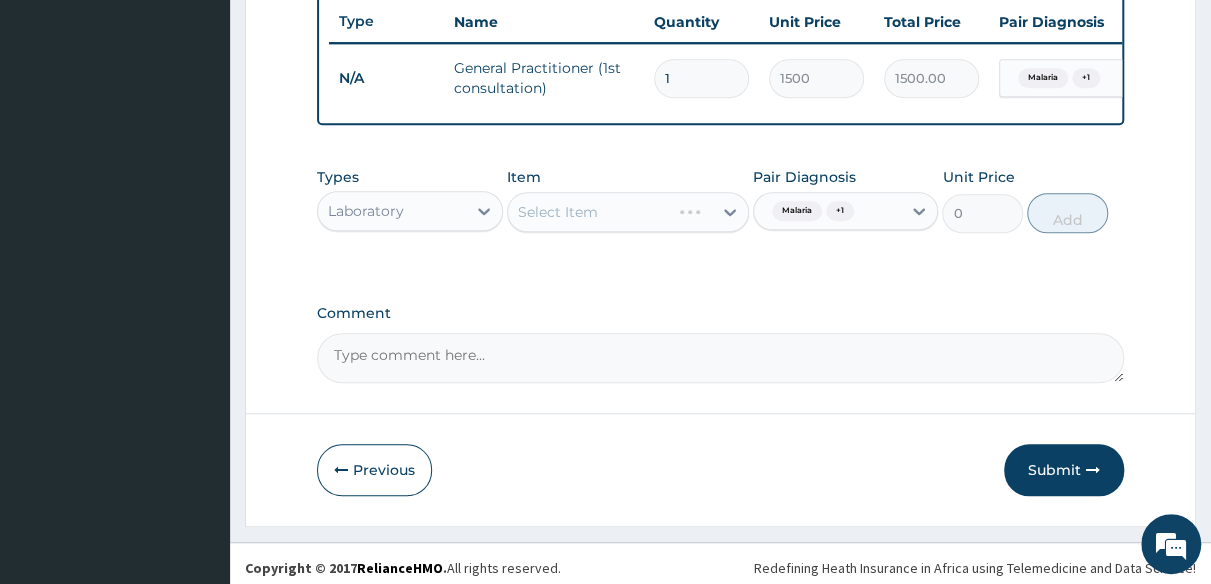 click on "Select Item" at bounding box center [628, 212] 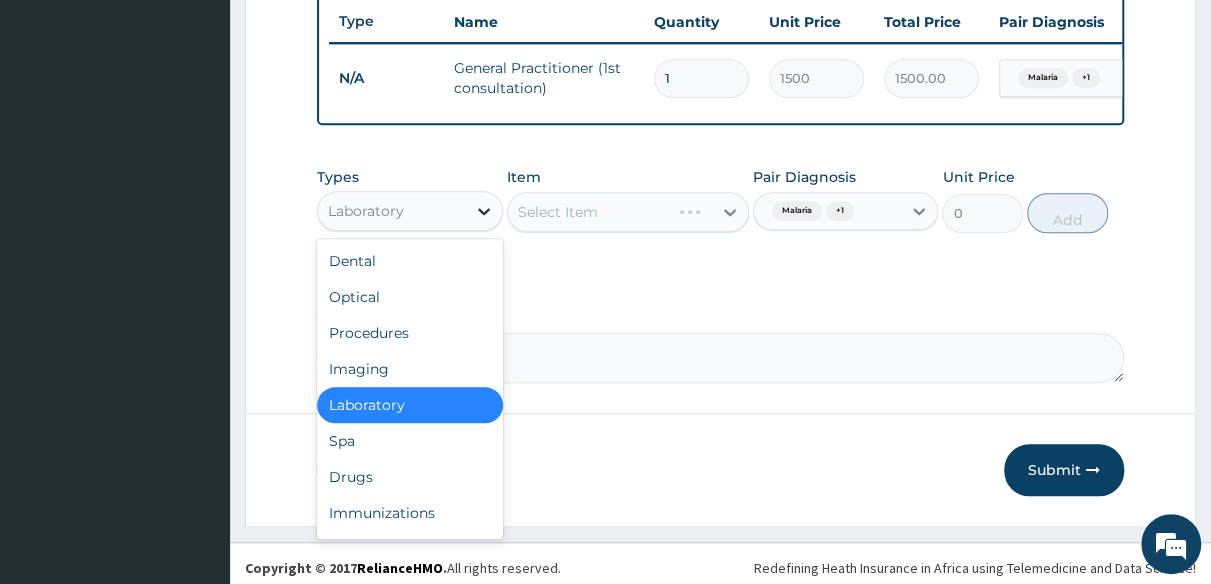 click 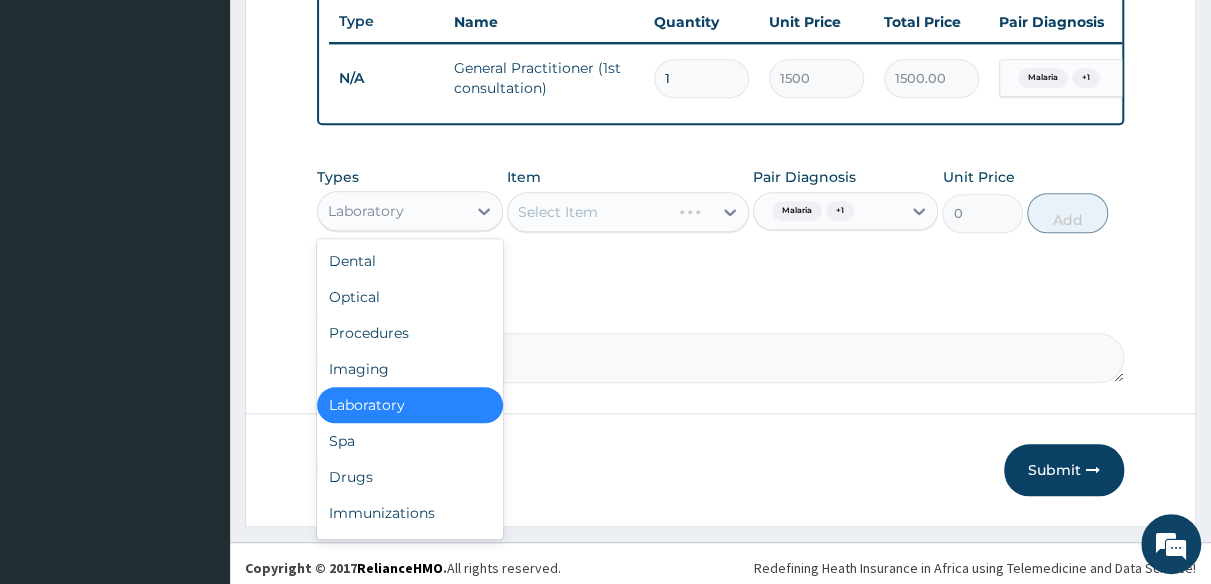 click on "Laboratory" at bounding box center (410, 405) 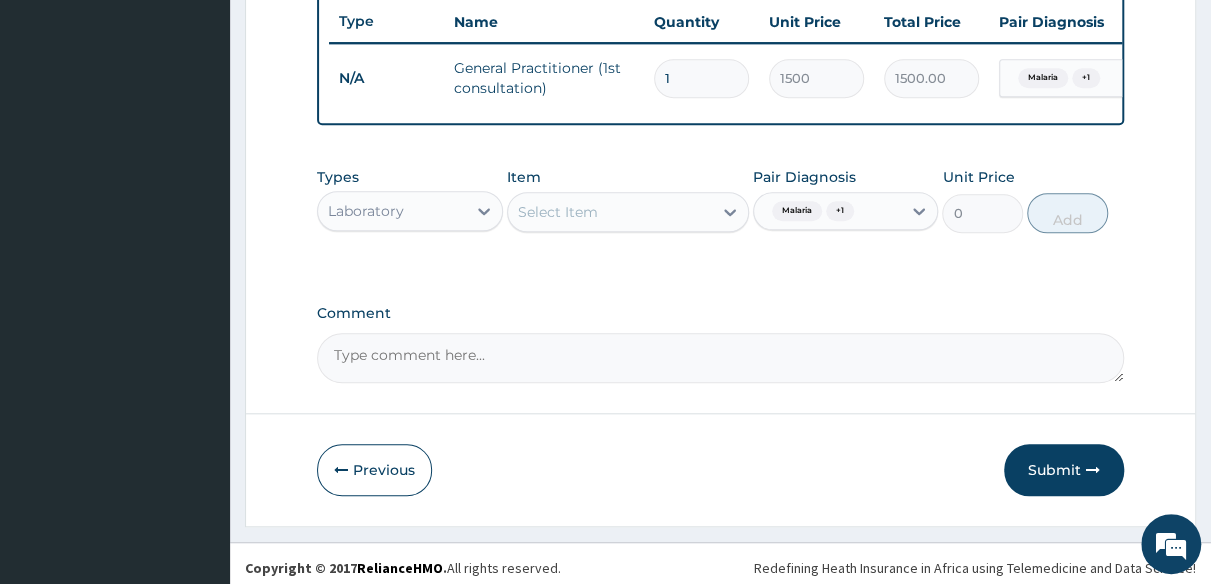drag, startPoint x: 556, startPoint y: 199, endPoint x: 549, endPoint y: 214, distance: 16.552946 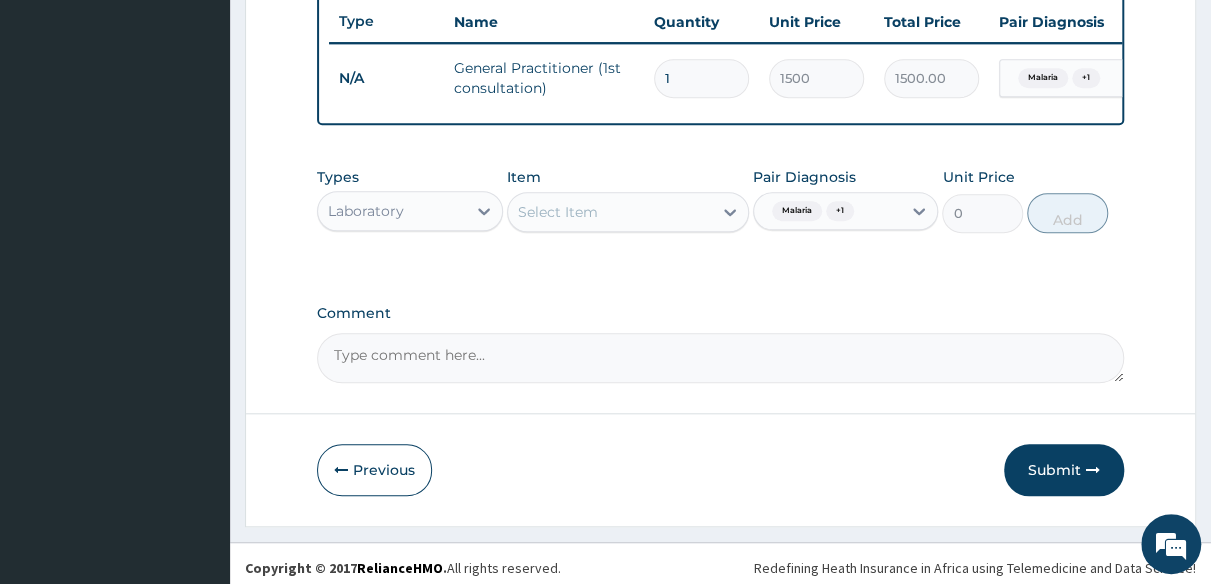 click on "Item Select Item" at bounding box center [628, 200] 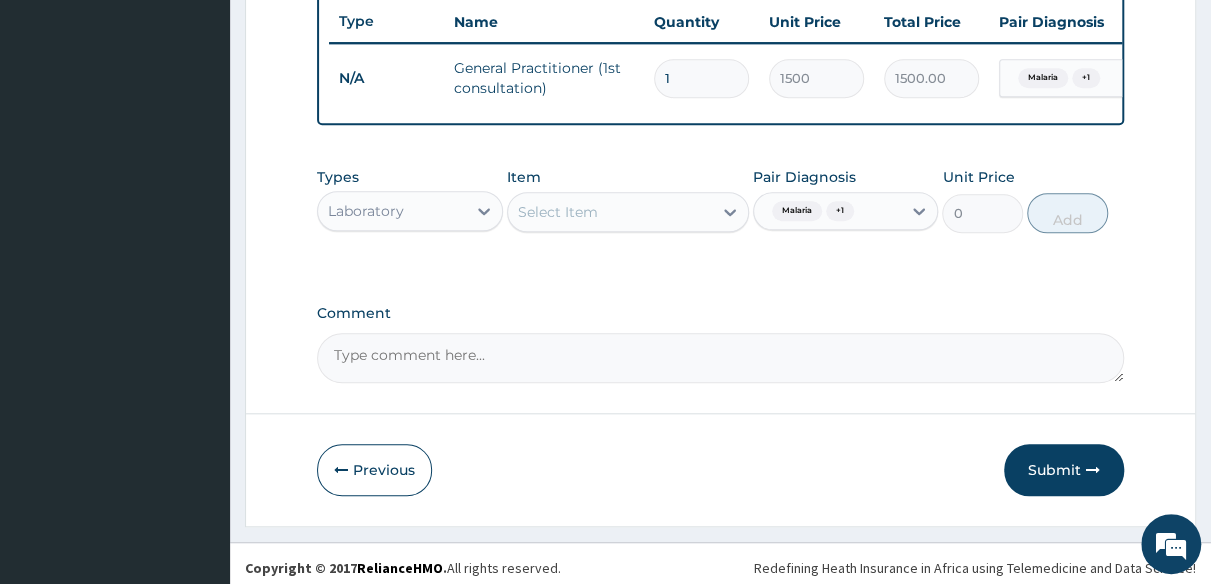 click on "Select Item" at bounding box center (558, 212) 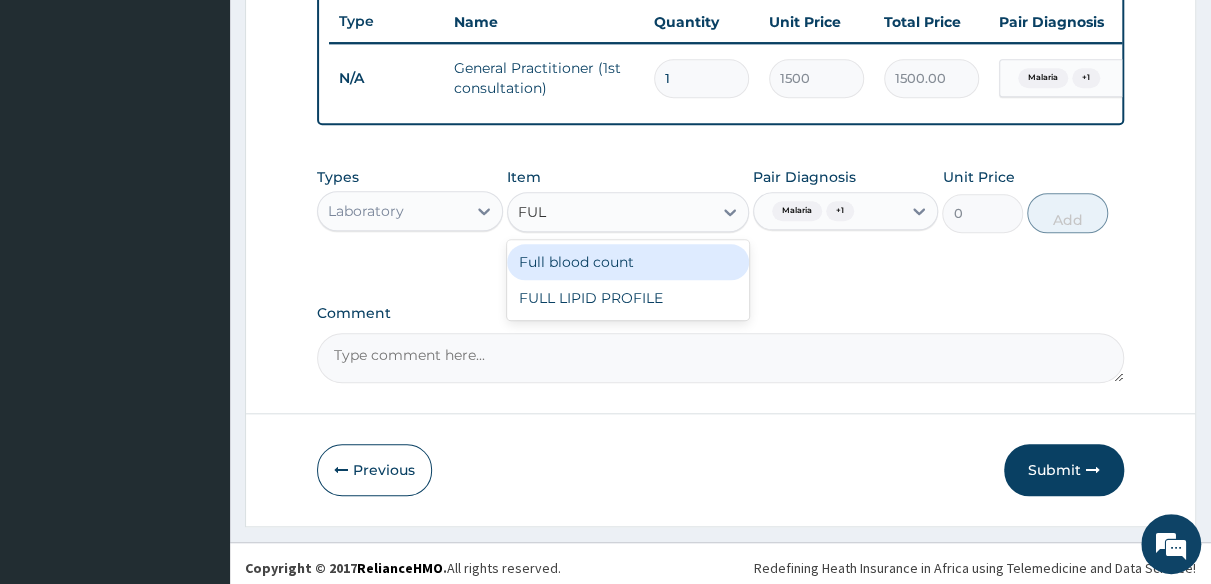 type on "FULL" 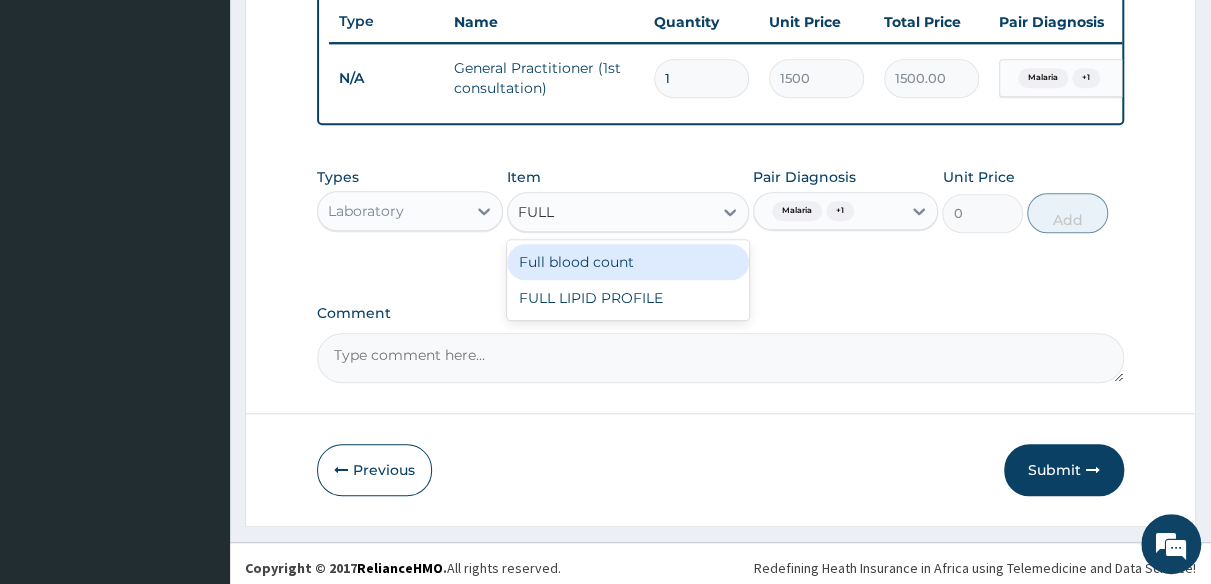 click on "Full blood count" at bounding box center [628, 262] 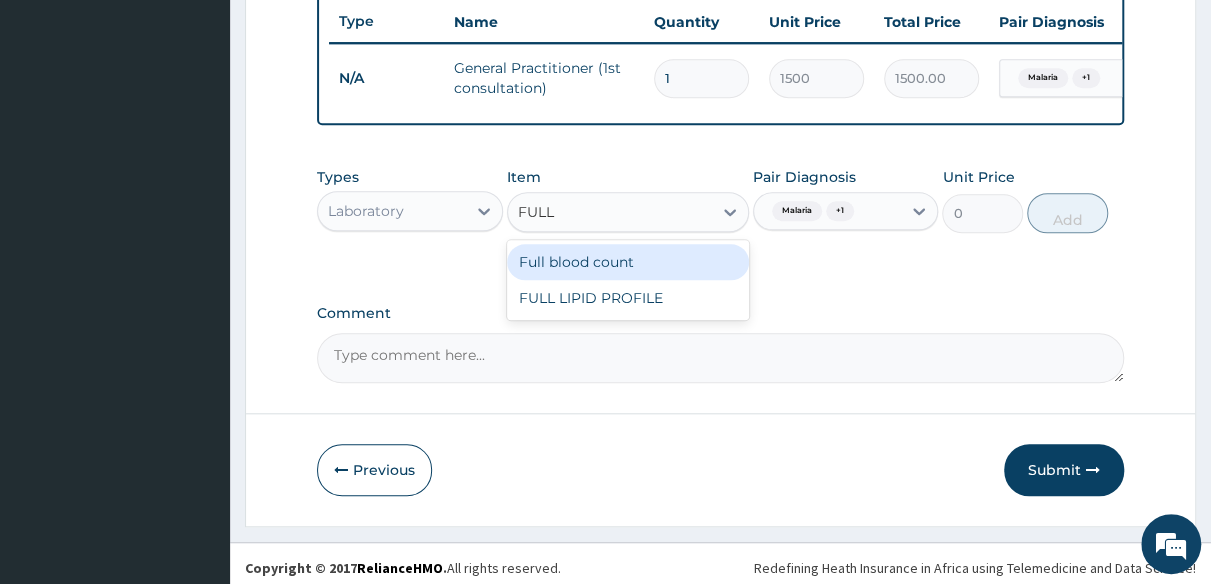 type 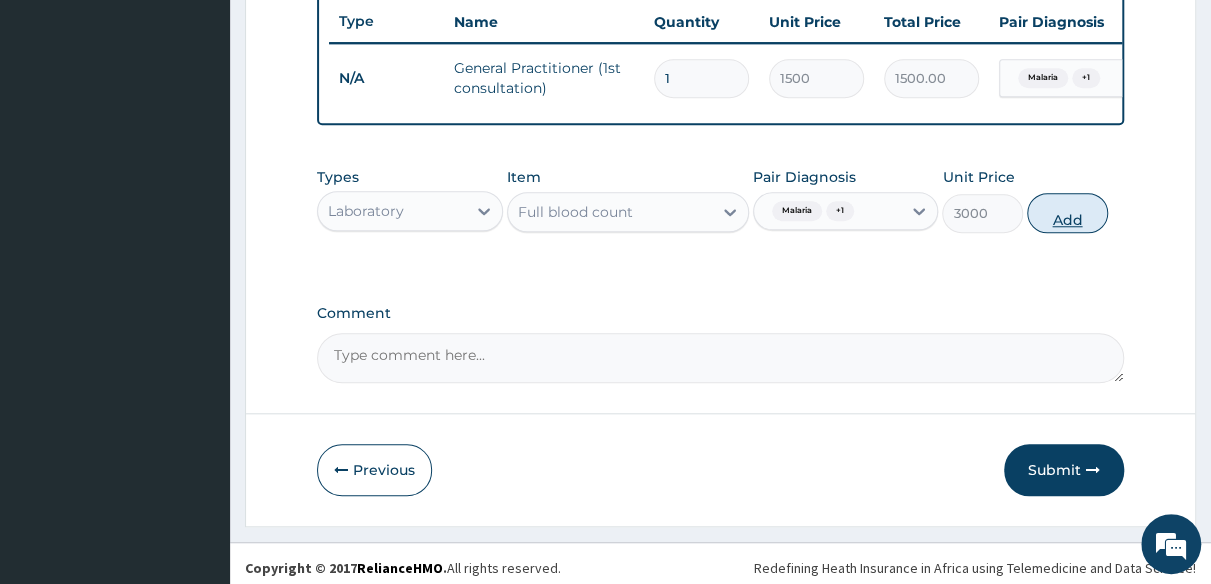 click on "Add" at bounding box center [1067, 213] 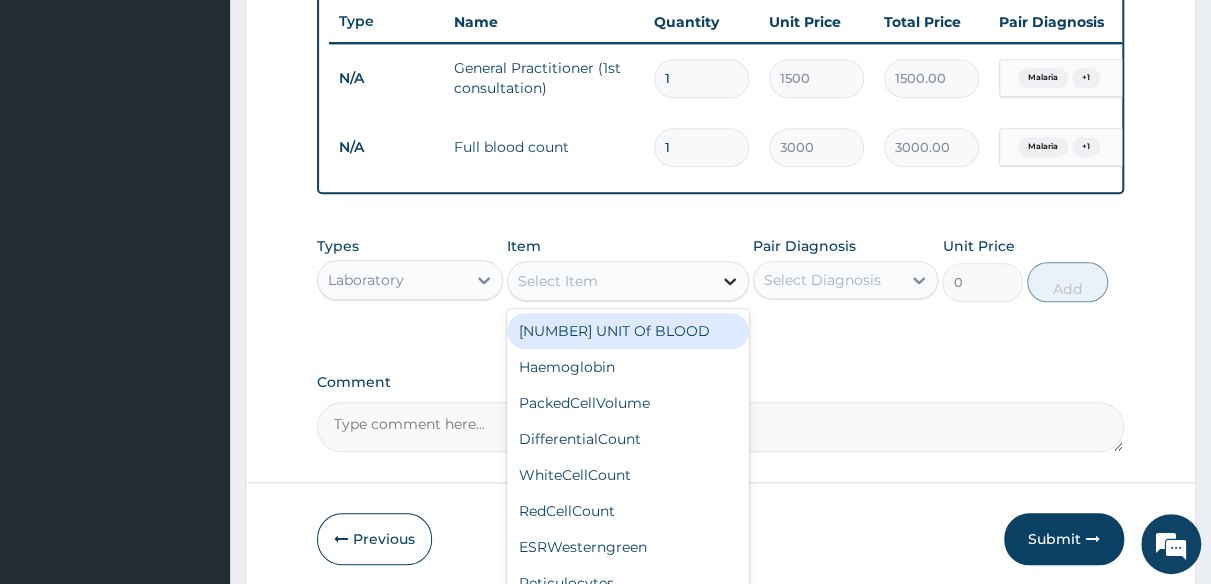 click 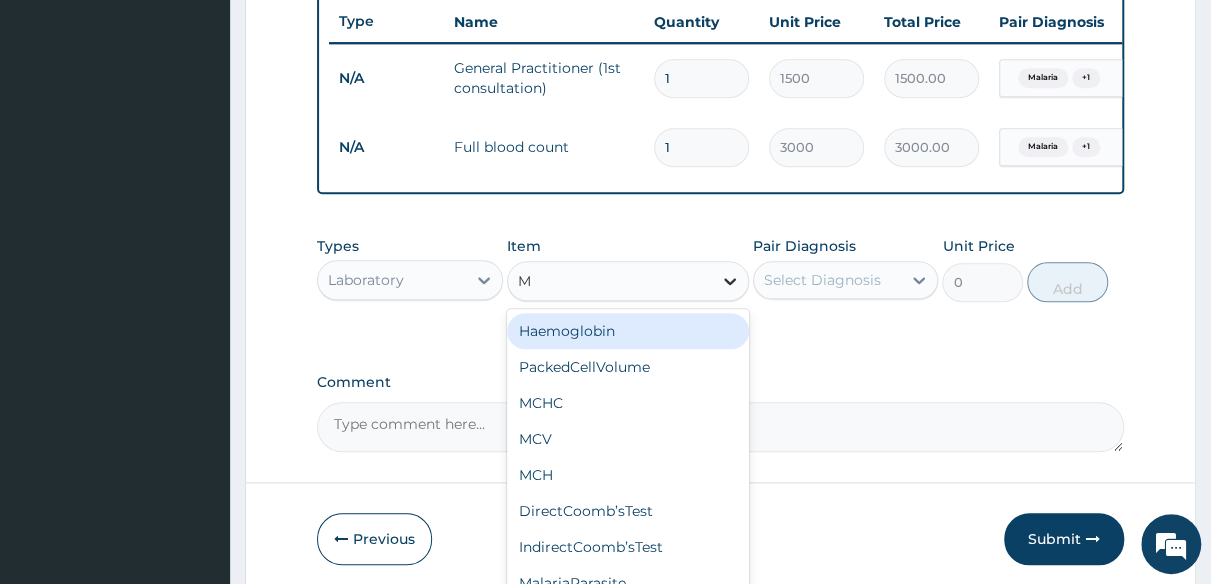 type on "MA" 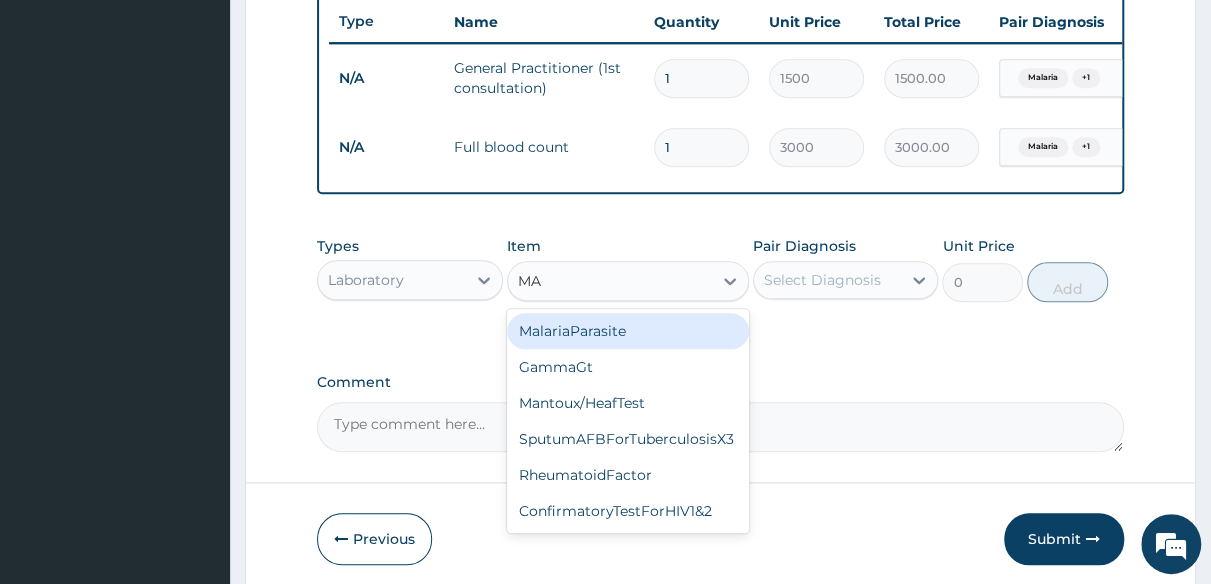 click on "MalariaParasite" at bounding box center [628, 331] 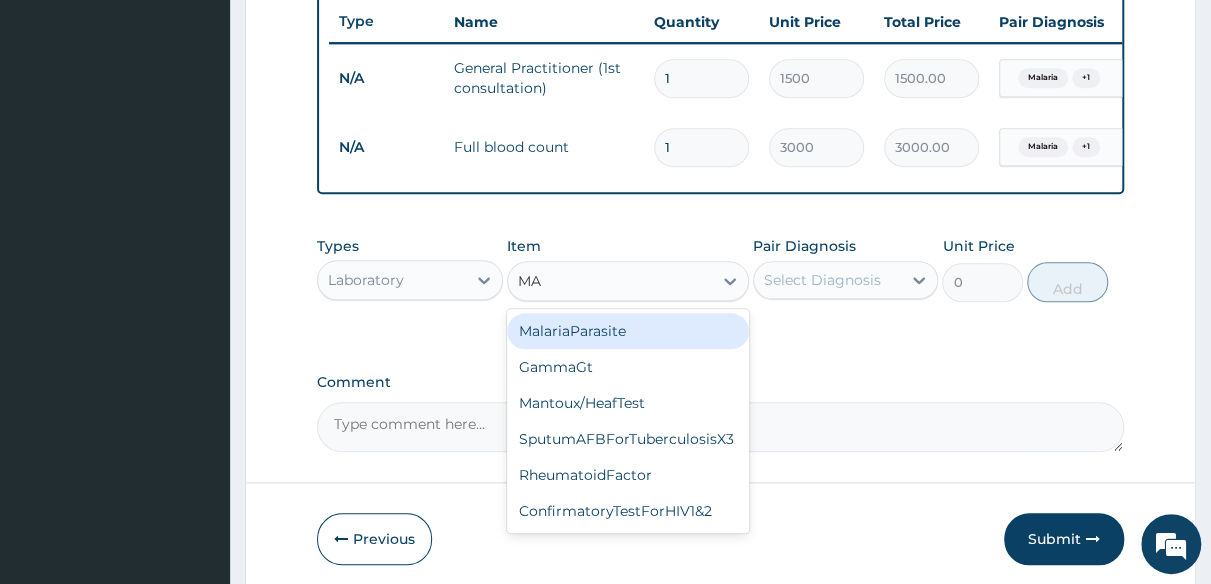 type 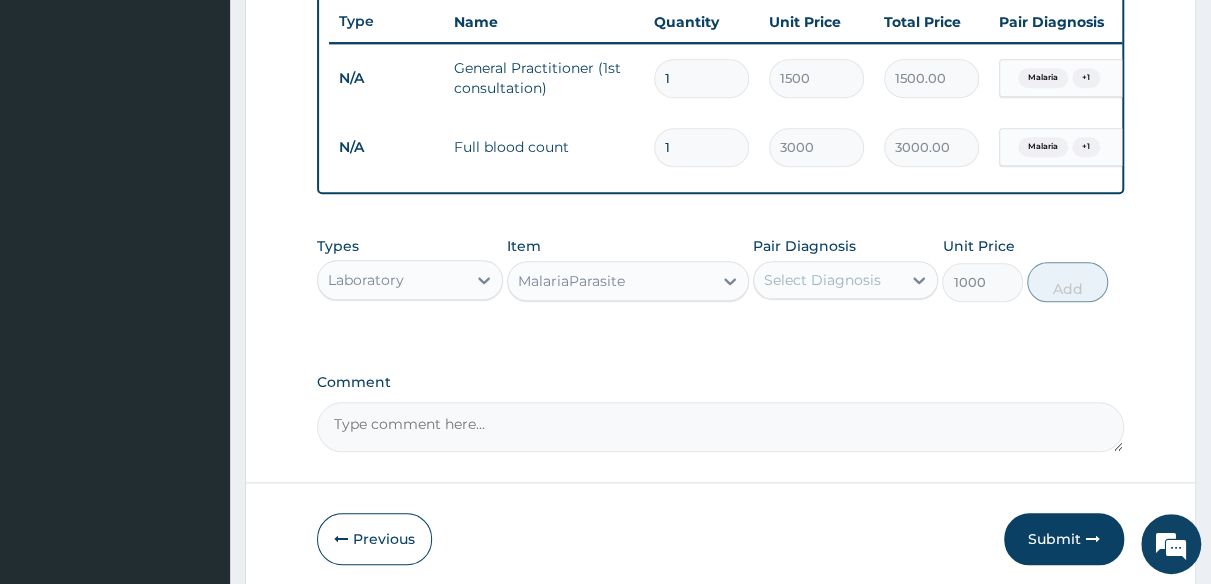 click on "Select Diagnosis" at bounding box center (822, 280) 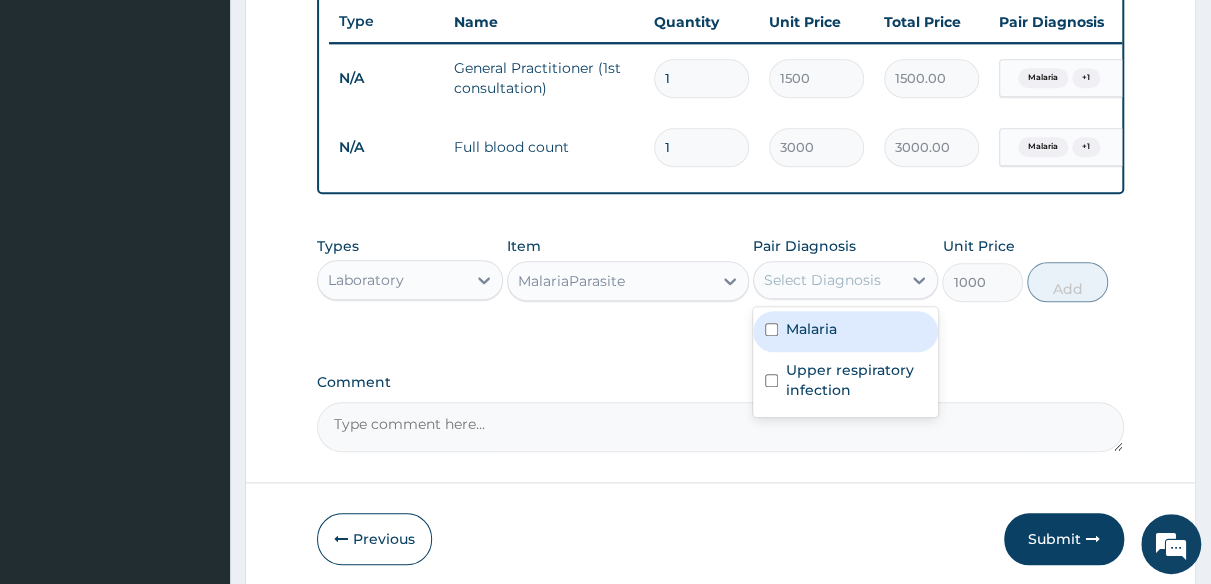 click at bounding box center (771, 329) 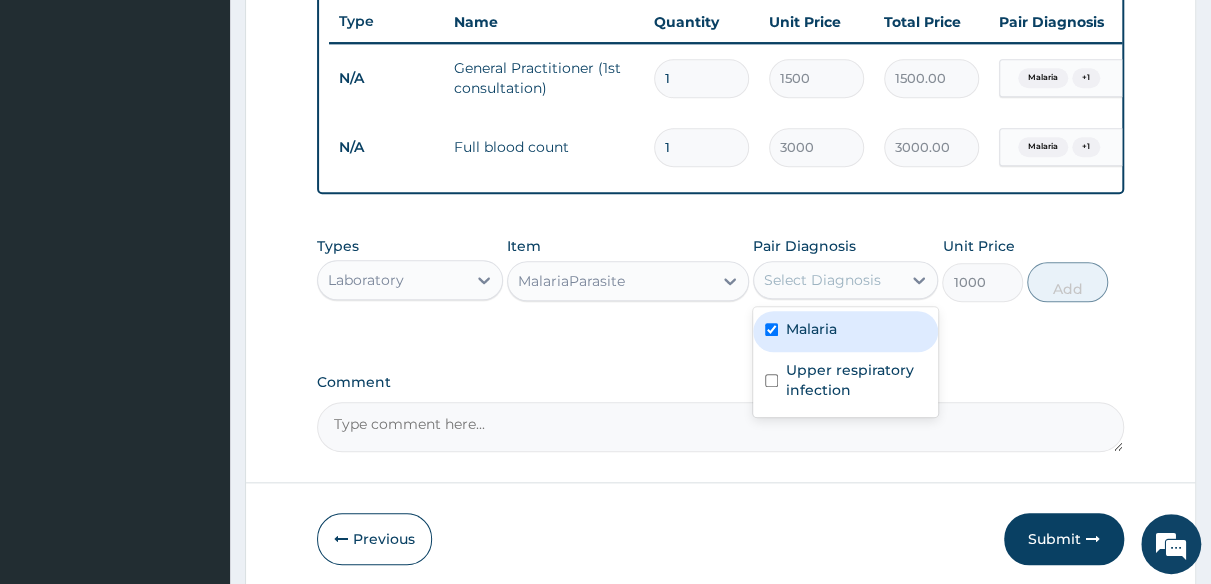 checkbox on "true" 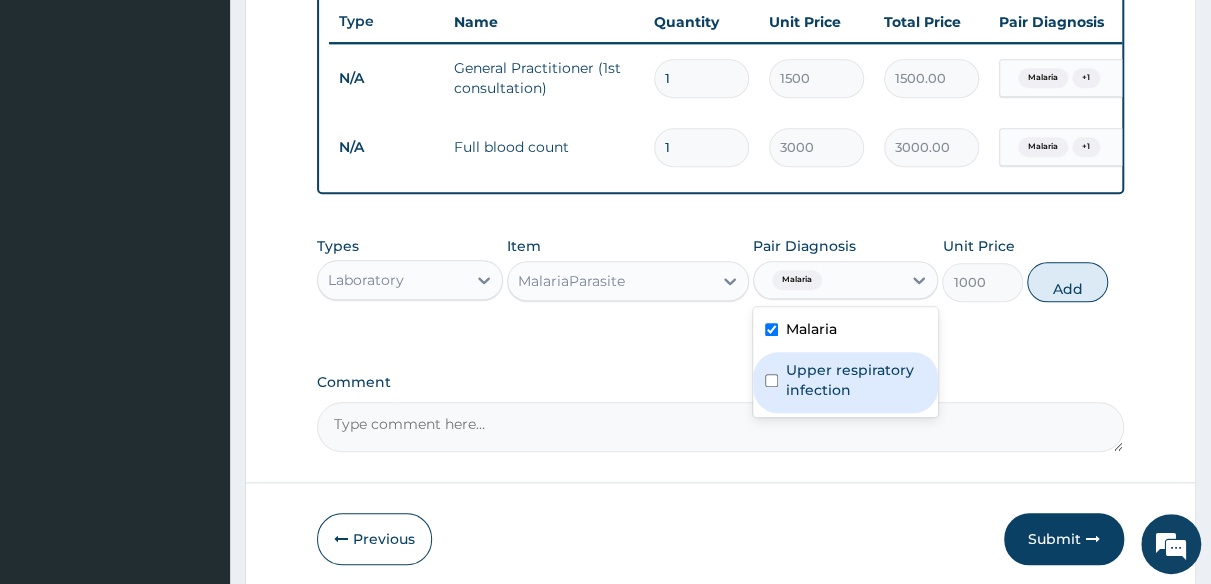 click on "Upper respiratory infection" at bounding box center (846, 382) 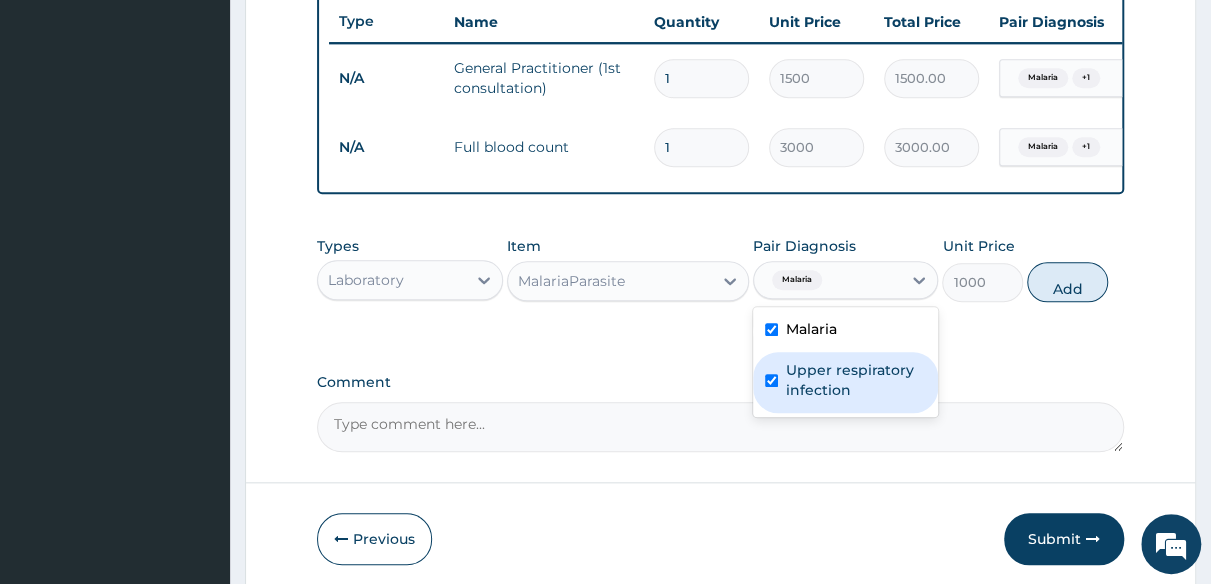 checkbox on "true" 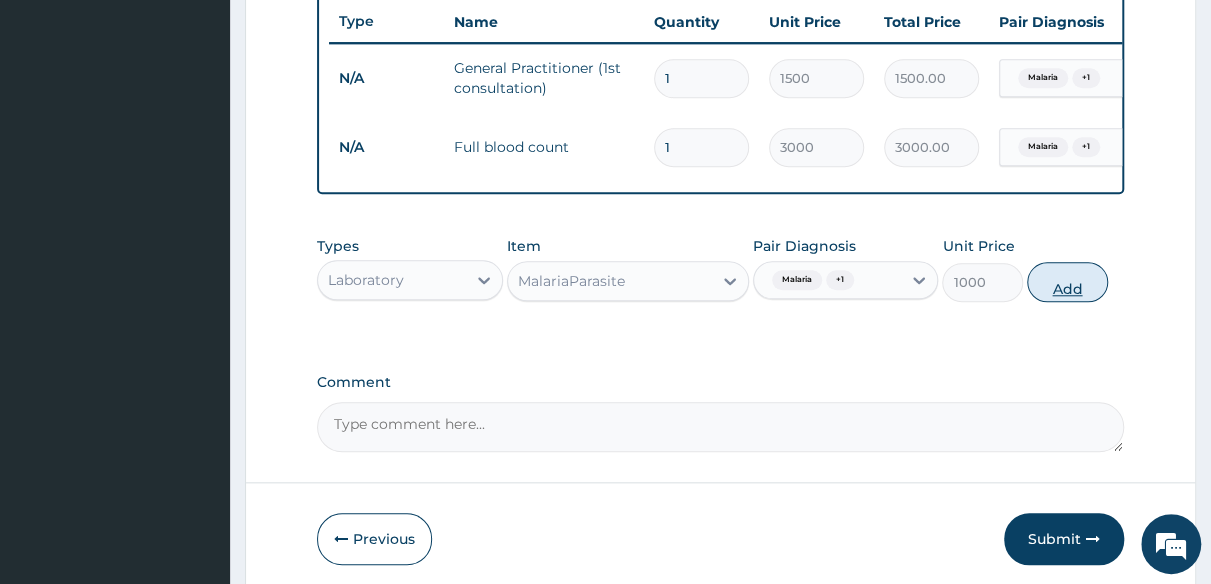 click on "Add" at bounding box center (1067, 282) 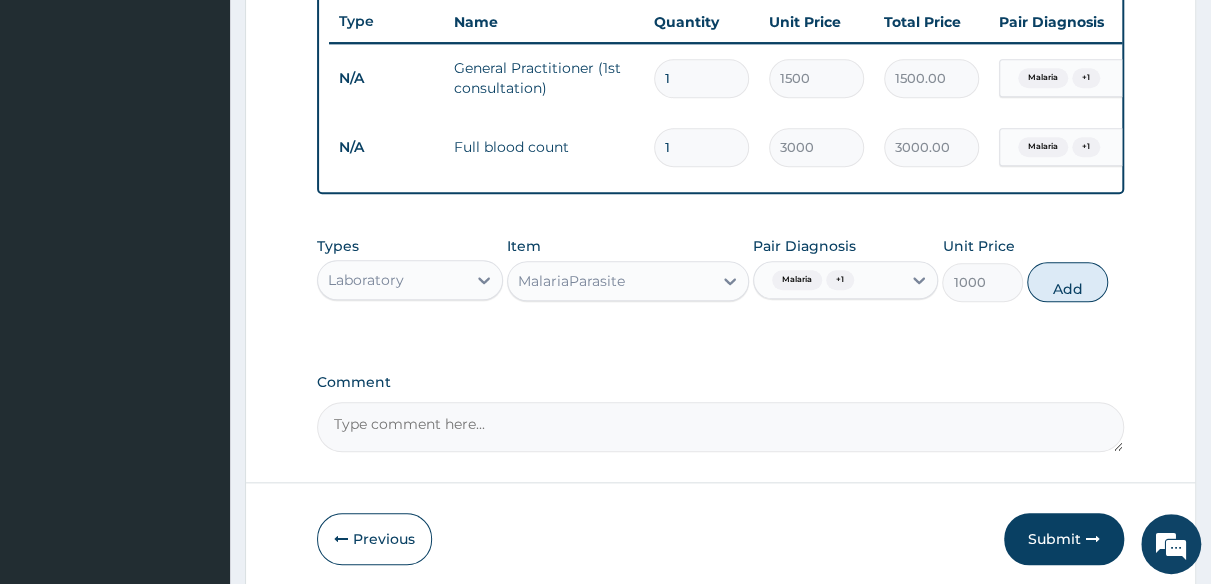 type on "0" 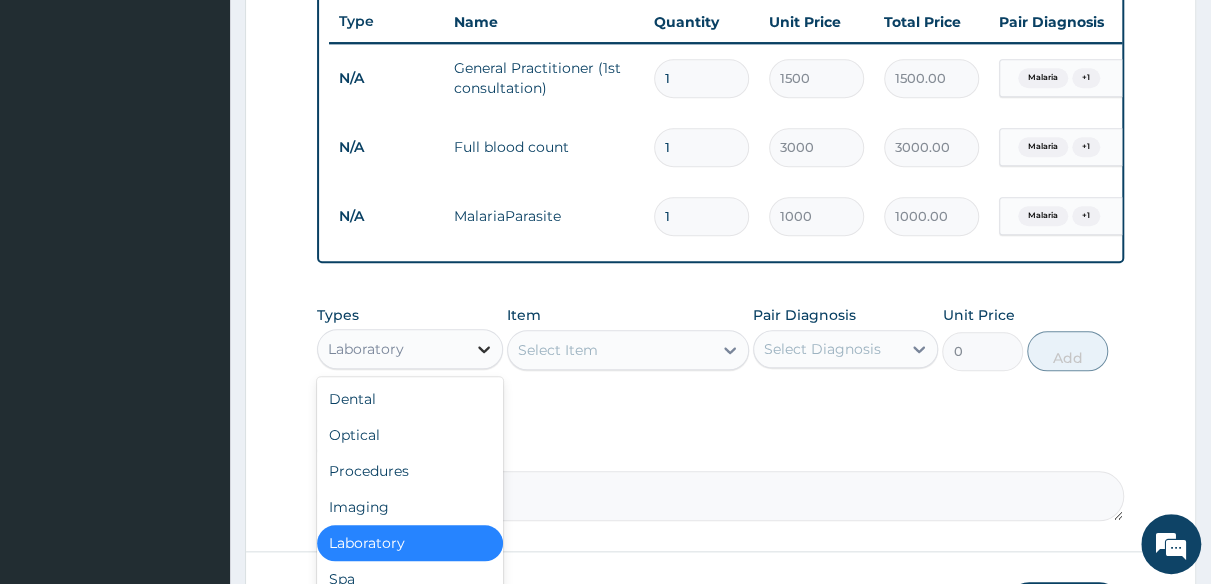 click 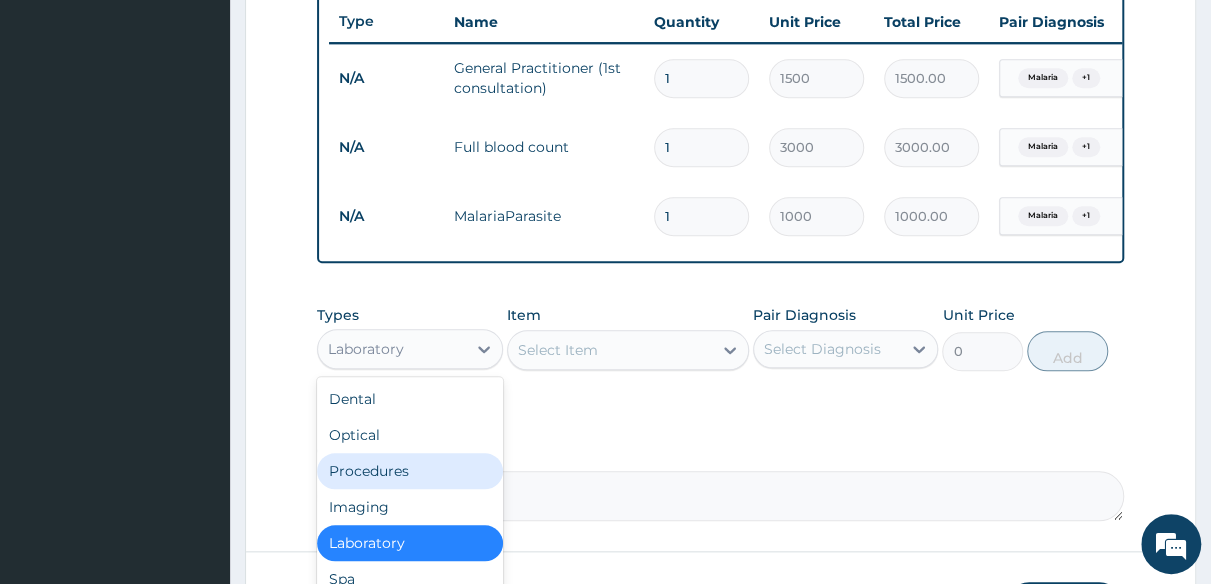 scroll, scrollTop: 68, scrollLeft: 0, axis: vertical 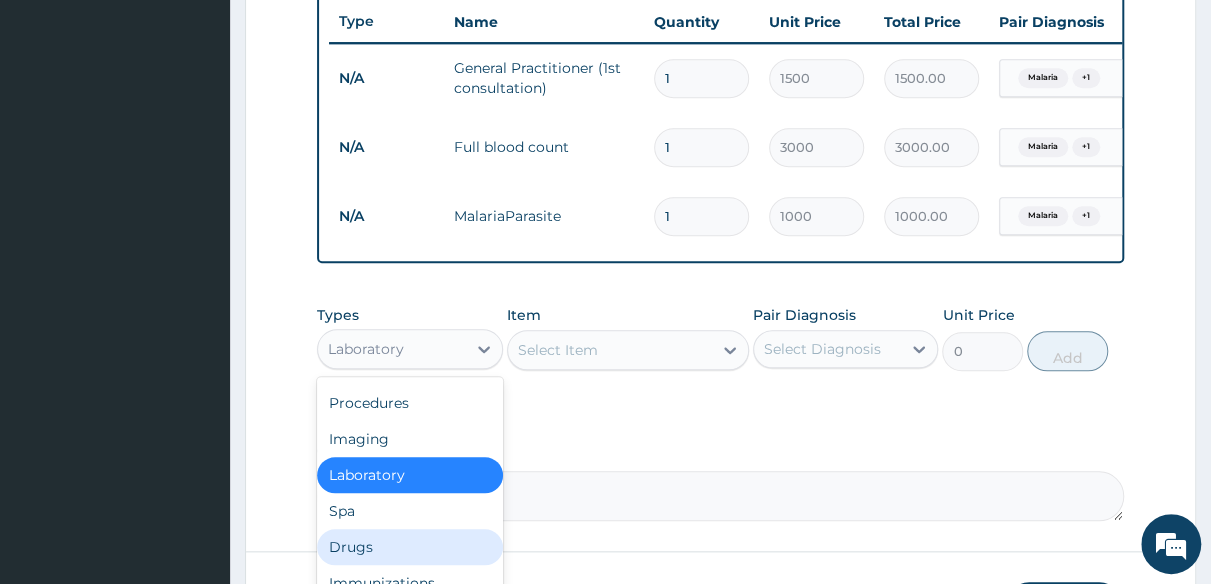 click on "Drugs" at bounding box center (410, 547) 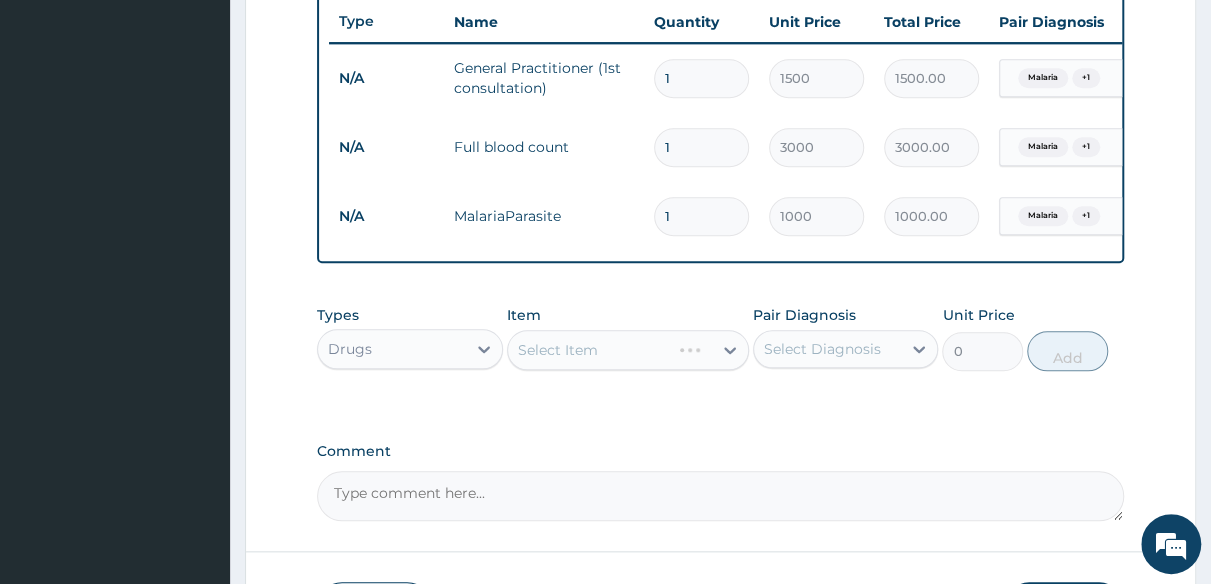 click on "Select Item" at bounding box center (628, 350) 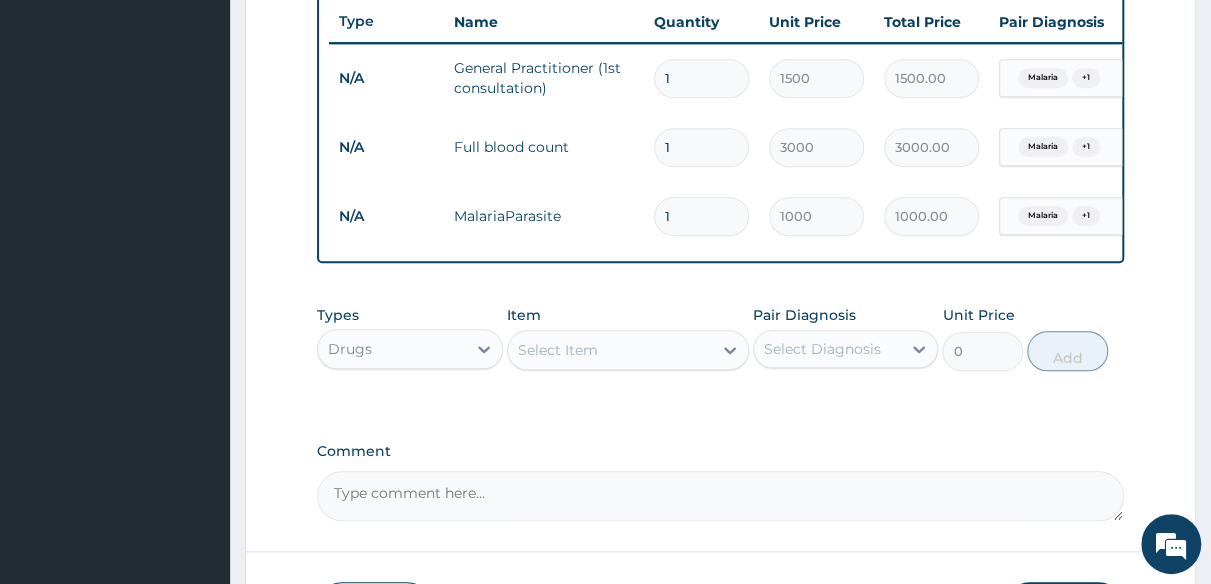 click on "Select Item" at bounding box center [558, 350] 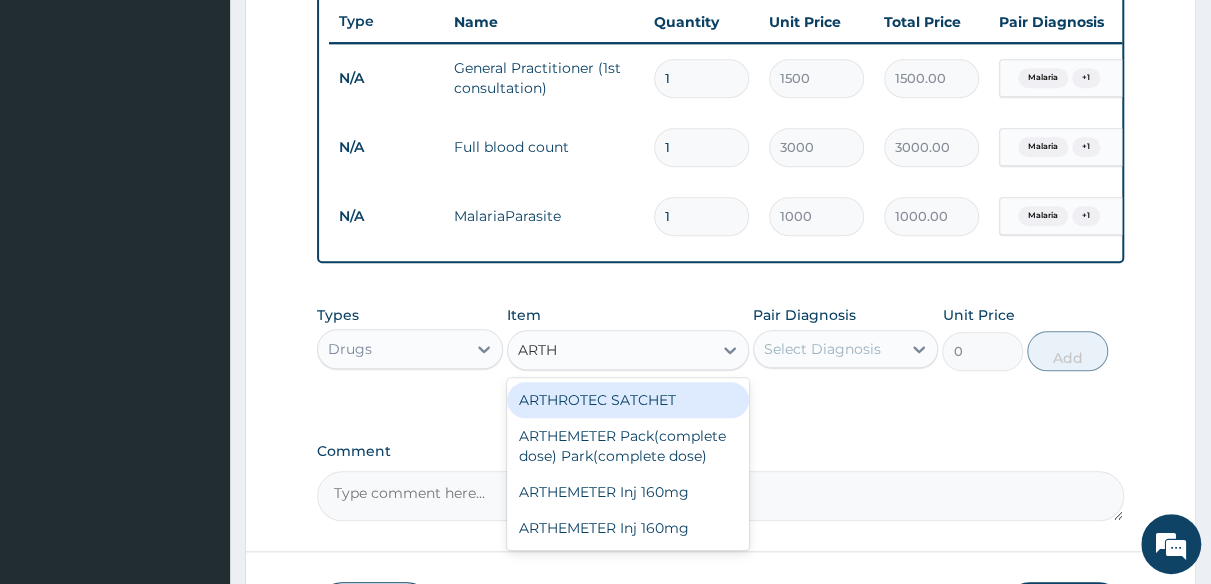 type on "ARTHE" 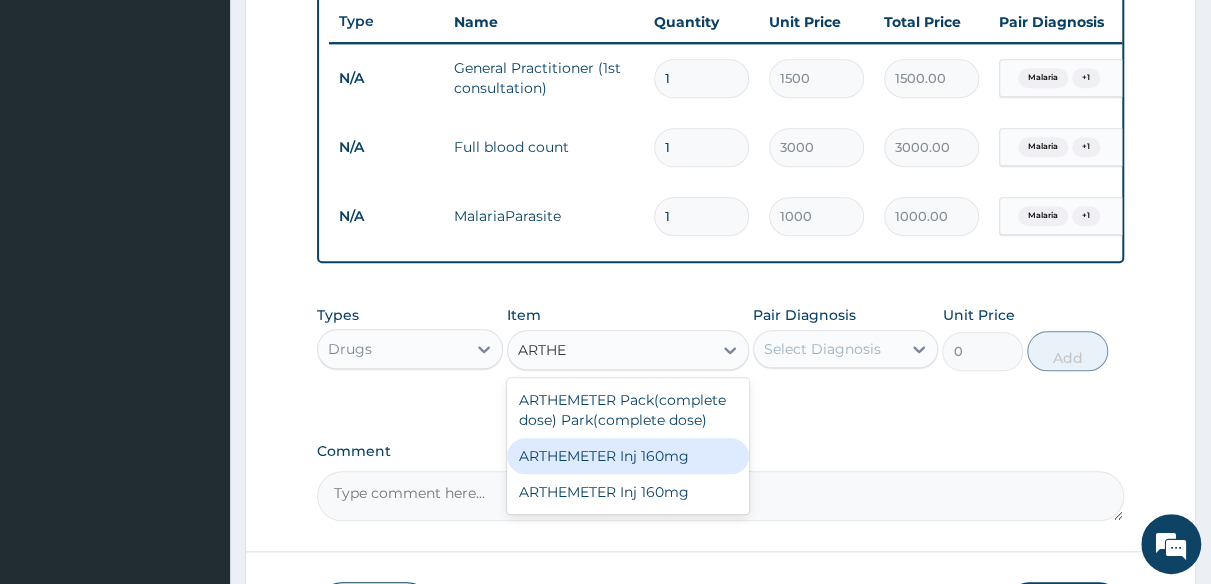 click on "ARTHEMETER Inj 160mg" at bounding box center (628, 456) 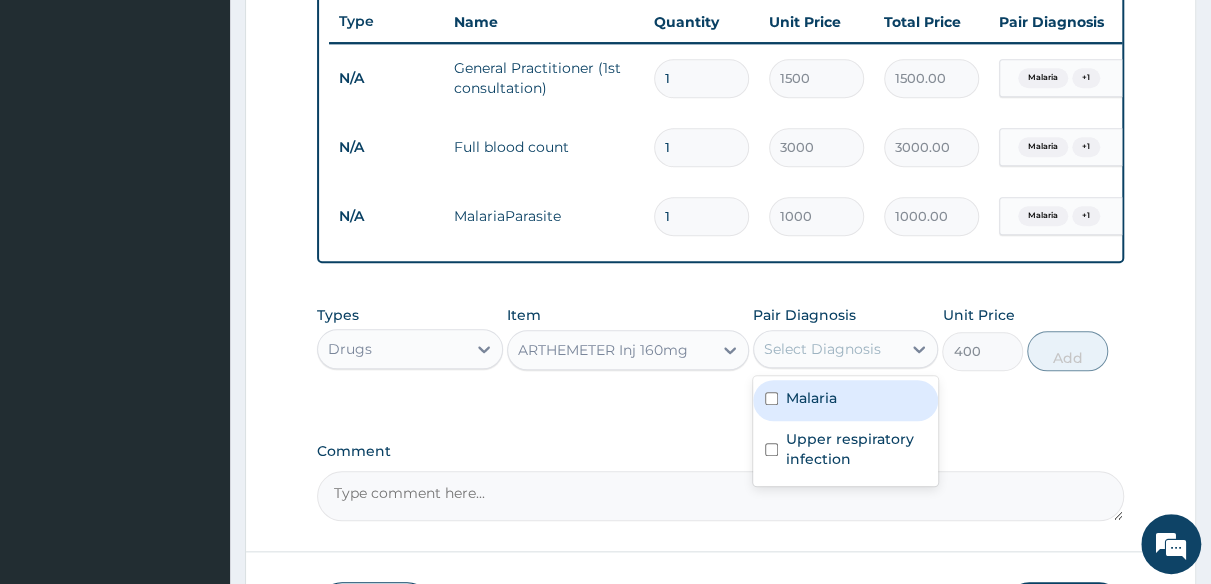 click on "Select Diagnosis" at bounding box center (822, 349) 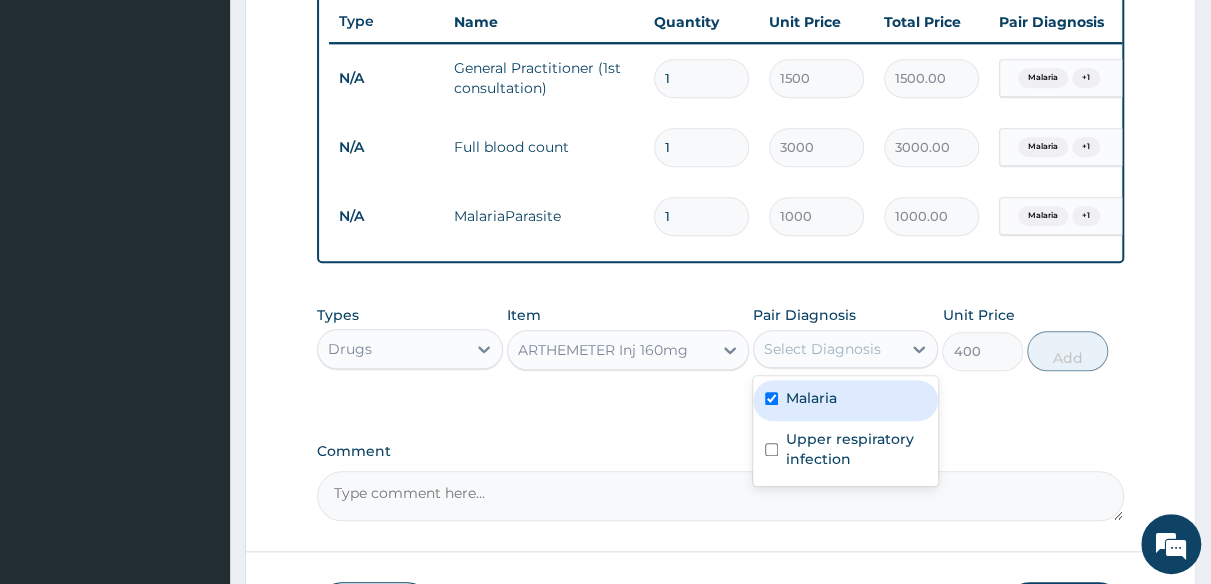 checkbox on "true" 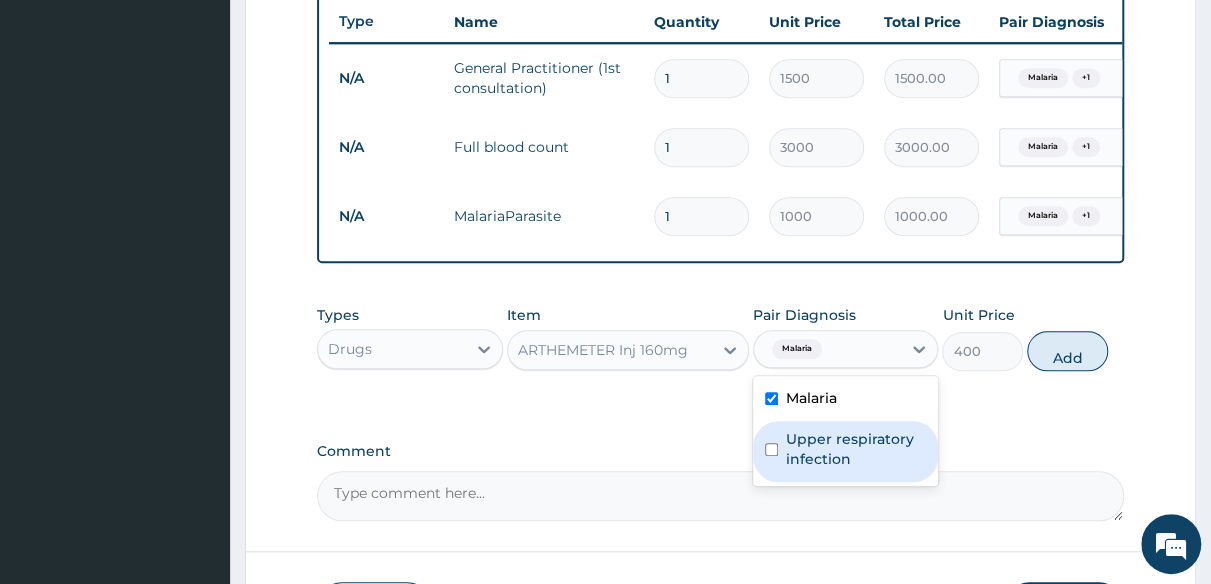 click at bounding box center [771, 449] 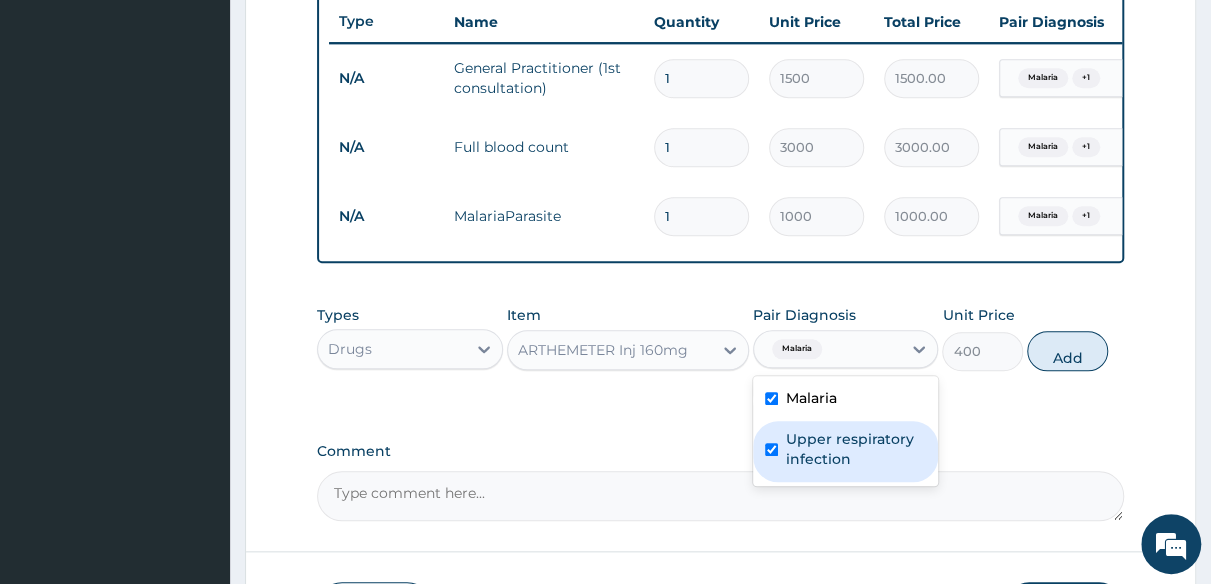 checkbox on "true" 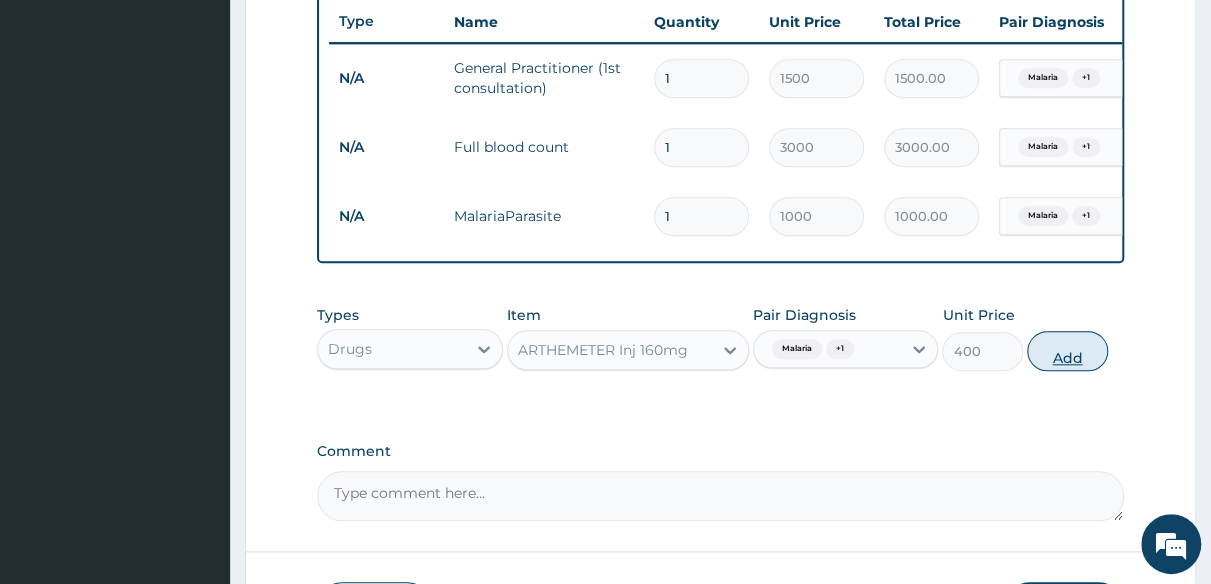 click on "Add" at bounding box center [1067, 351] 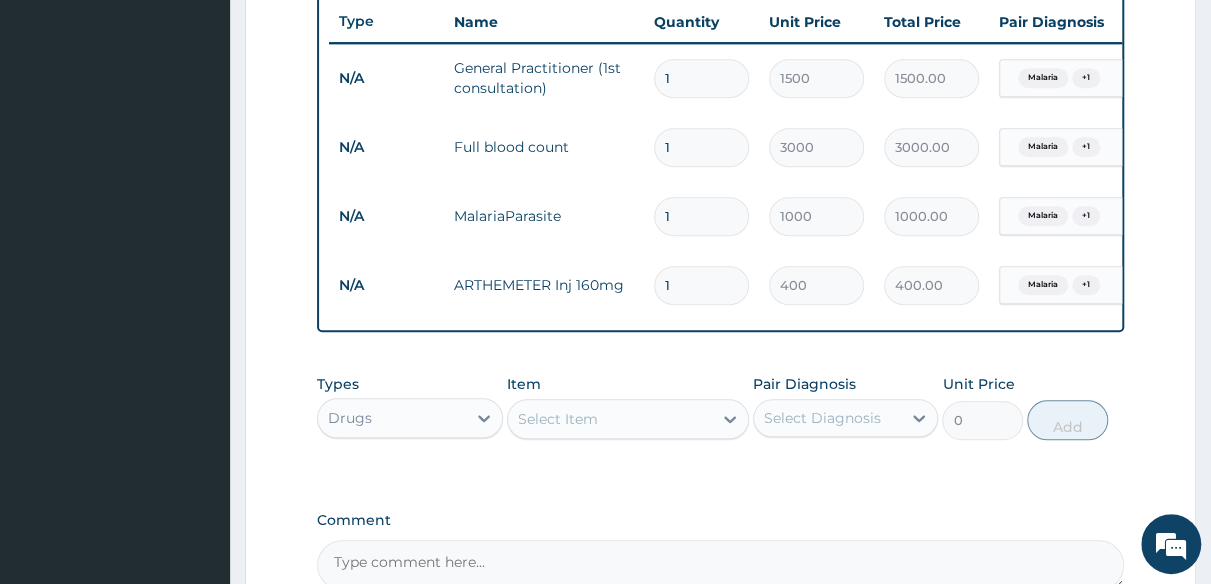 type 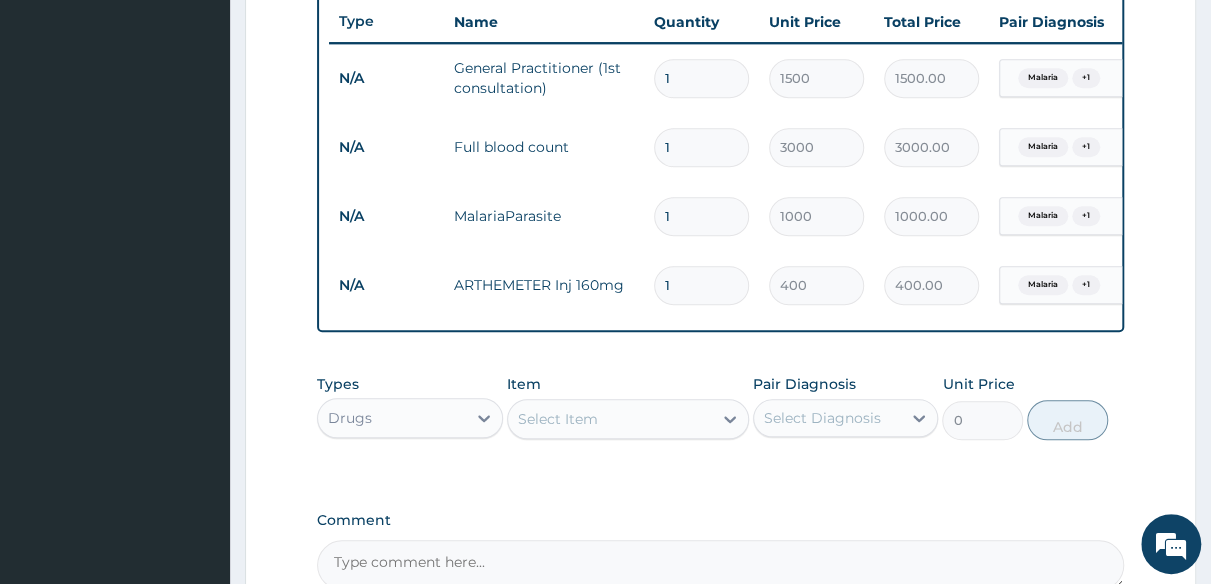 type on "0.00" 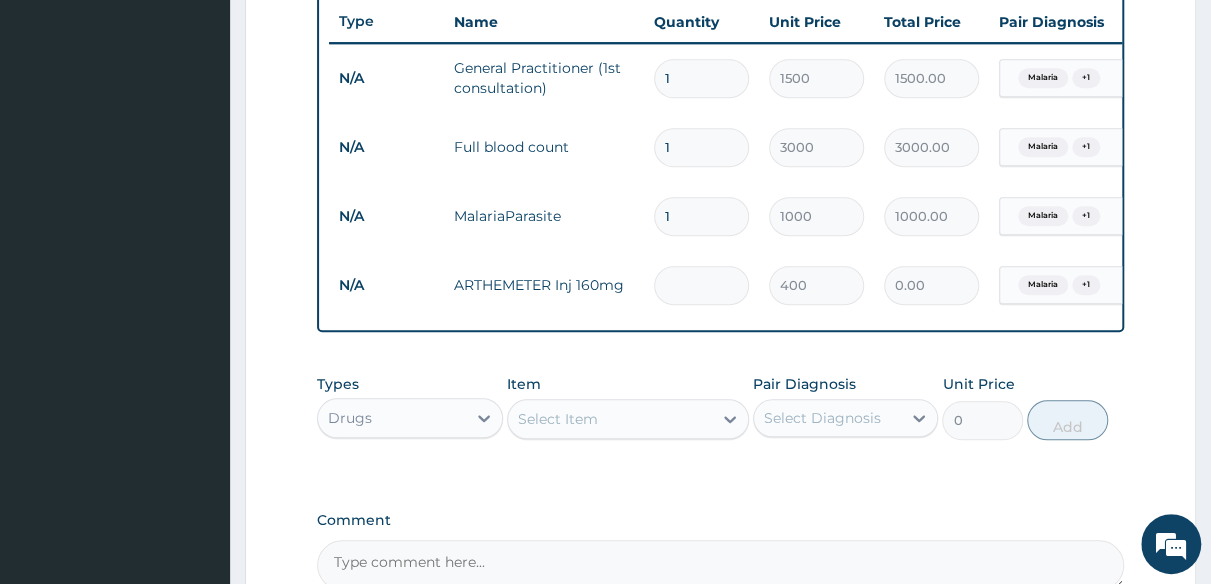 type on "3" 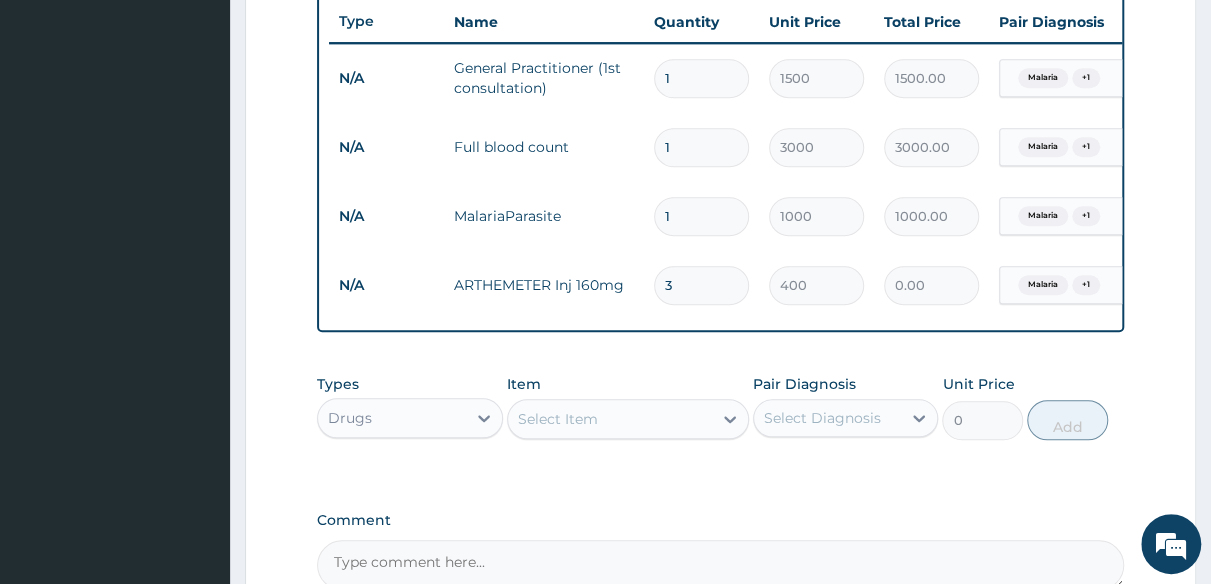 type on "1200.00" 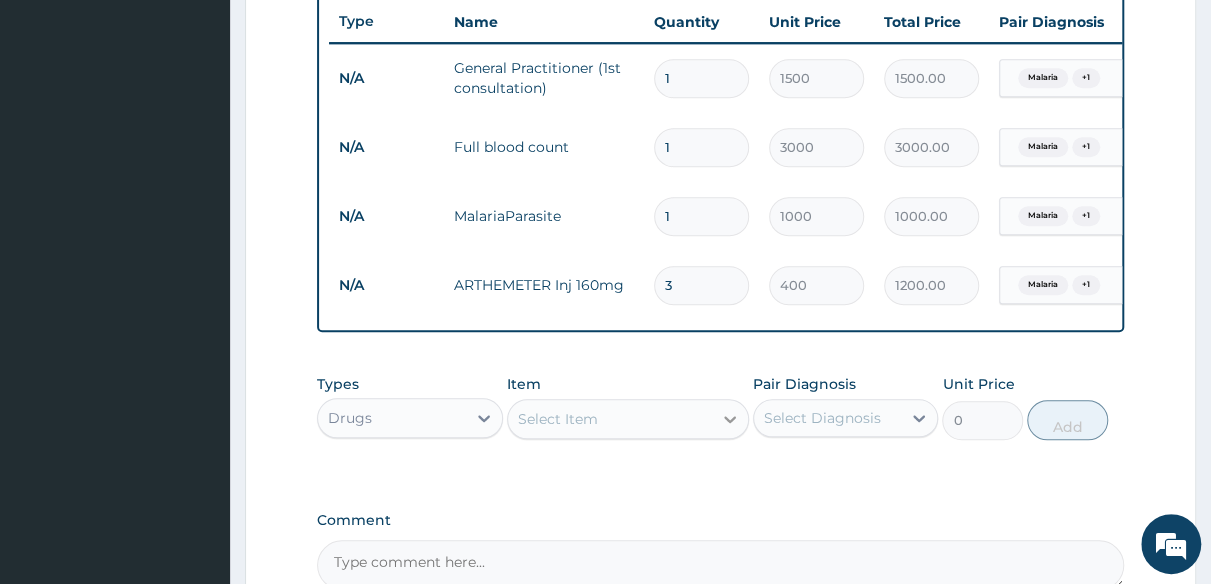 type on "3" 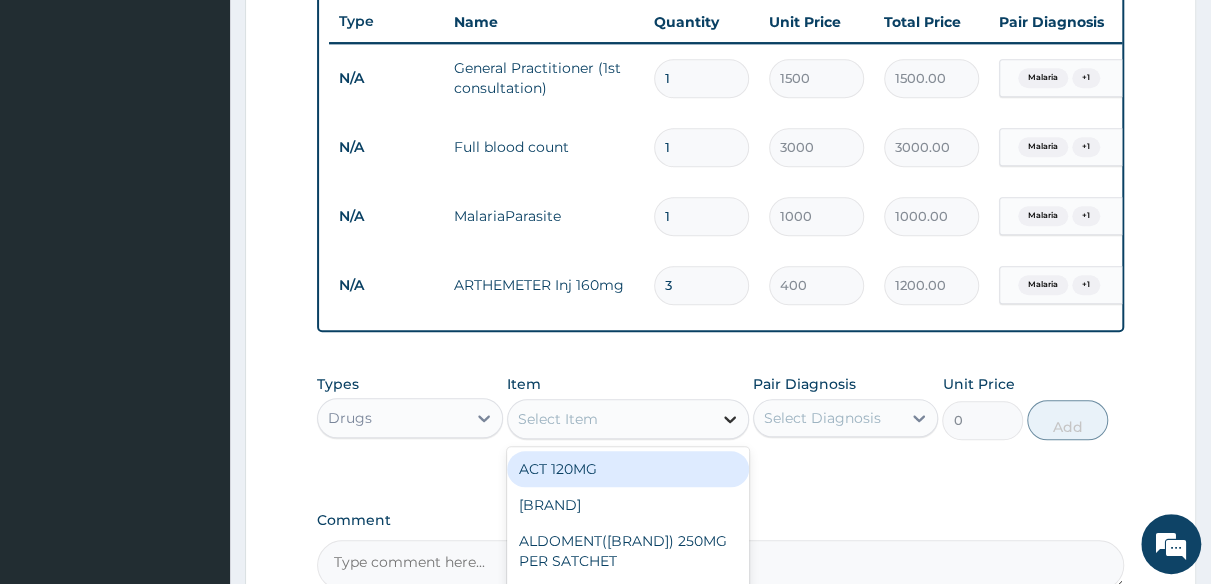 click 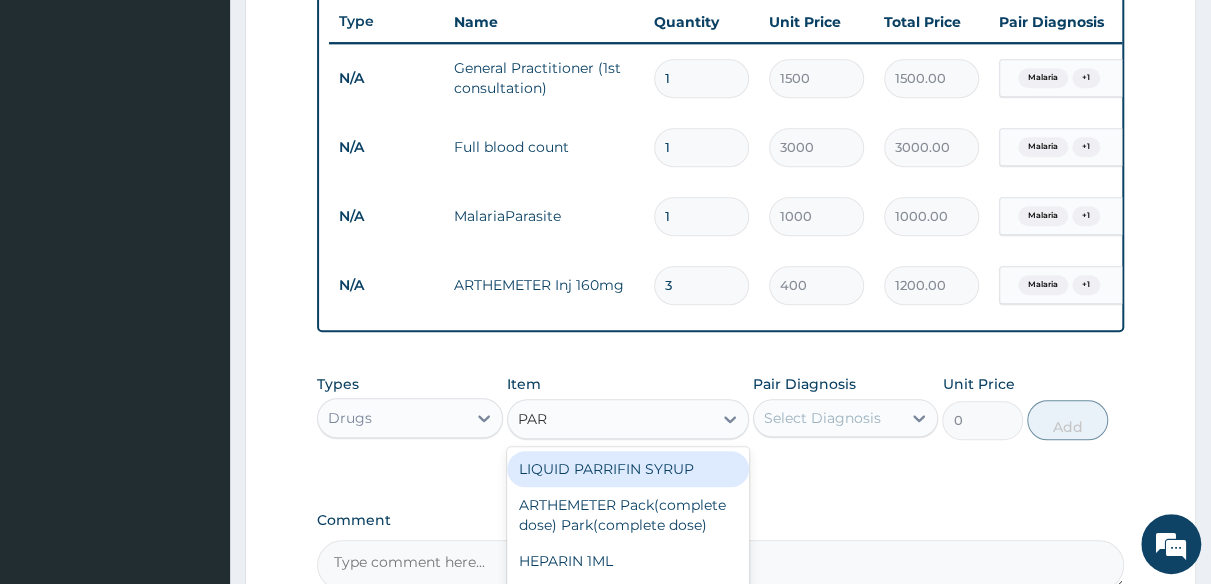 type on "PARA" 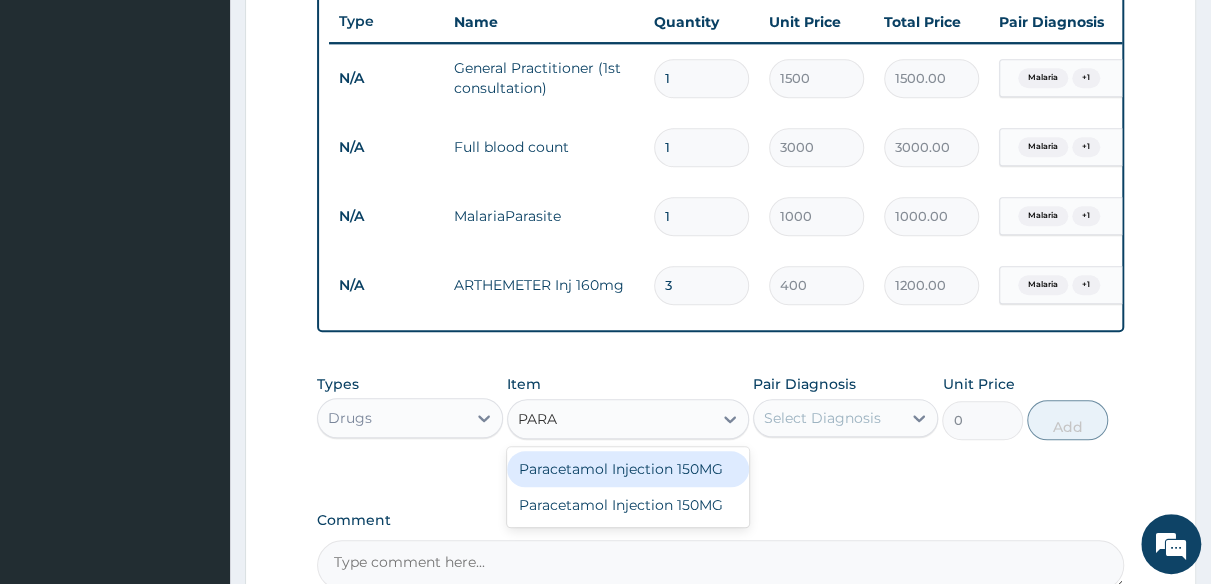 click on "Paracetamol Injection 150MG" at bounding box center (628, 469) 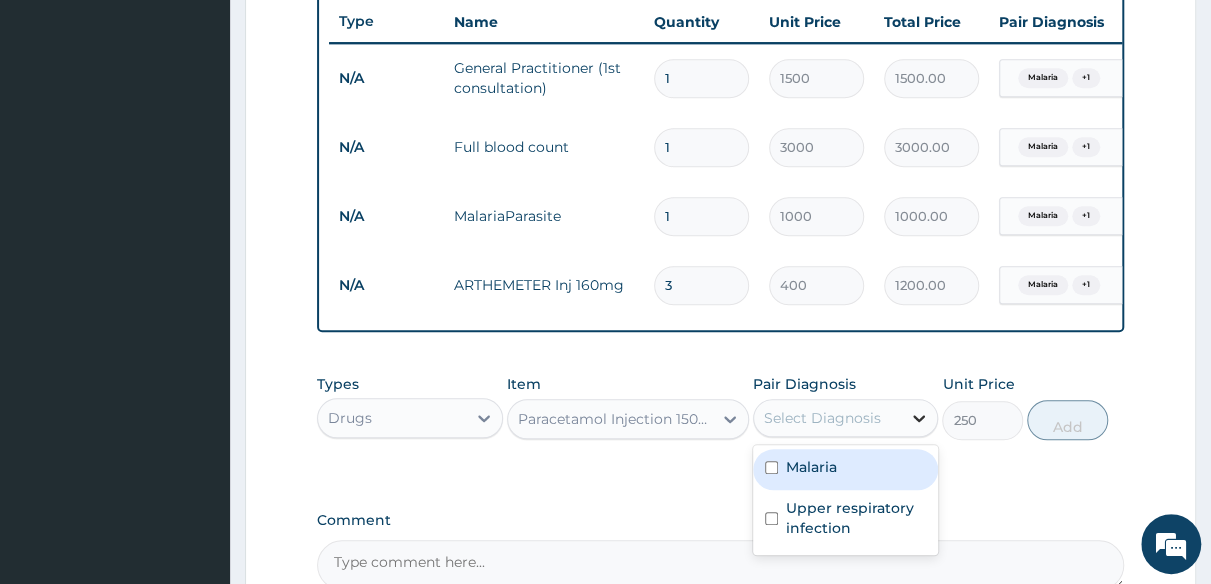 click 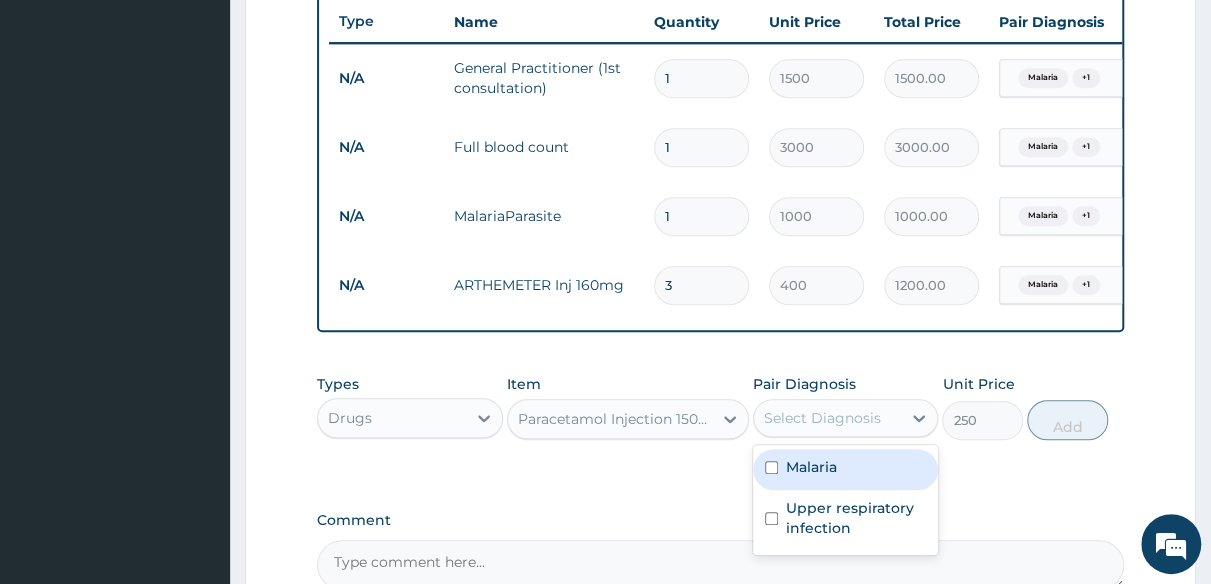 drag, startPoint x: 768, startPoint y: 483, endPoint x: 772, endPoint y: 507, distance: 24.33105 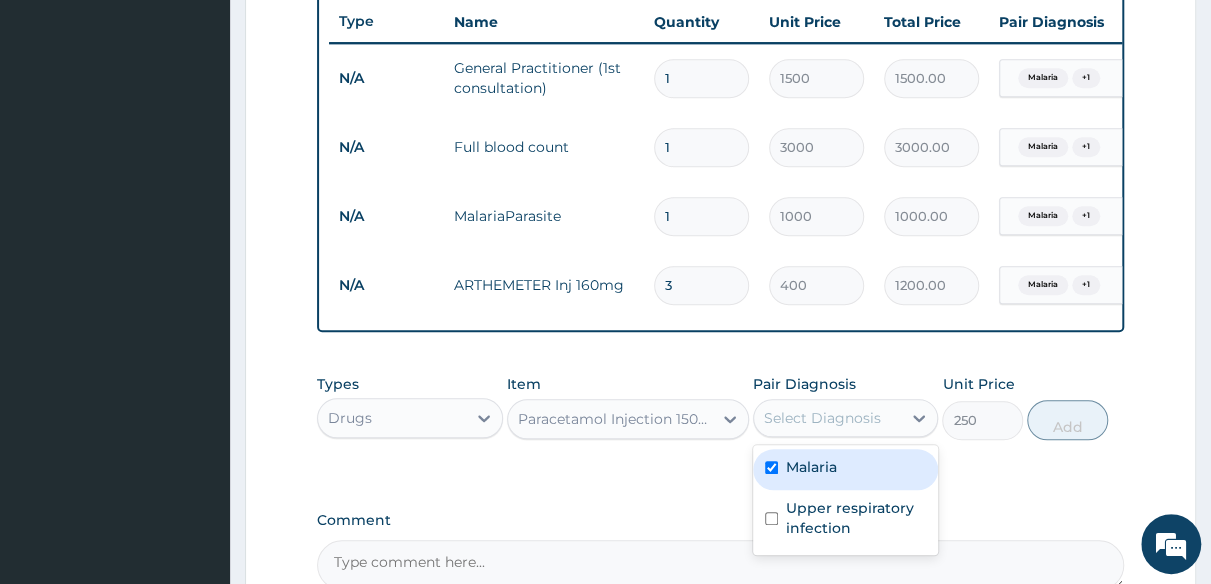 checkbox on "true" 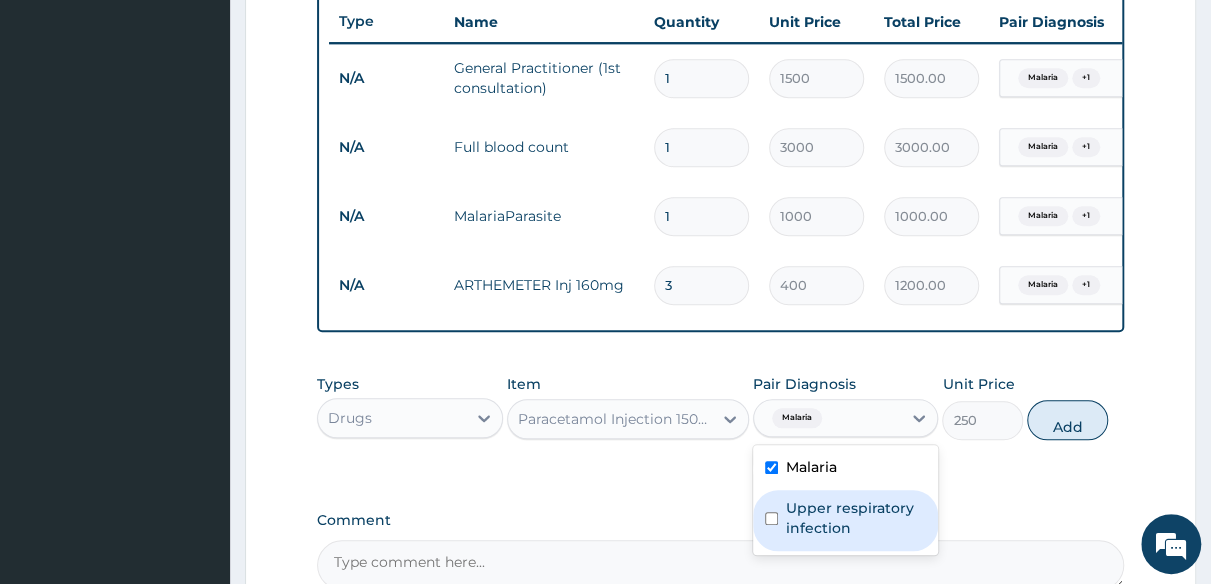 click on "Upper respiratory infection" at bounding box center (846, 520) 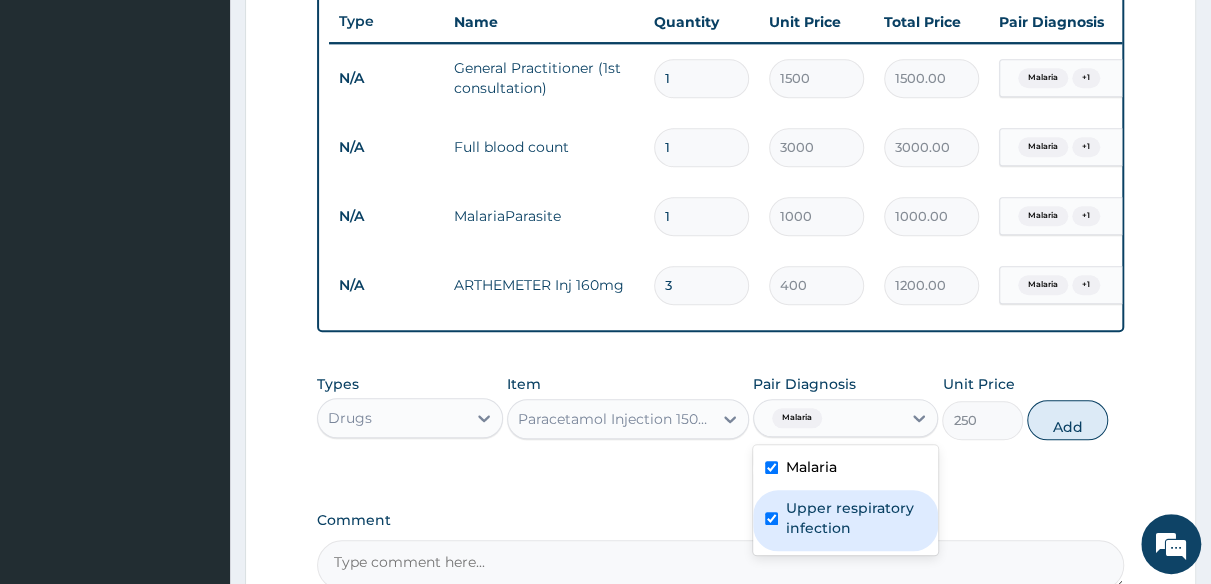 checkbox on "true" 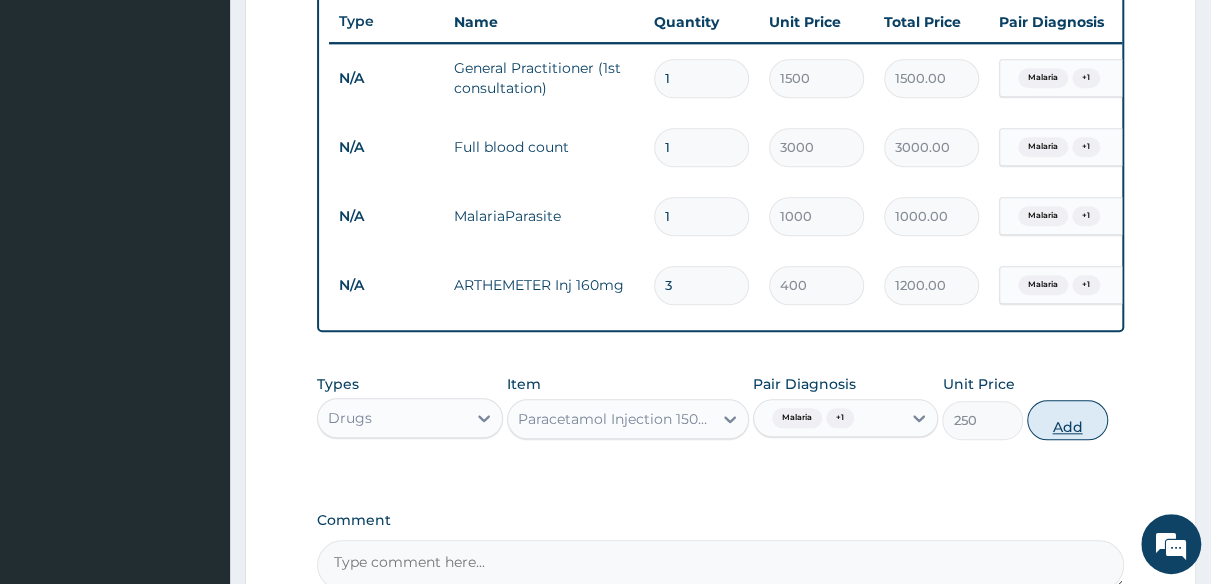 click on "Add" at bounding box center (1067, 420) 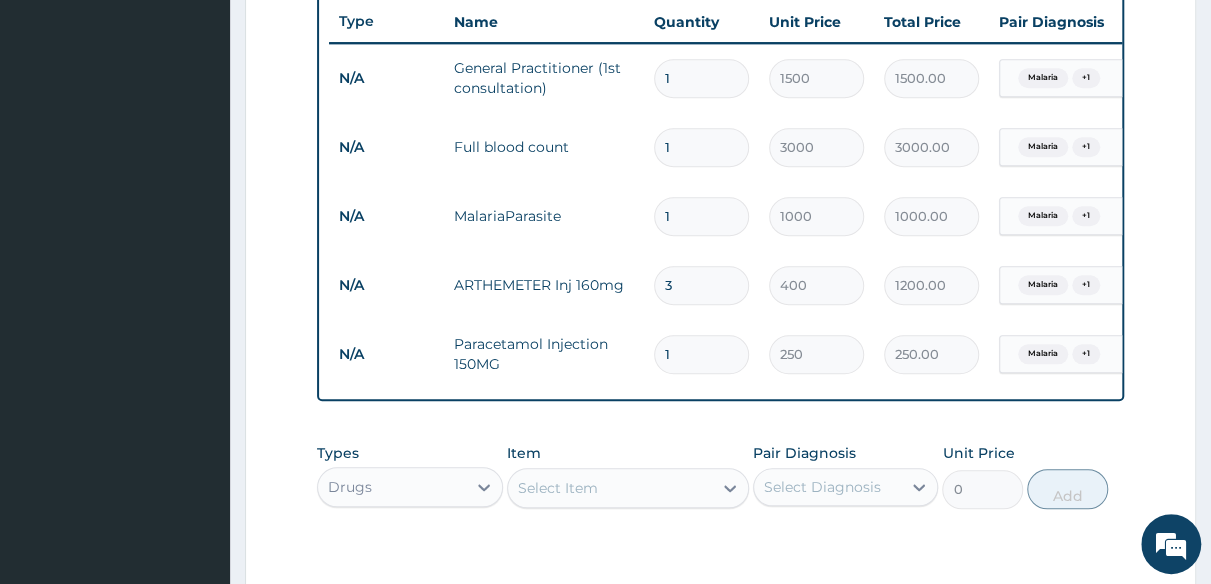 type 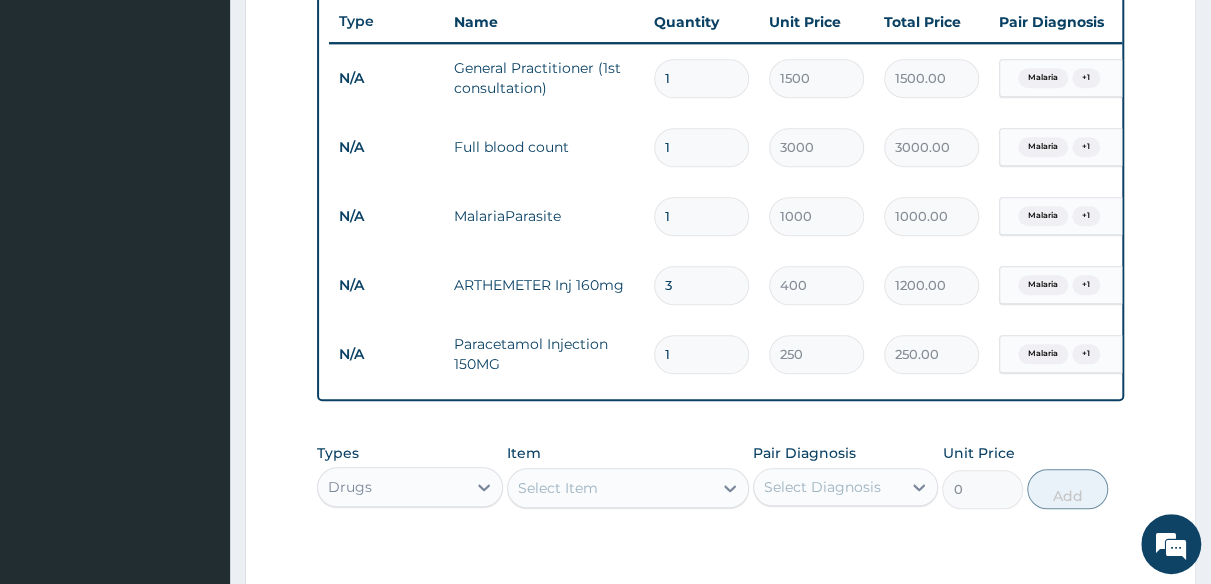 type on "0.00" 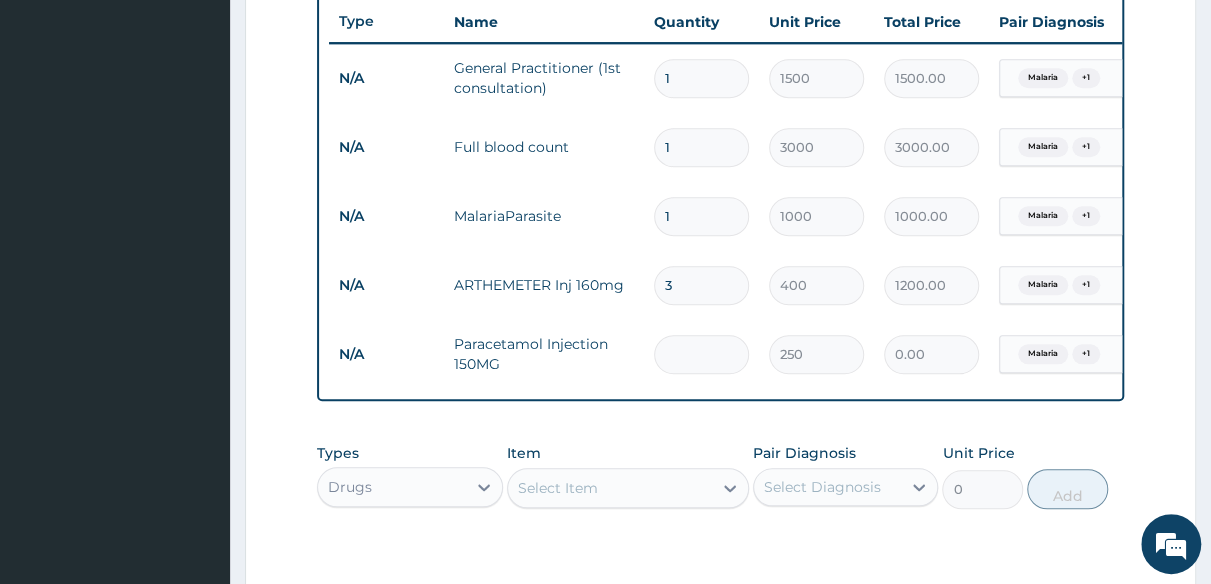 type on "4" 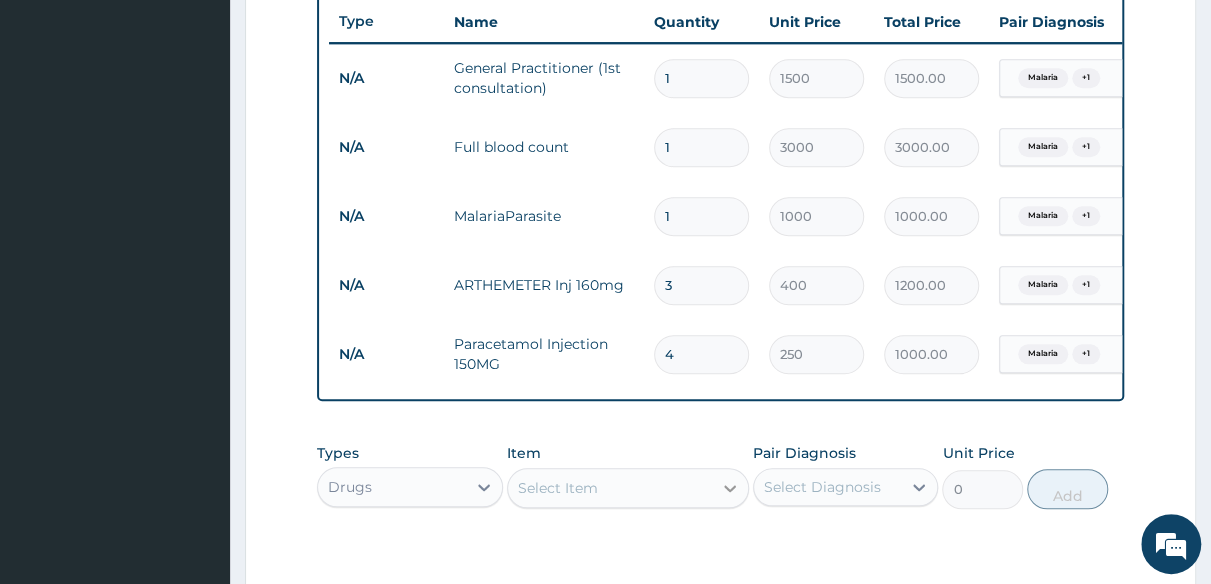 type on "4" 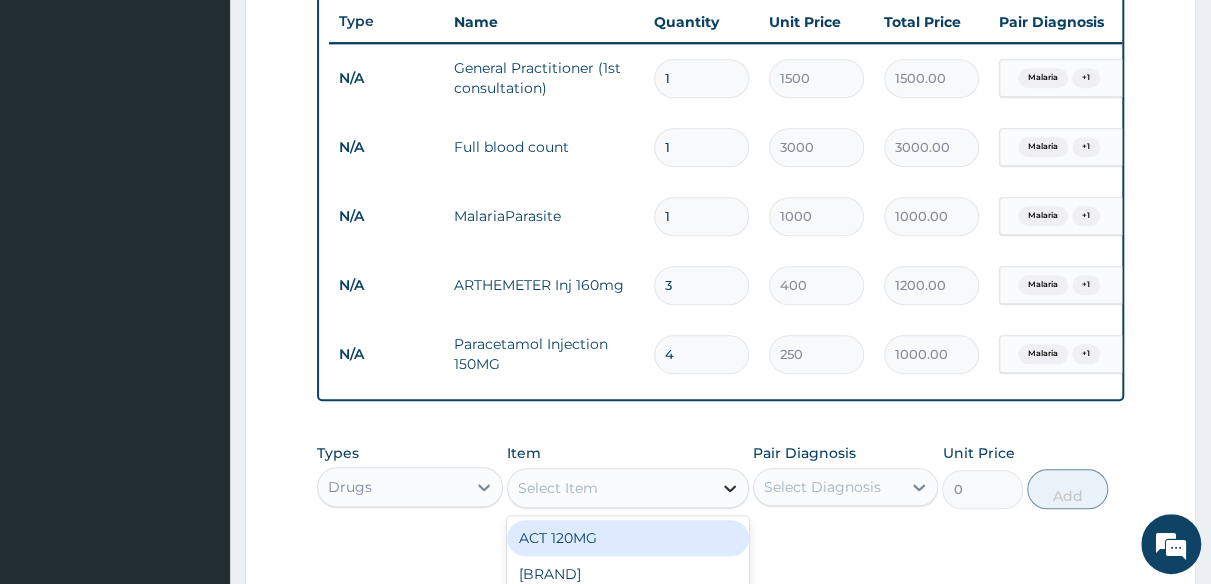 click 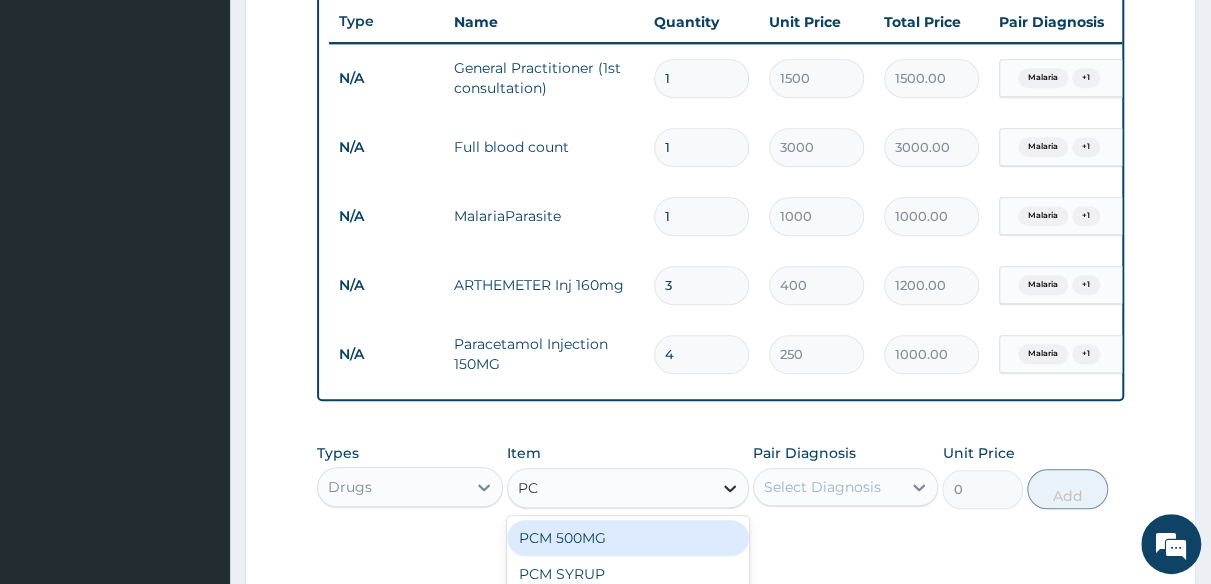 type on "PCM" 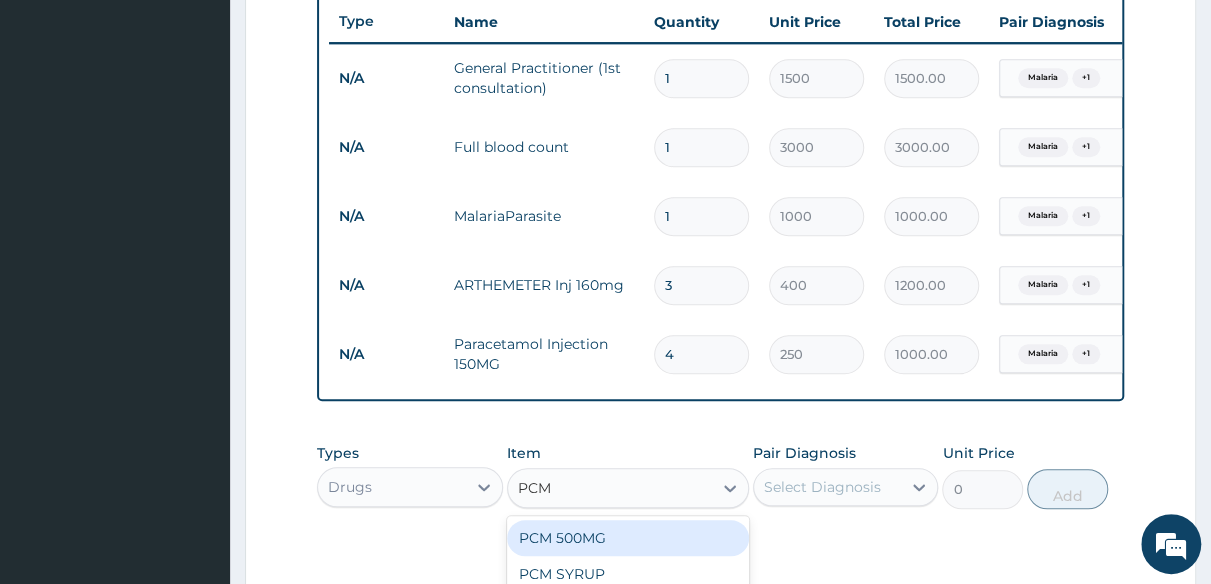 click on "PCM 500MG" at bounding box center (628, 538) 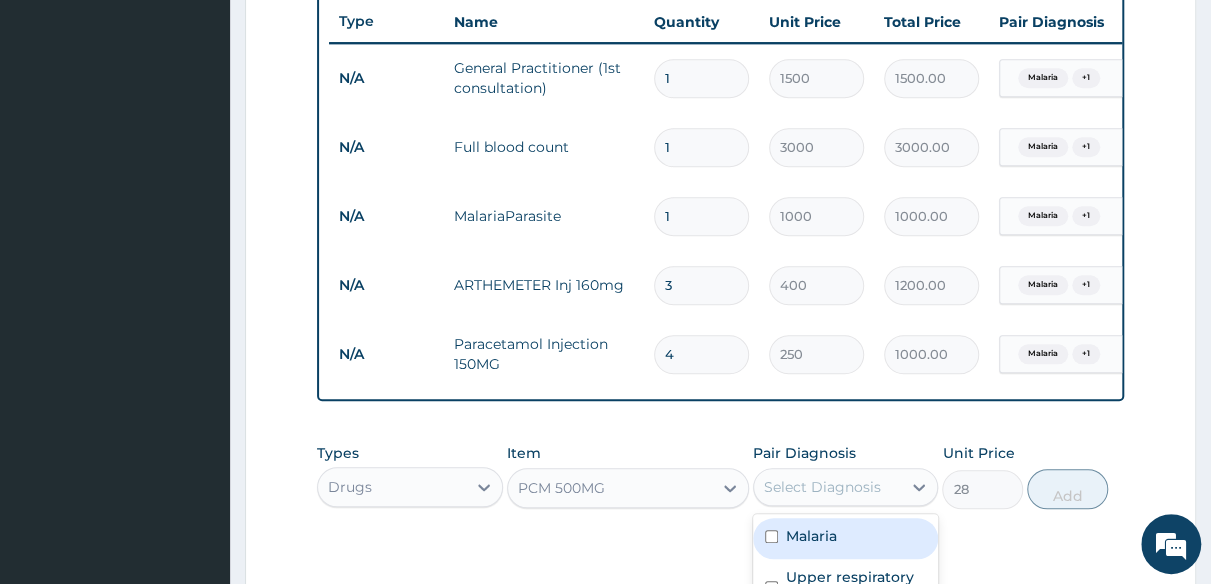 click on "Select Diagnosis" at bounding box center (822, 487) 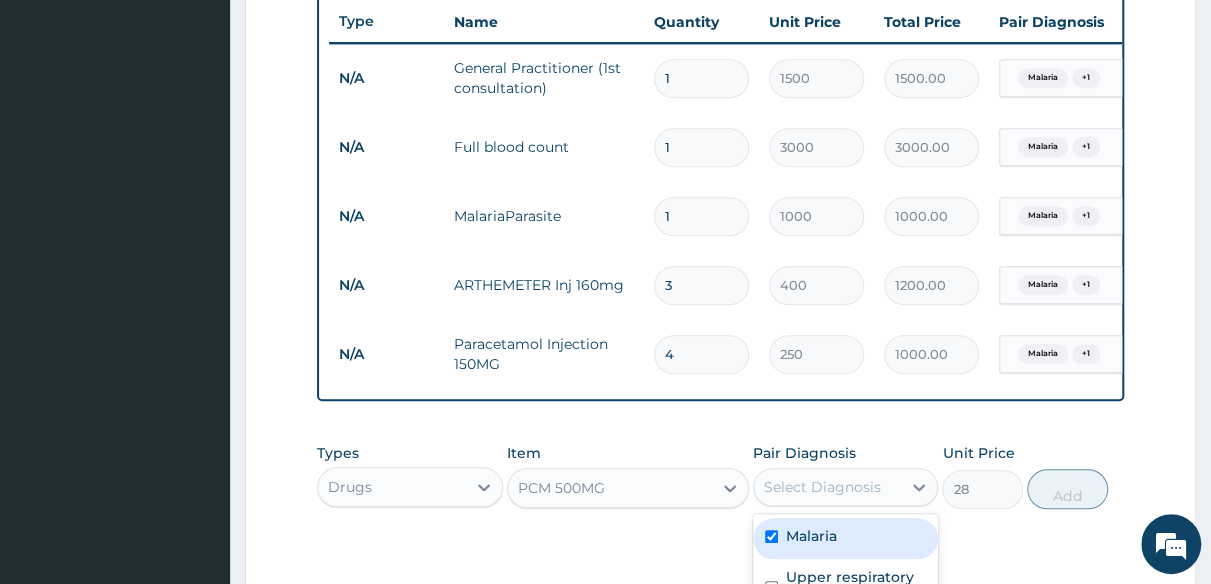 checkbox on "true" 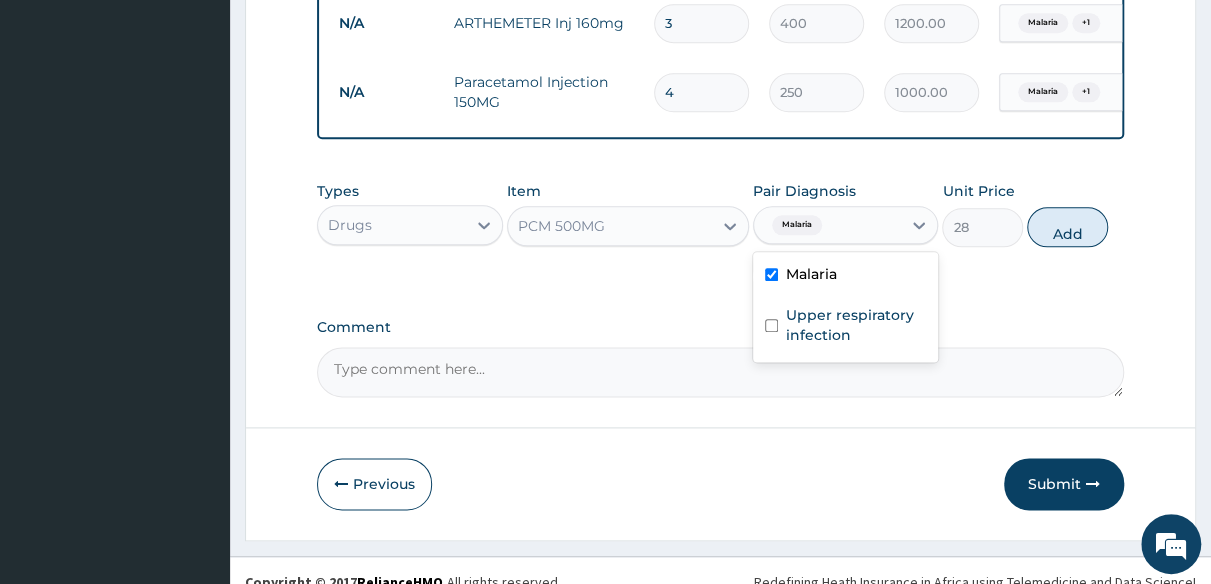 scroll, scrollTop: 1052, scrollLeft: 0, axis: vertical 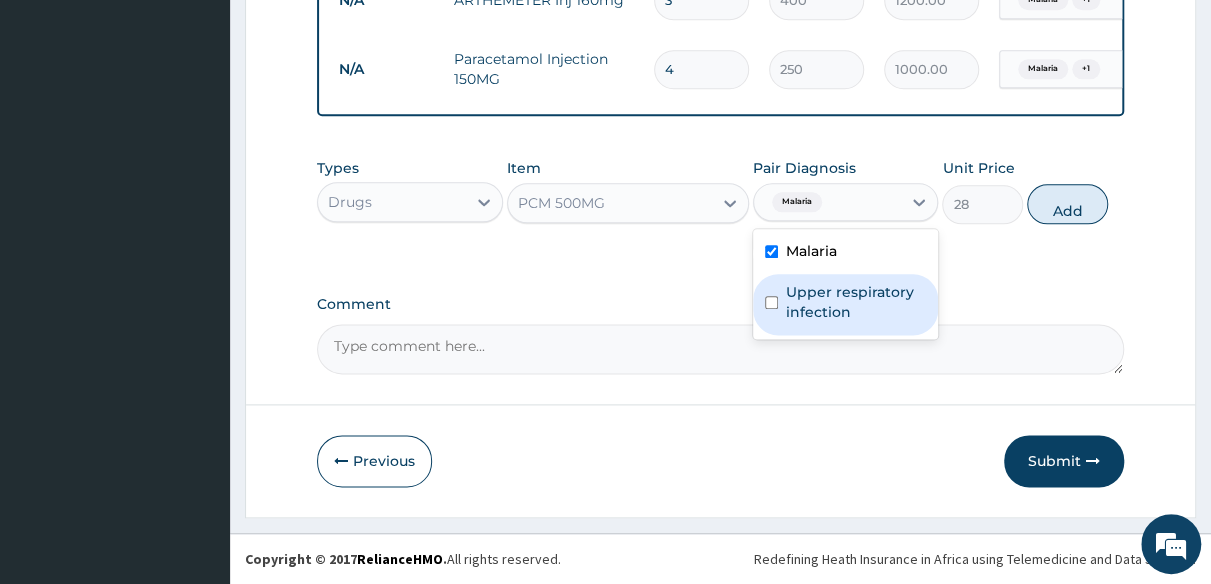 drag, startPoint x: 770, startPoint y: 298, endPoint x: 812, endPoint y: 265, distance: 53.413483 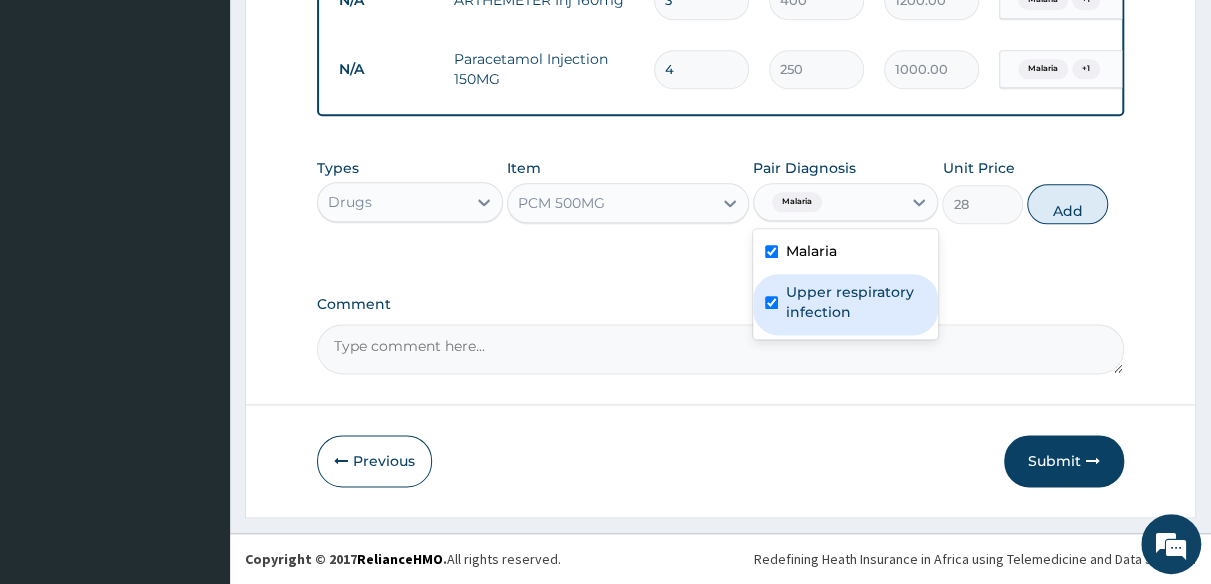 checkbox on "true" 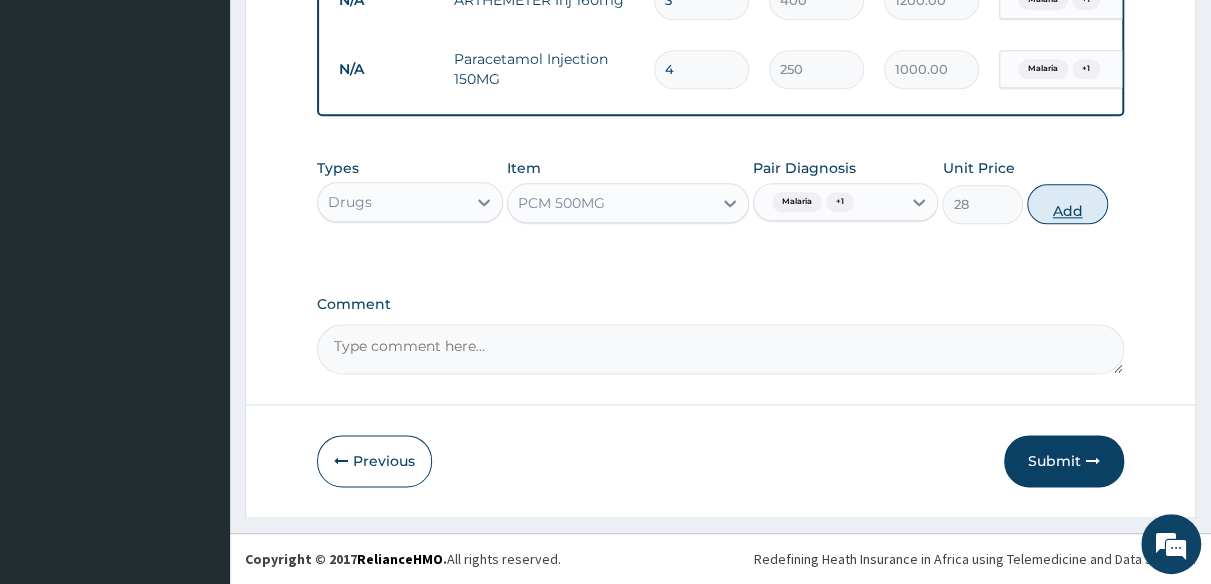 click on "Add" at bounding box center [1067, 204] 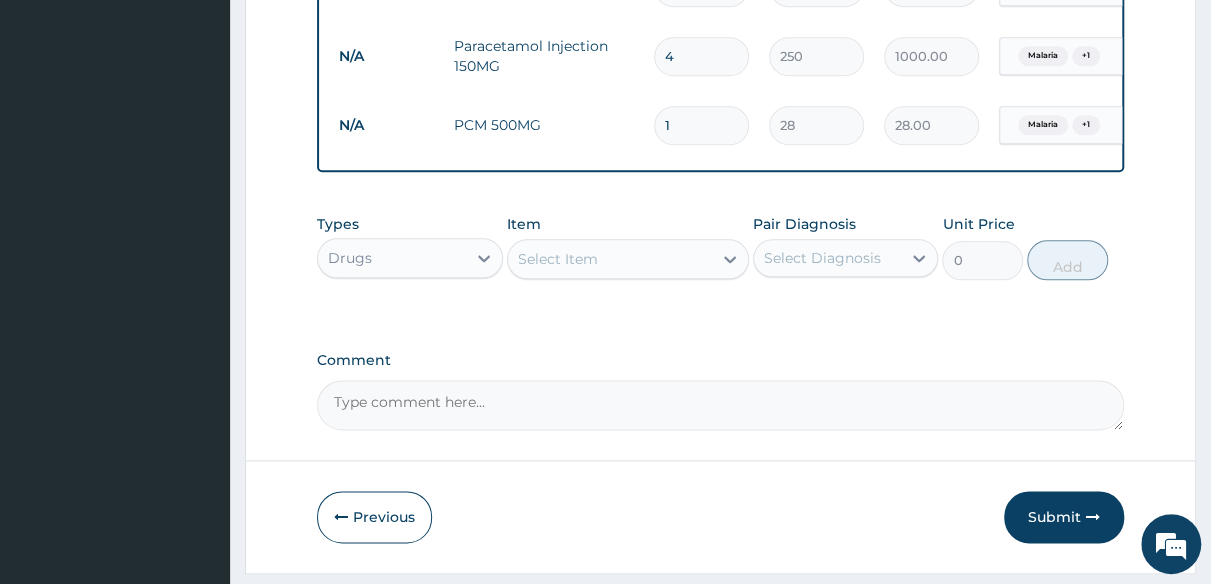 type on "18" 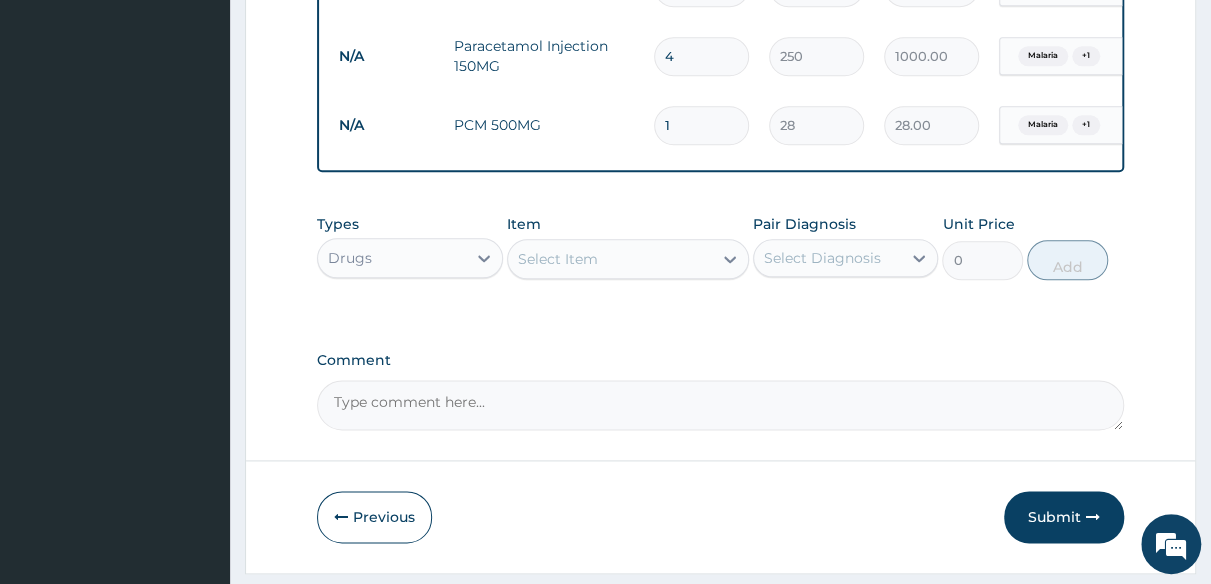 type on "504.00" 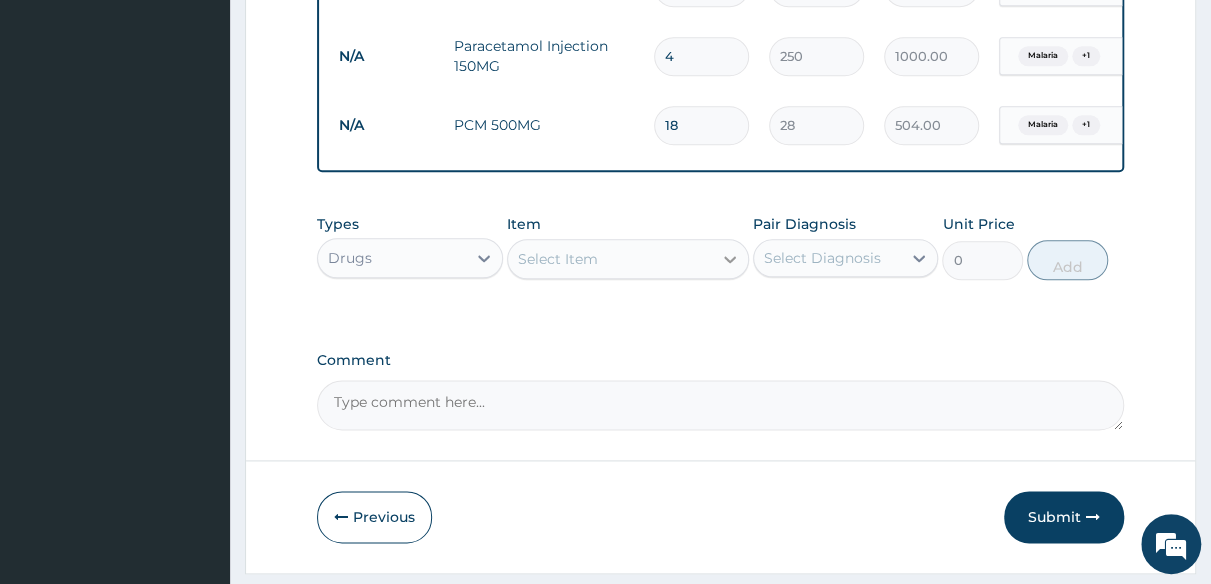 type on "18" 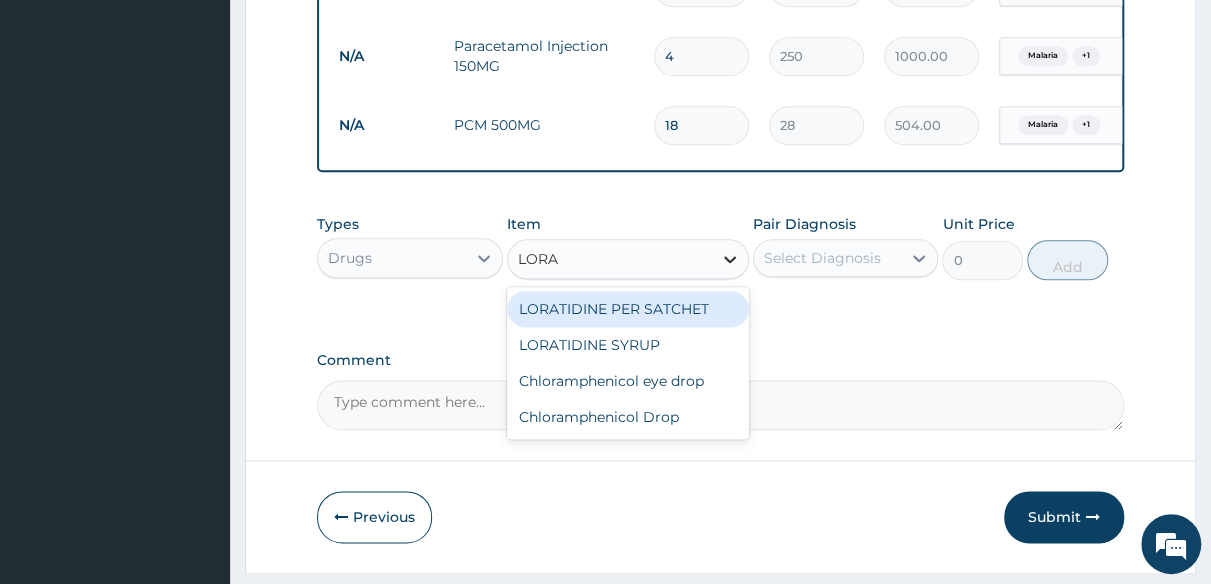 type on "LORAT" 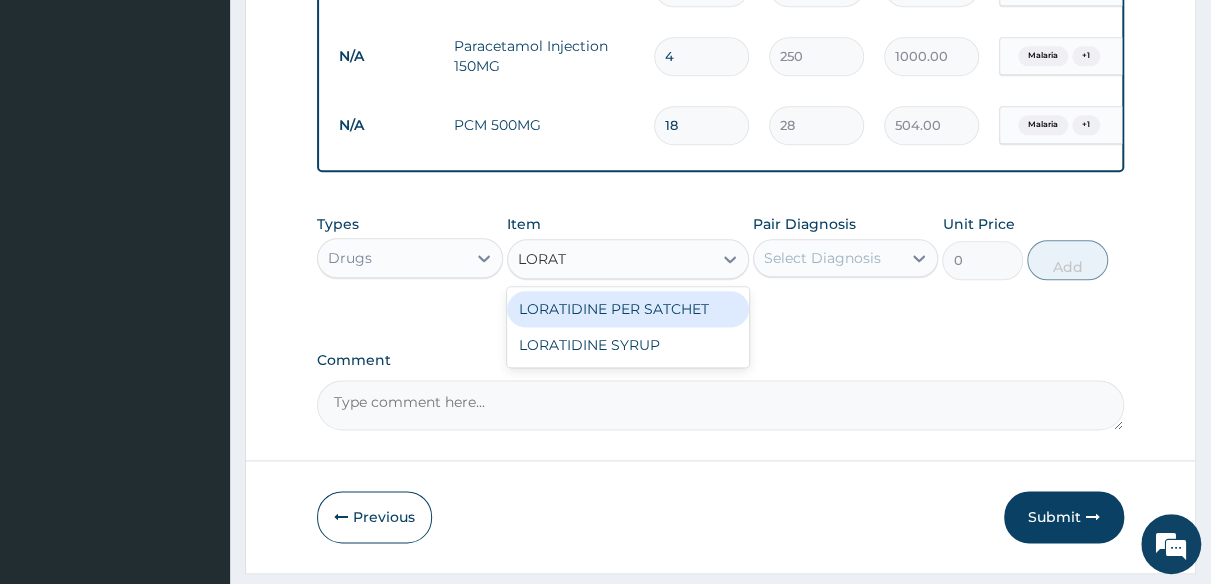 click on "LORATIDINE PER SATCHET" at bounding box center (628, 309) 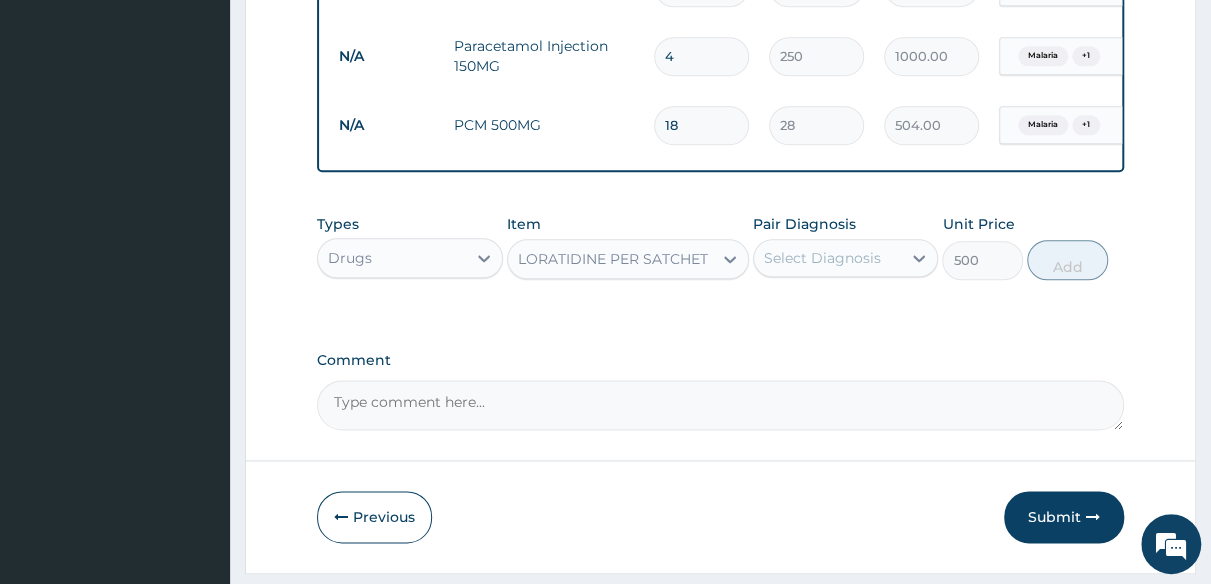 click on "Select Diagnosis" at bounding box center (822, 258) 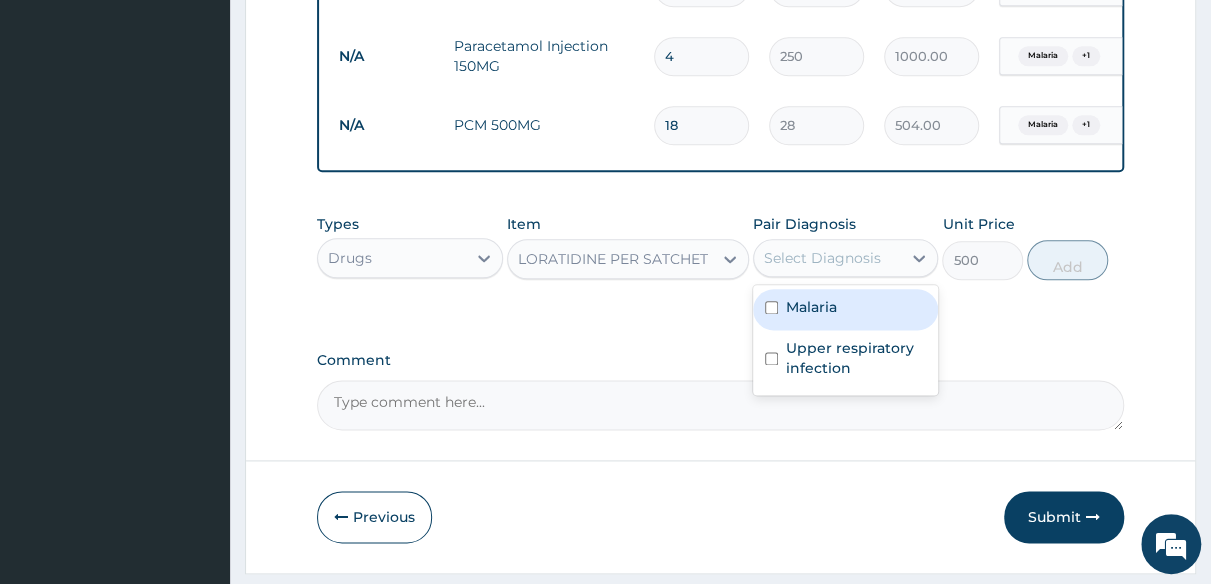 click at bounding box center (771, 307) 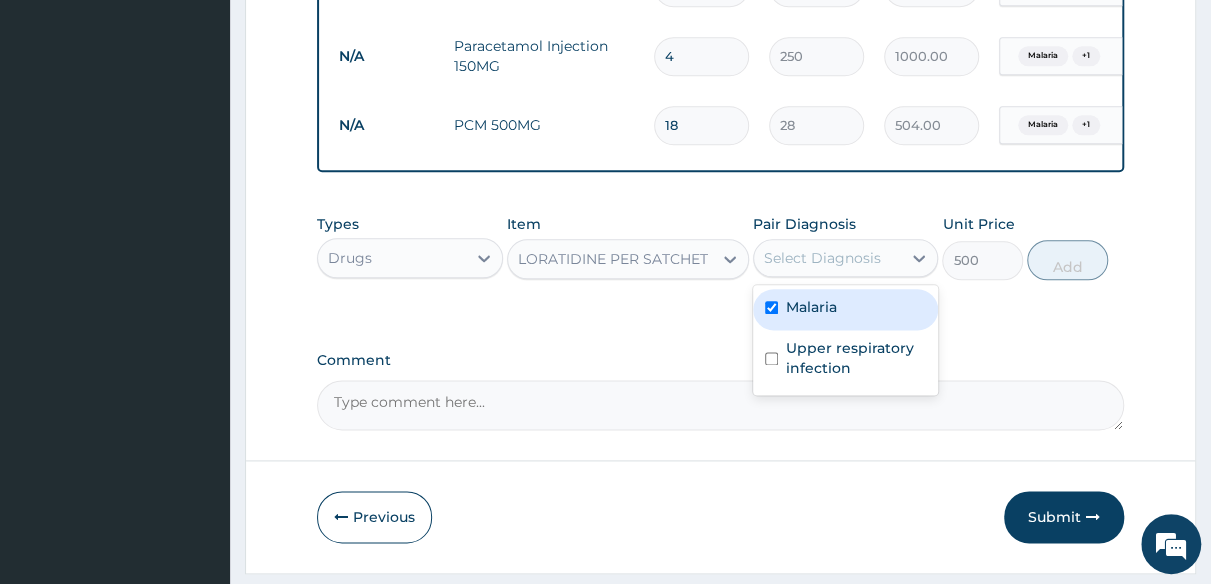 checkbox on "true" 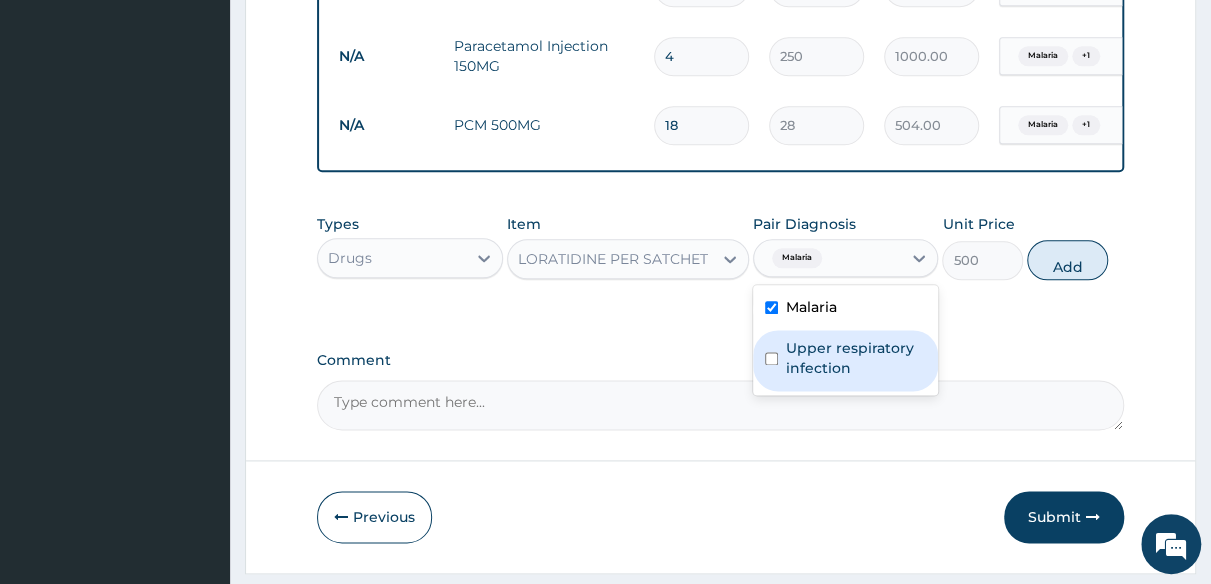 click at bounding box center (771, 358) 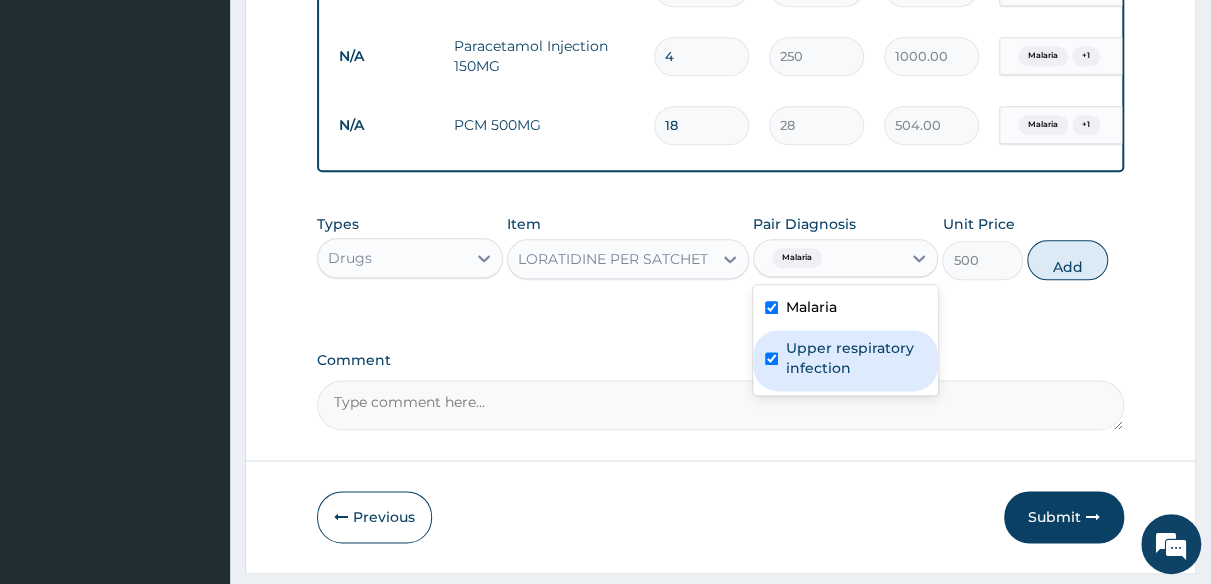 checkbox on "true" 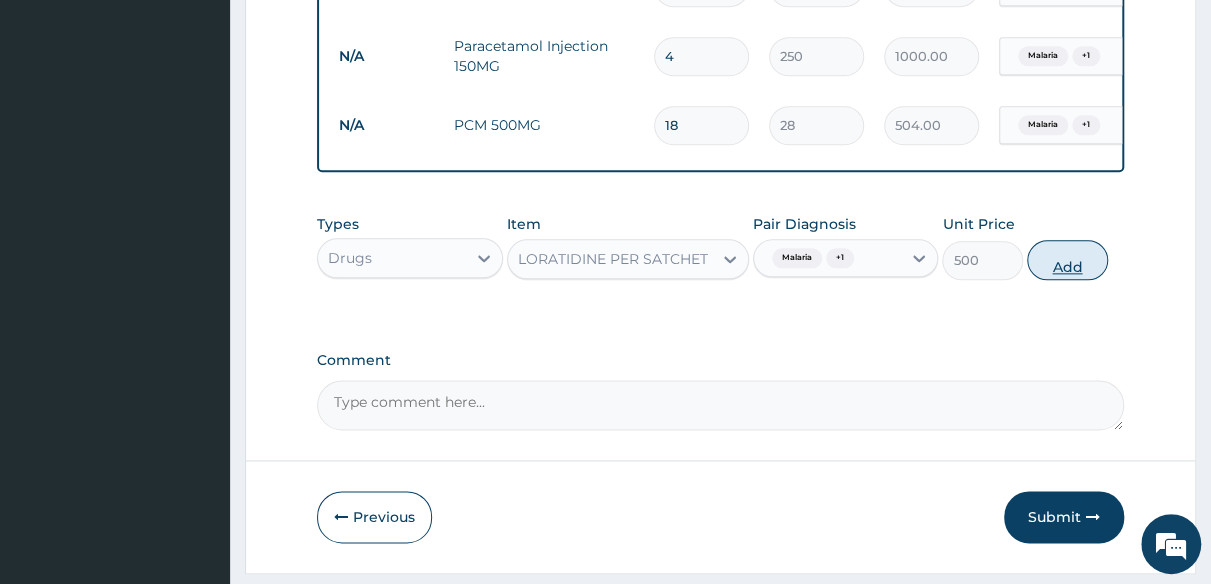 click on "Add" at bounding box center [1067, 260] 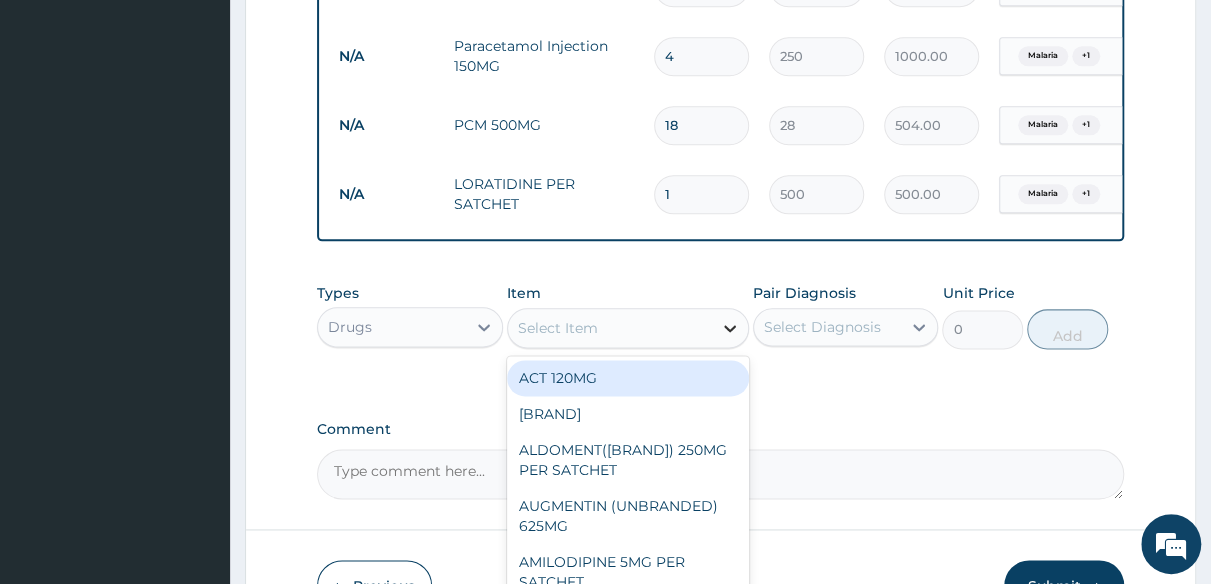 click 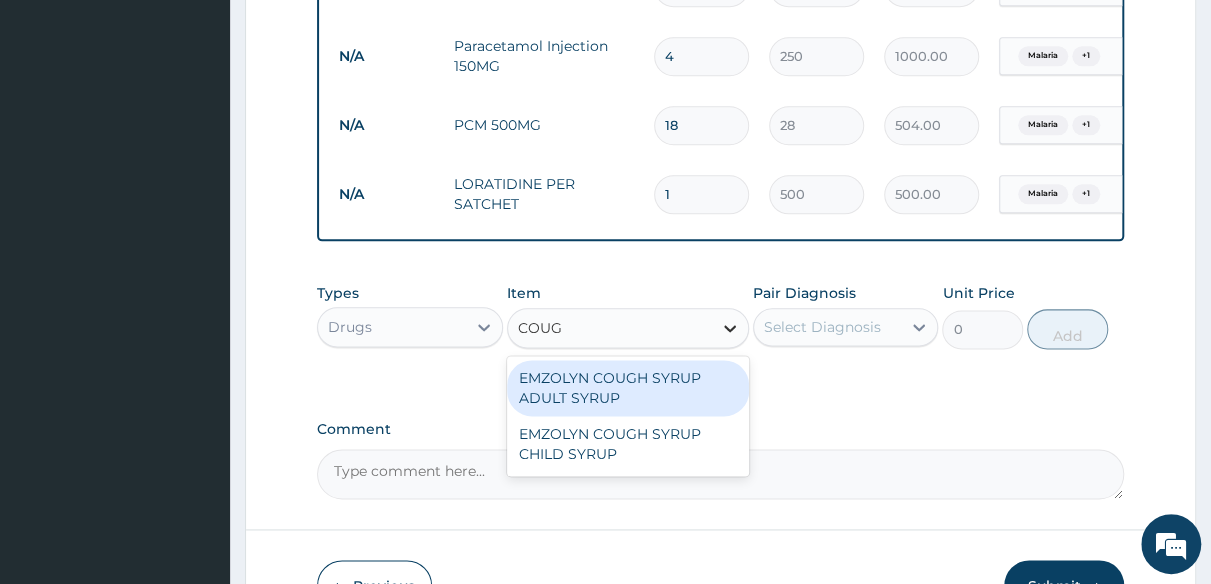 type on "COUGH" 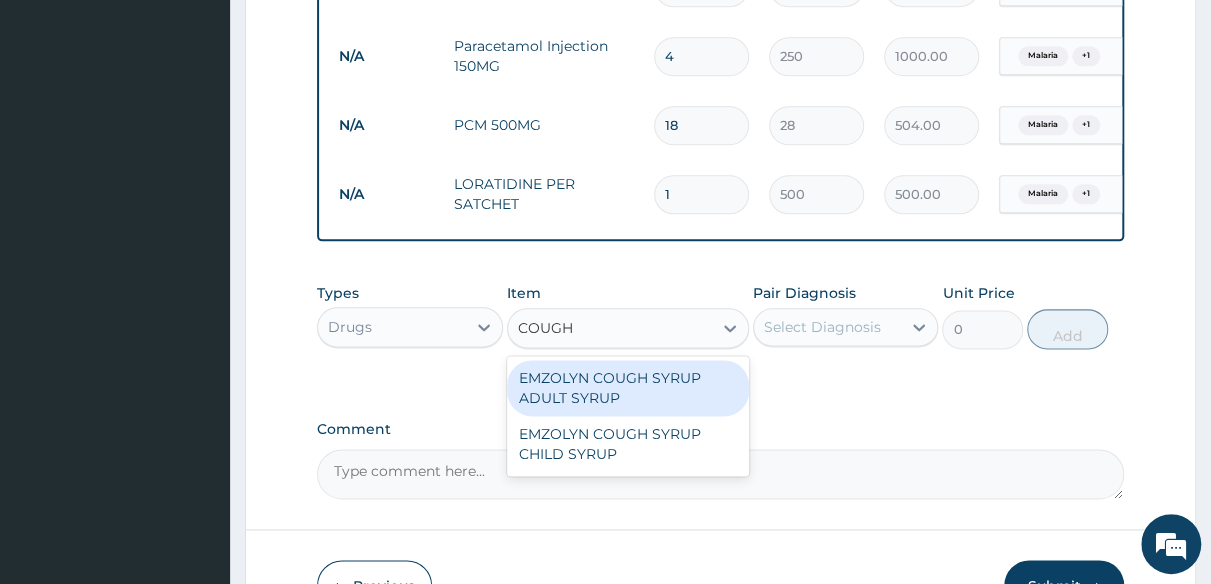 click on "EMZOLYN COUGH SYRUP ADULT SYRUP" at bounding box center (628, 388) 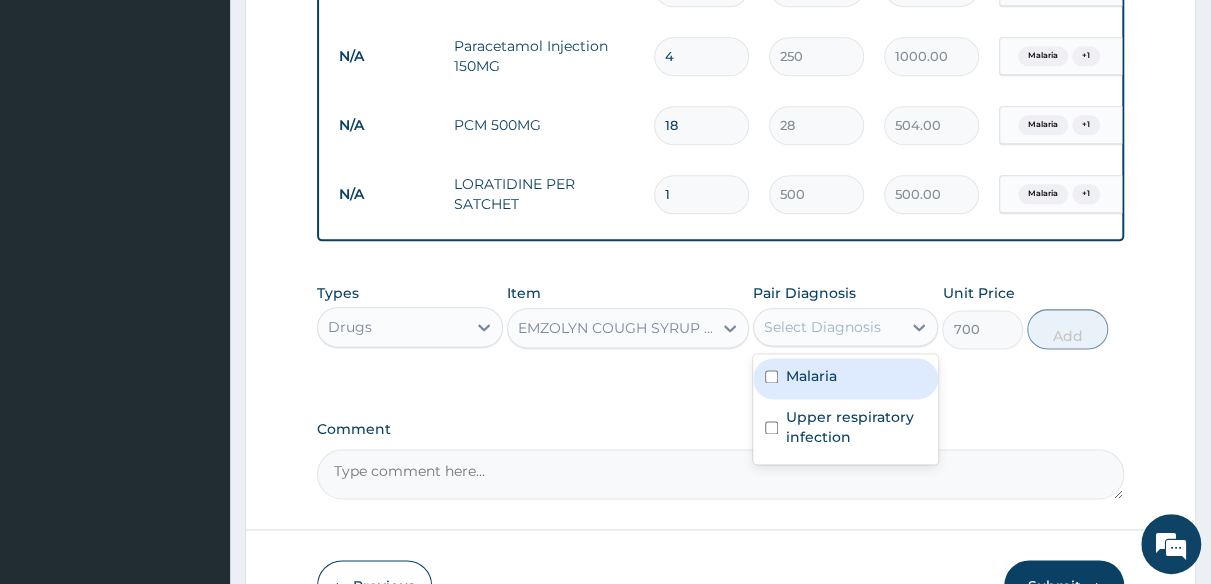 click on "Select Diagnosis" at bounding box center [822, 327] 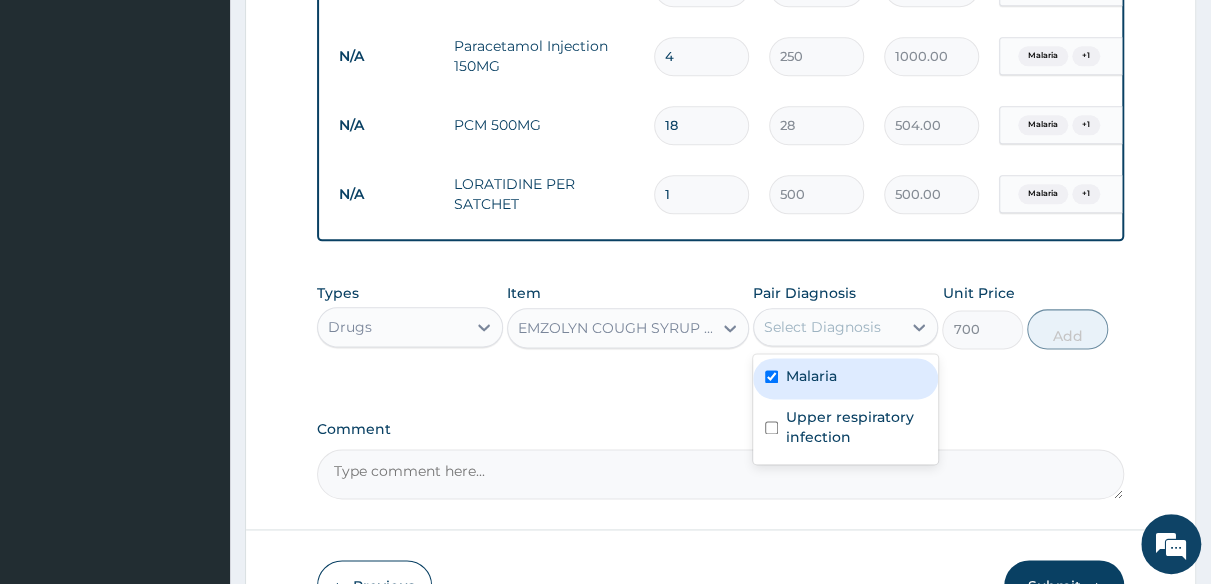 checkbox on "true" 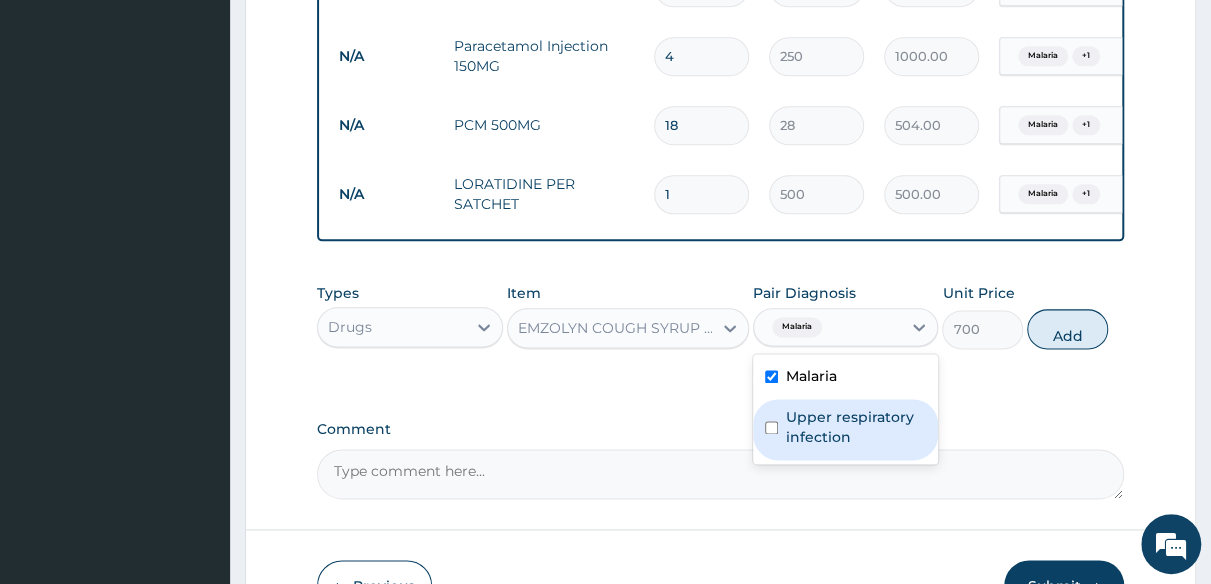 click at bounding box center (771, 427) 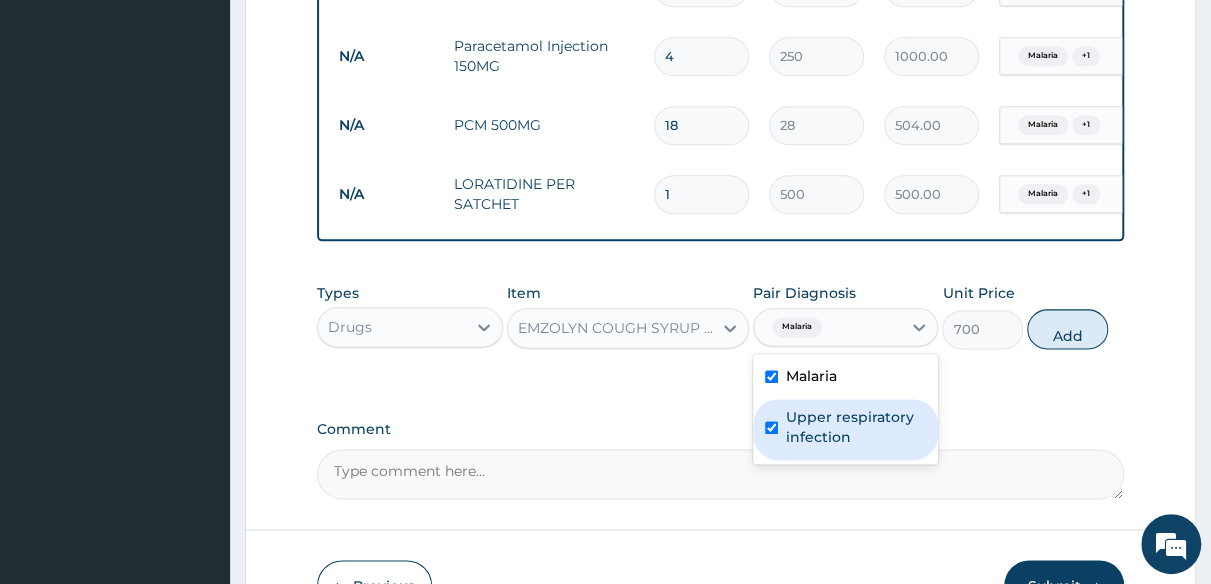 checkbox on "true" 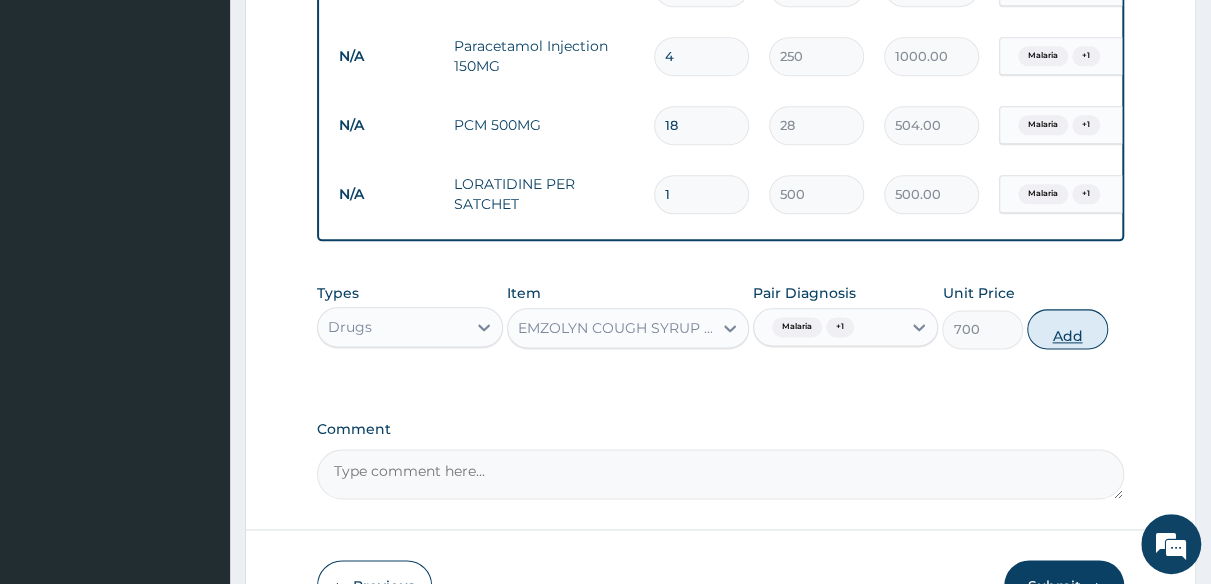click on "Add" at bounding box center [1067, 329] 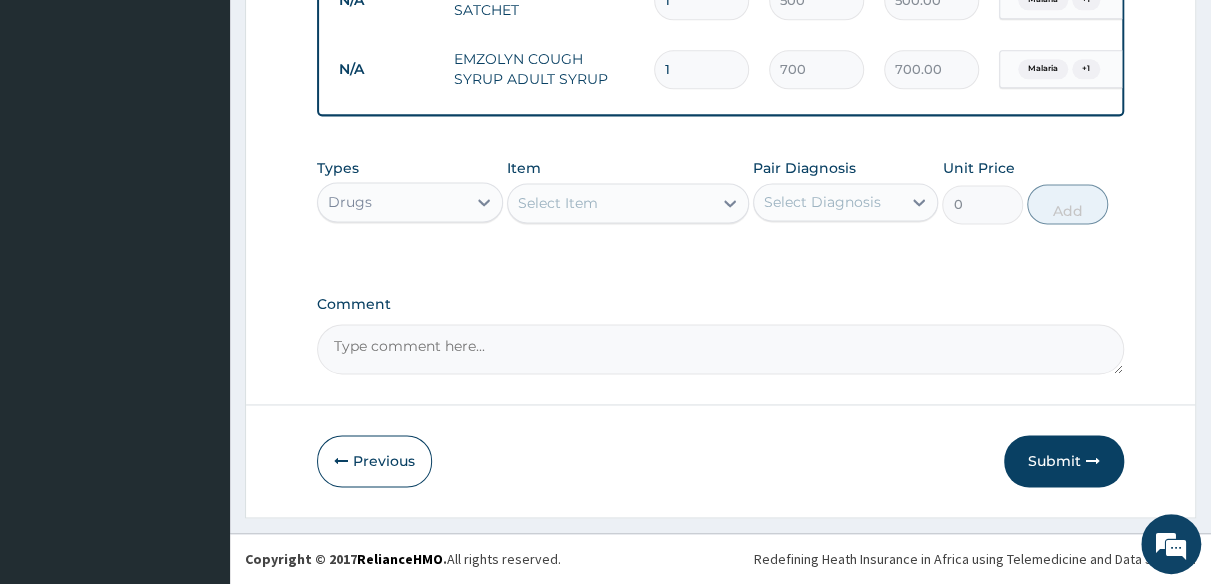 scroll, scrollTop: 1260, scrollLeft: 0, axis: vertical 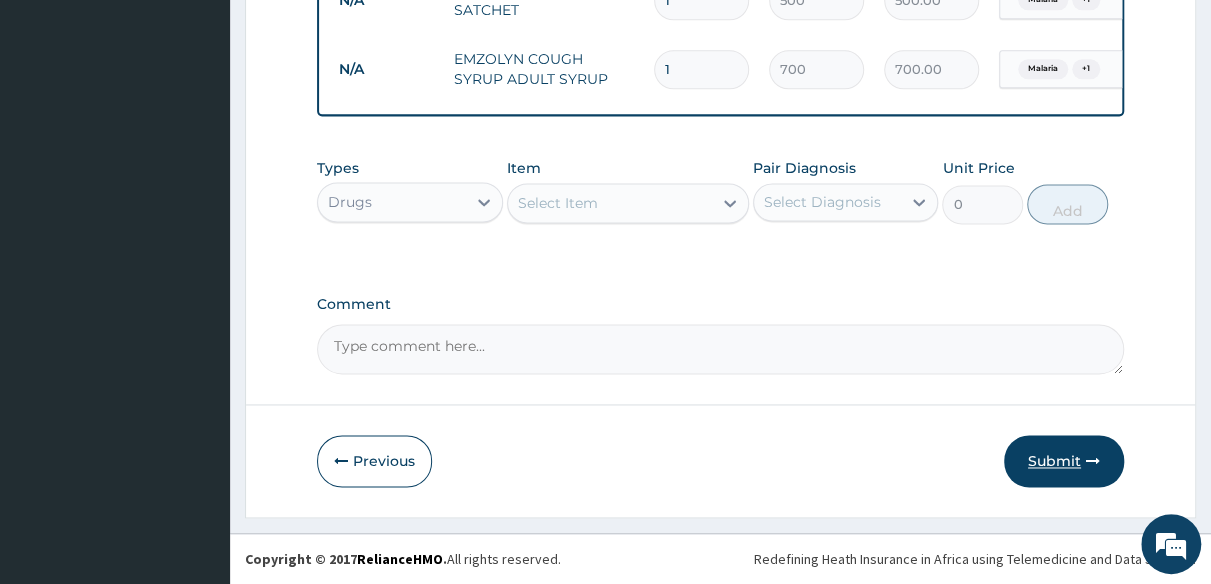 click on "Submit" at bounding box center (1064, 461) 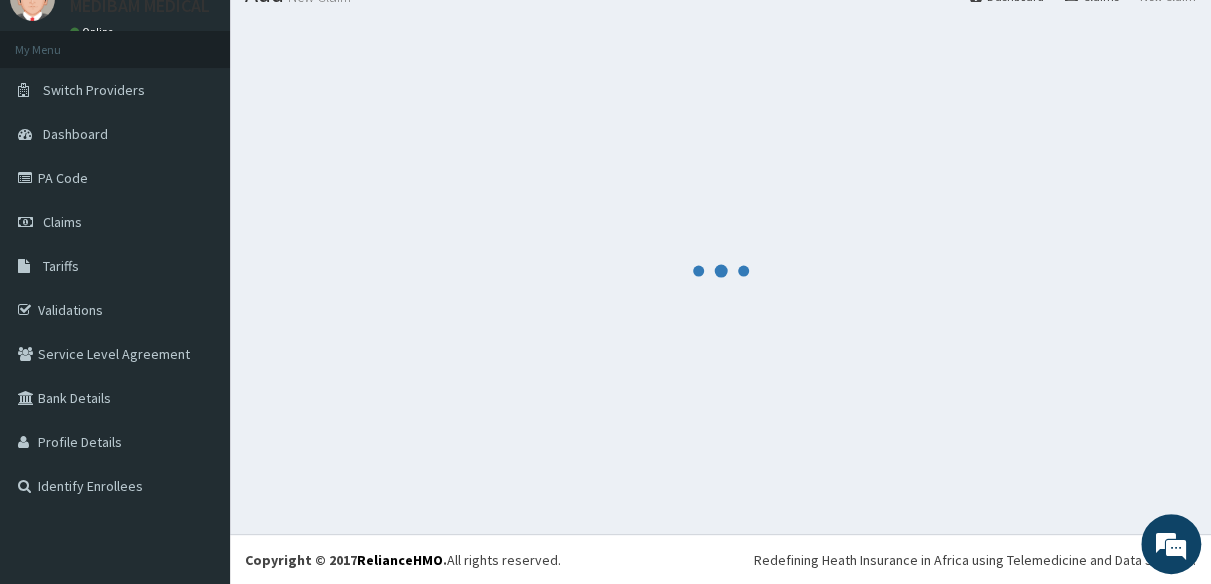 scroll, scrollTop: 1260, scrollLeft: 0, axis: vertical 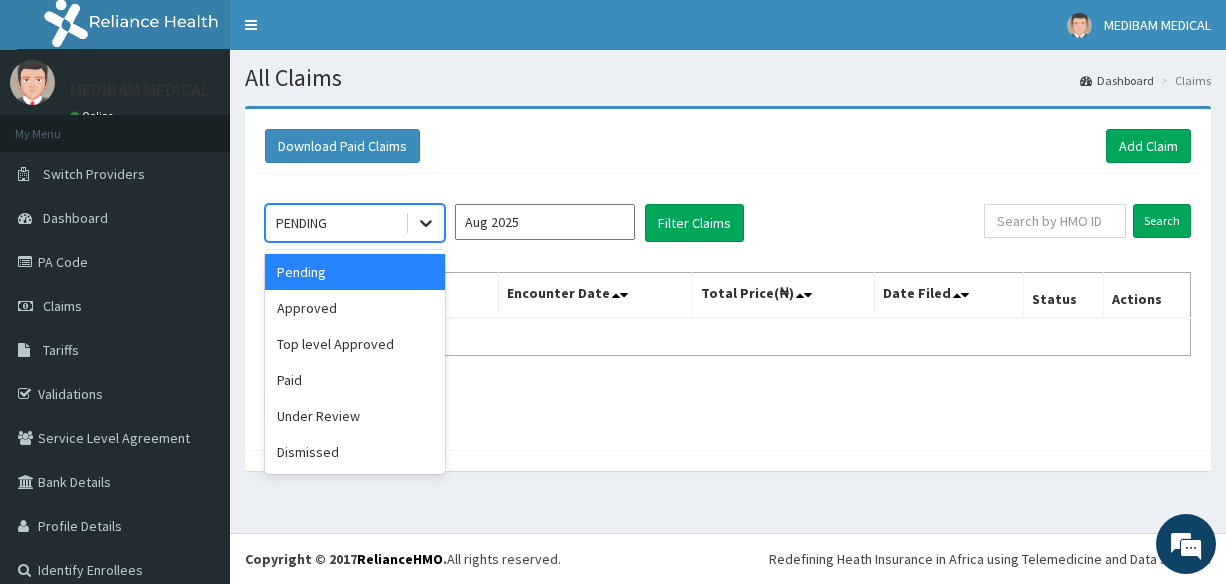 click 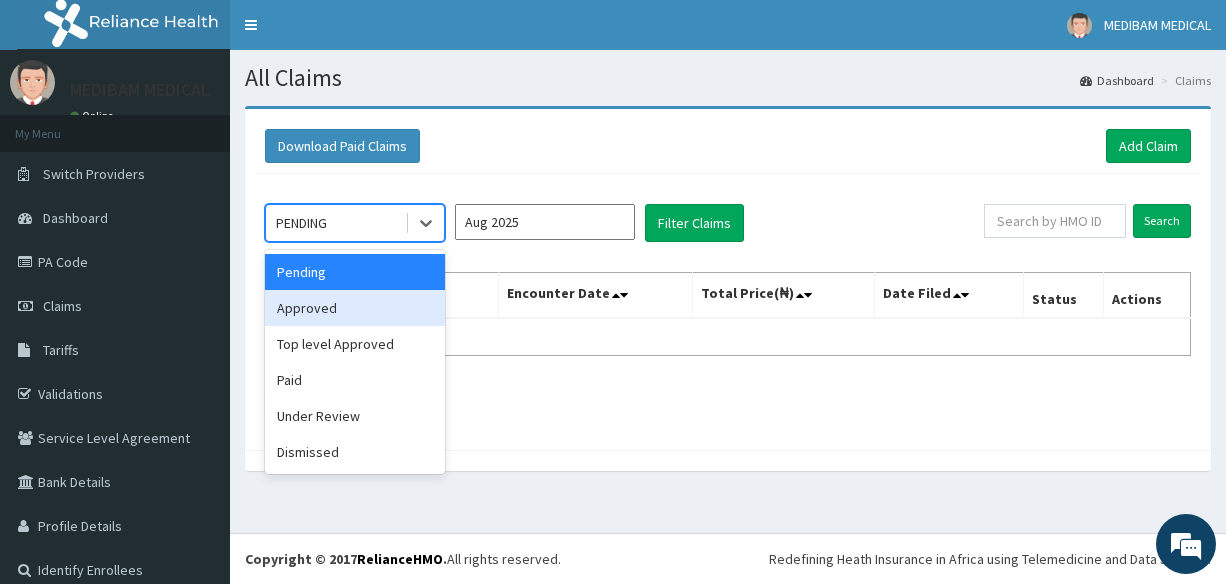 click on "Approved" at bounding box center [355, 308] 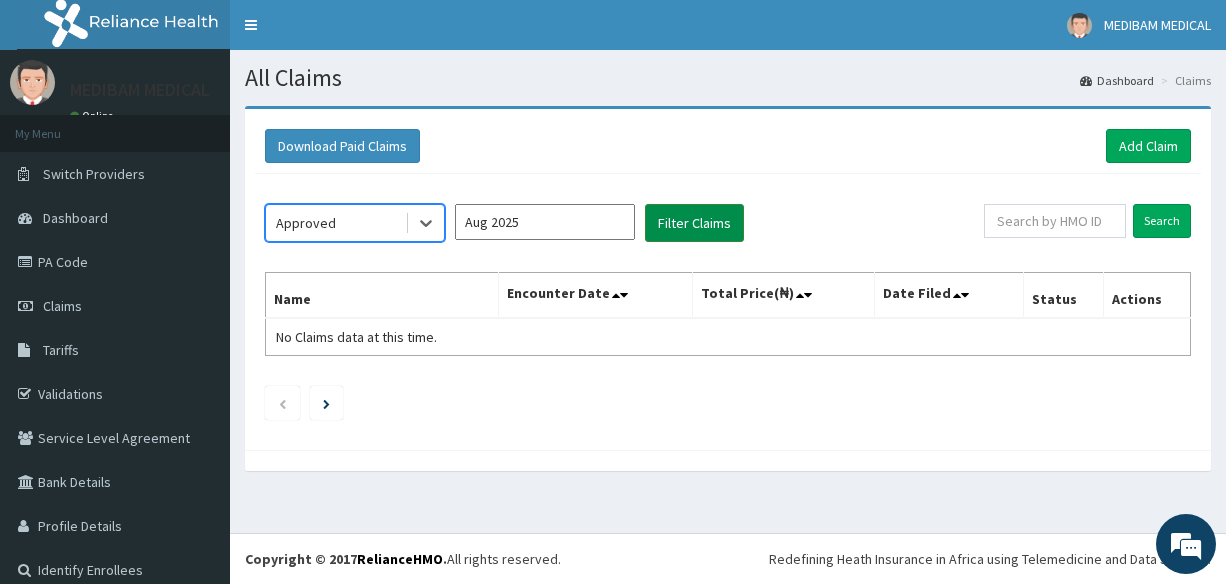 click on "Filter Claims" at bounding box center [694, 223] 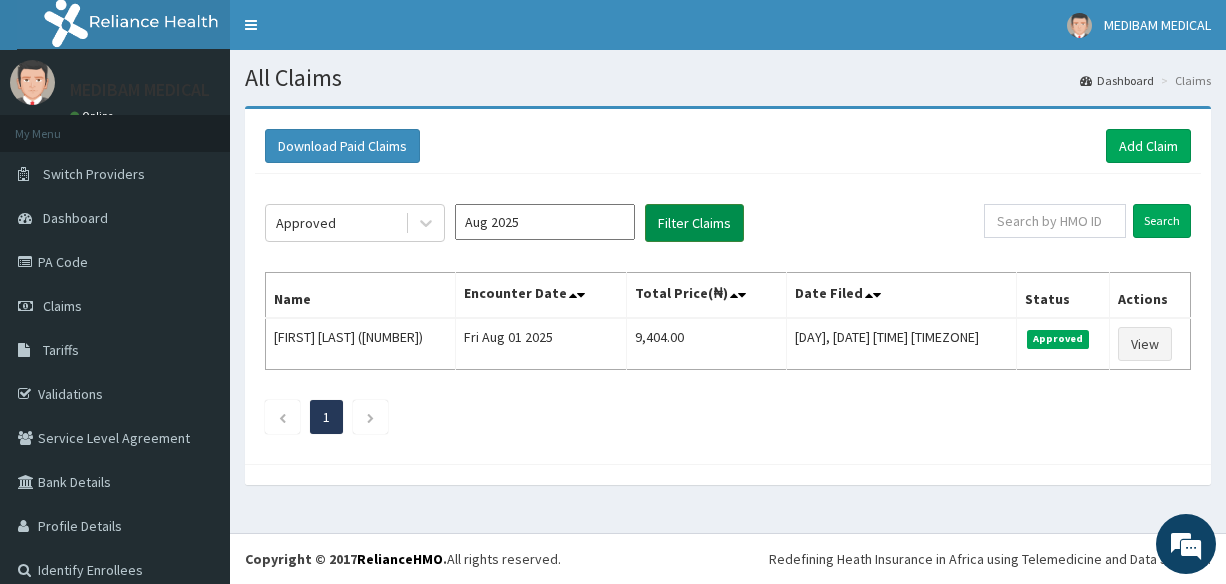 scroll, scrollTop: 0, scrollLeft: 0, axis: both 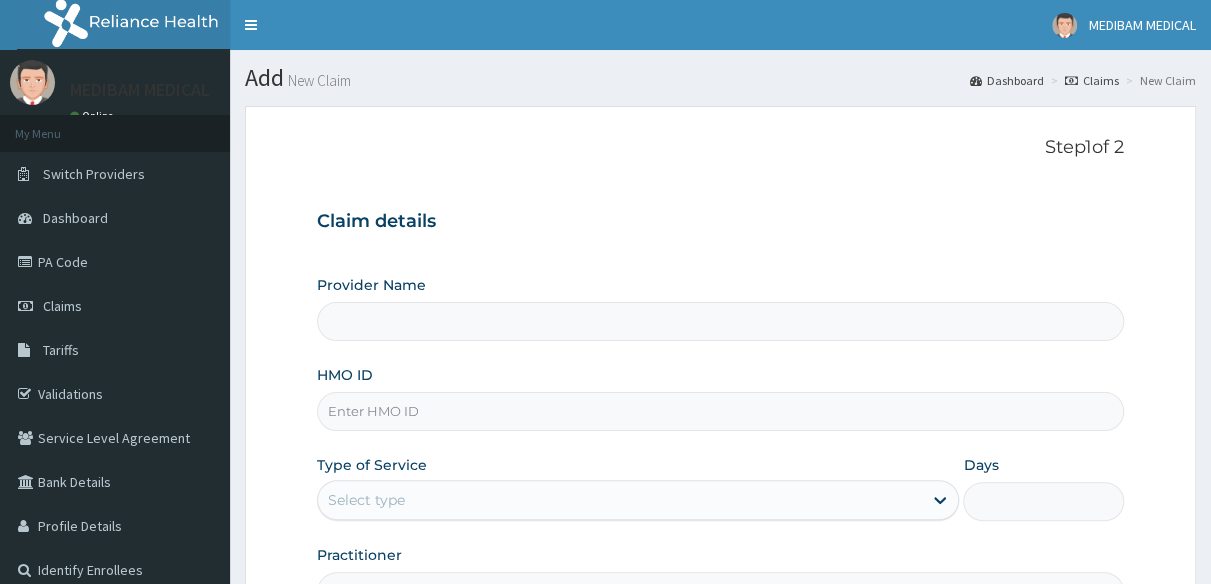type on "Medibam Specialist Hospital" 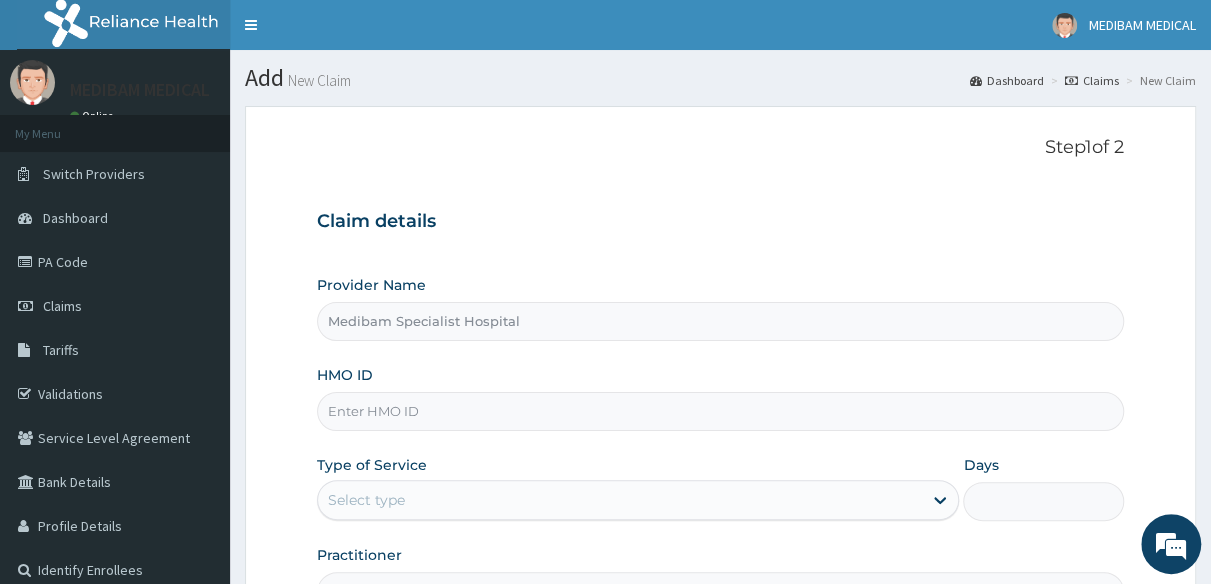 click on "HMO ID" at bounding box center (720, 411) 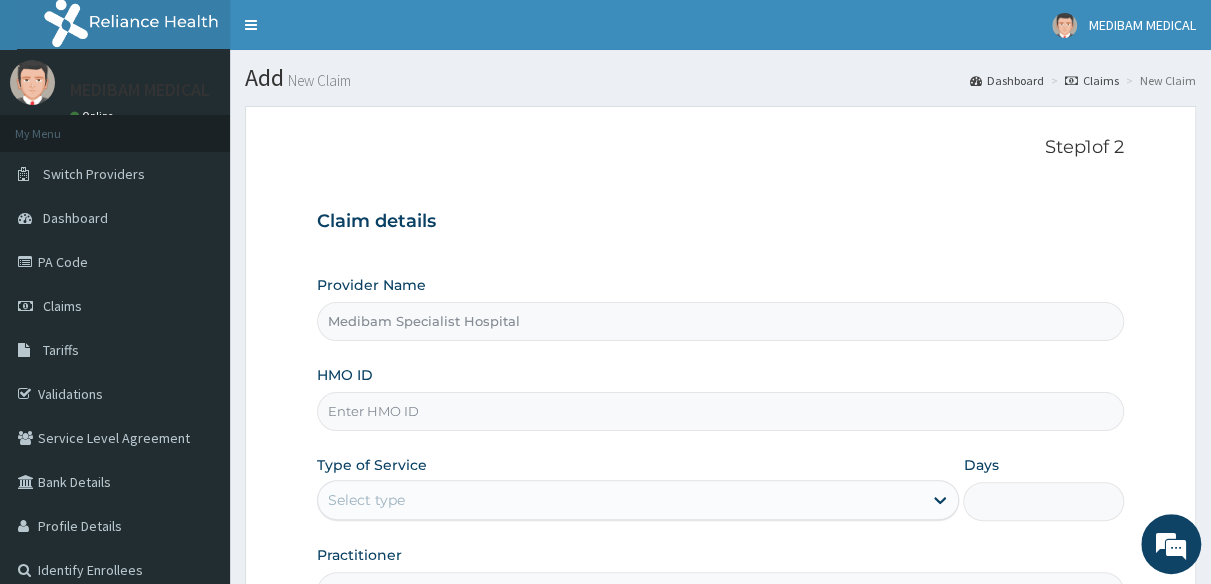scroll, scrollTop: 0, scrollLeft: 0, axis: both 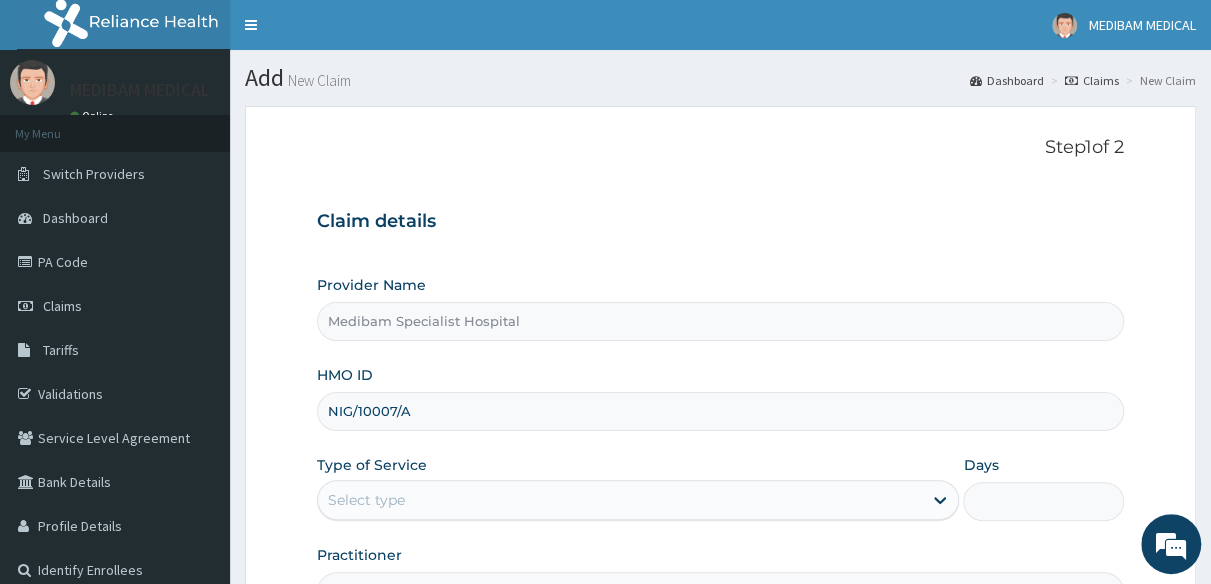 type on "NIG/10007/A" 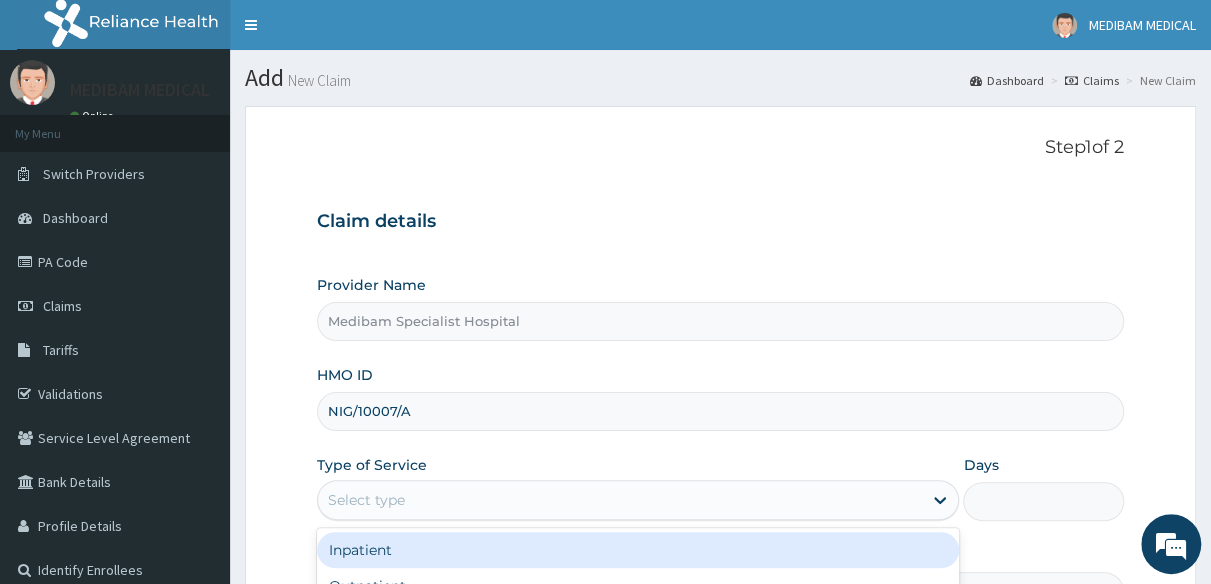 drag, startPoint x: 452, startPoint y: 489, endPoint x: 439, endPoint y: 493, distance: 13.601471 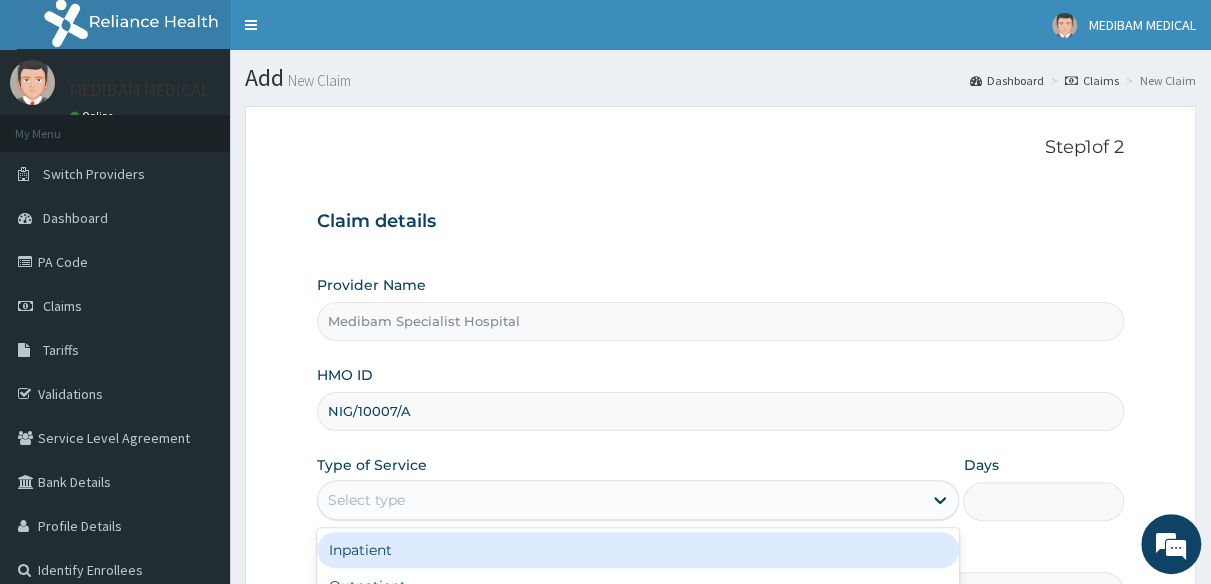 click on "Select type" at bounding box center (620, 500) 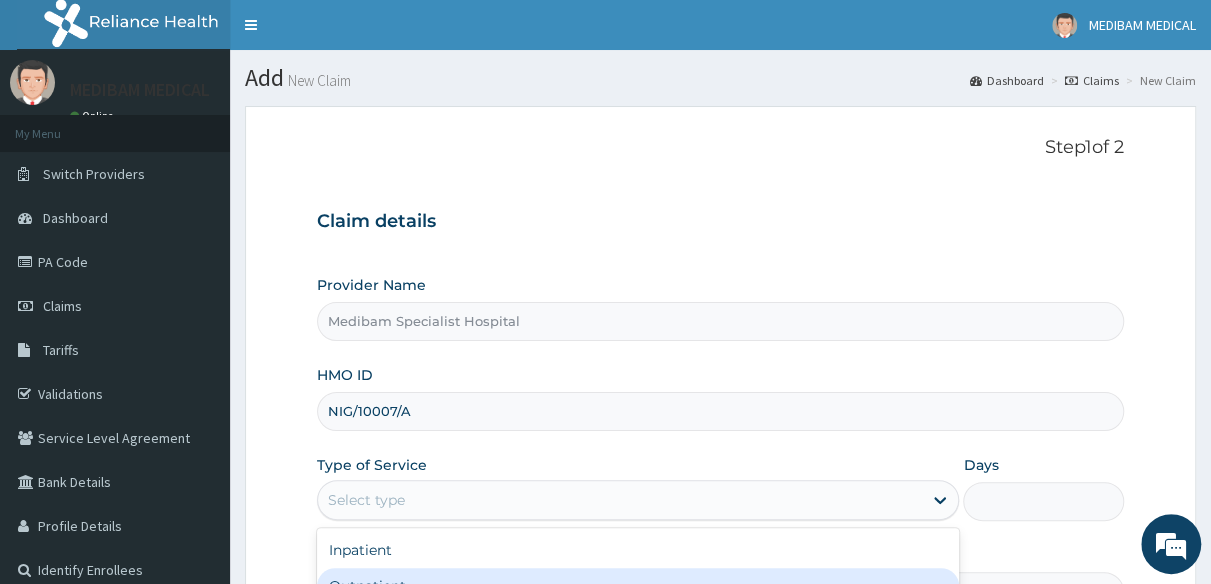 click on "Outpatient" at bounding box center [638, 586] 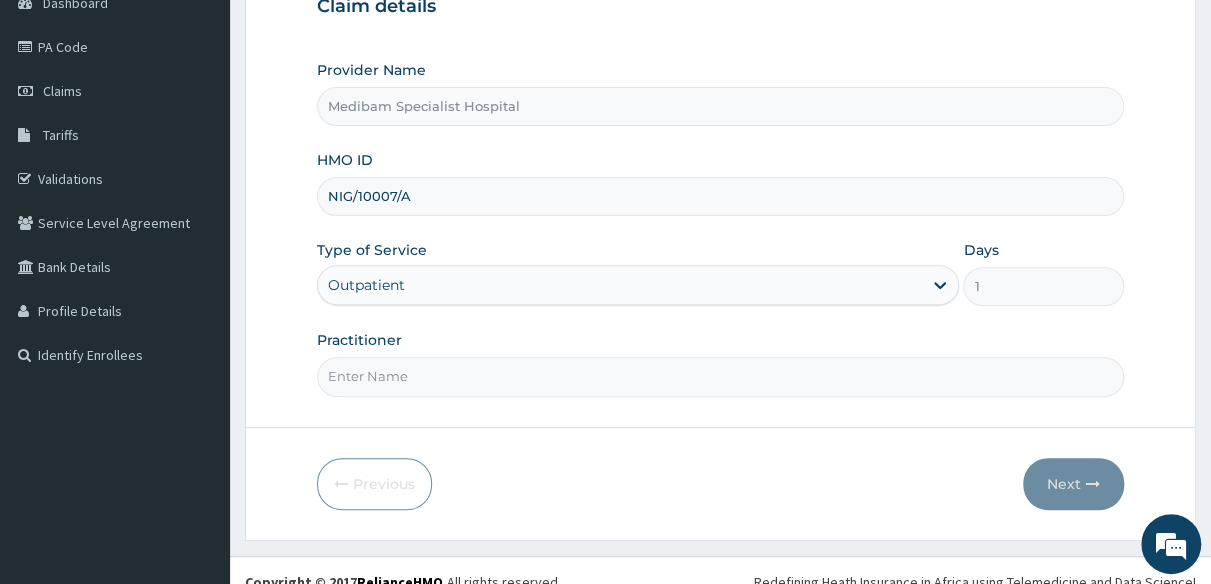 scroll, scrollTop: 234, scrollLeft: 0, axis: vertical 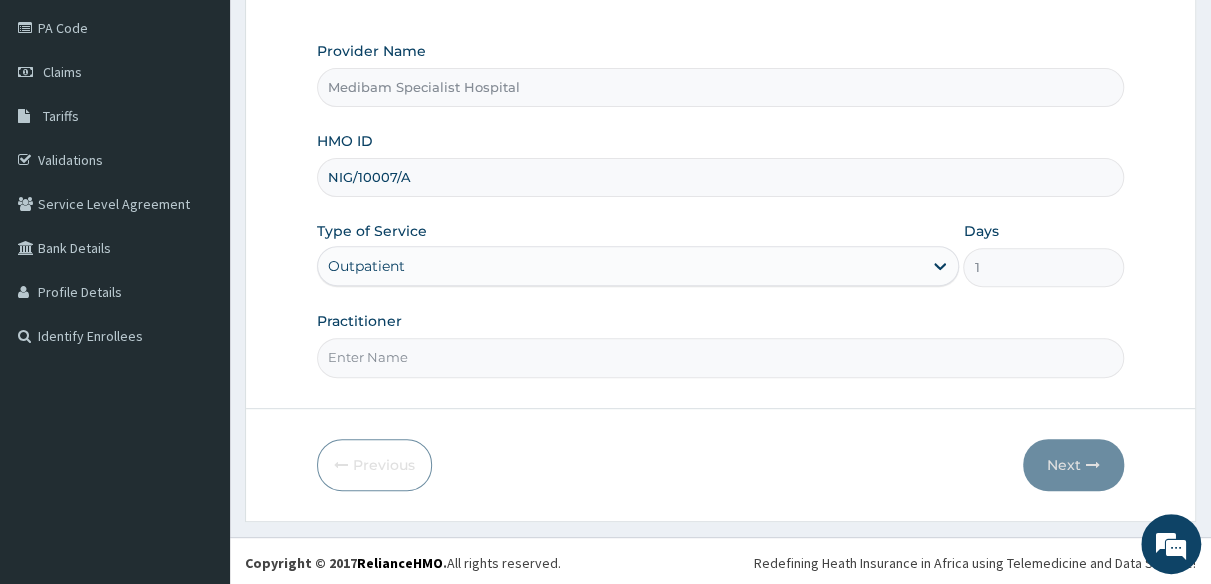 click on "Practitioner" at bounding box center (720, 357) 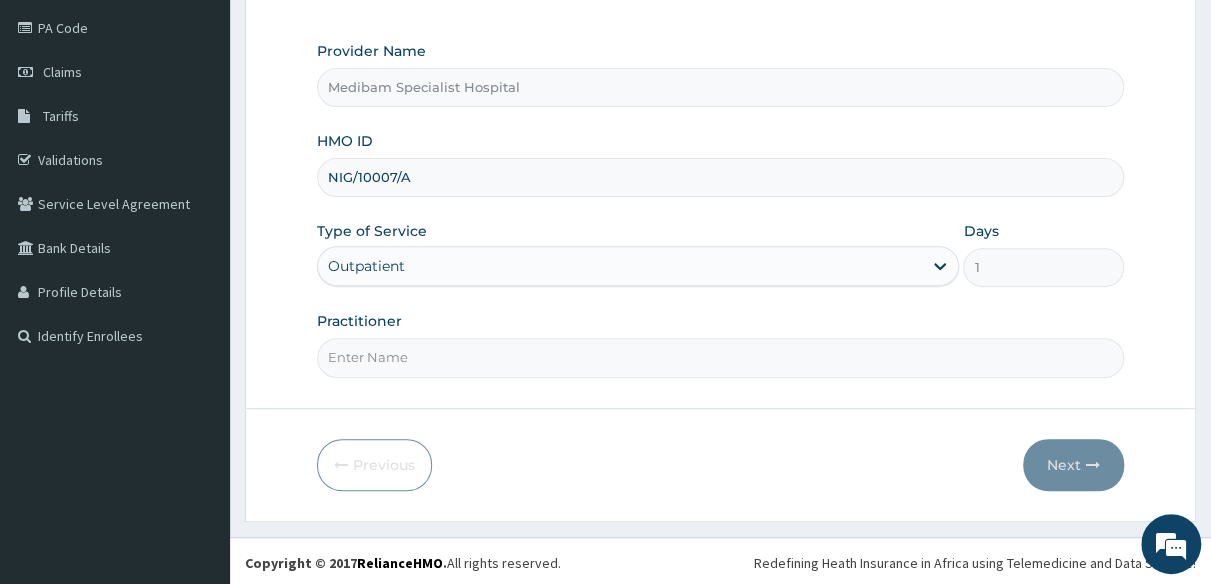 type on "DR [NAME]" 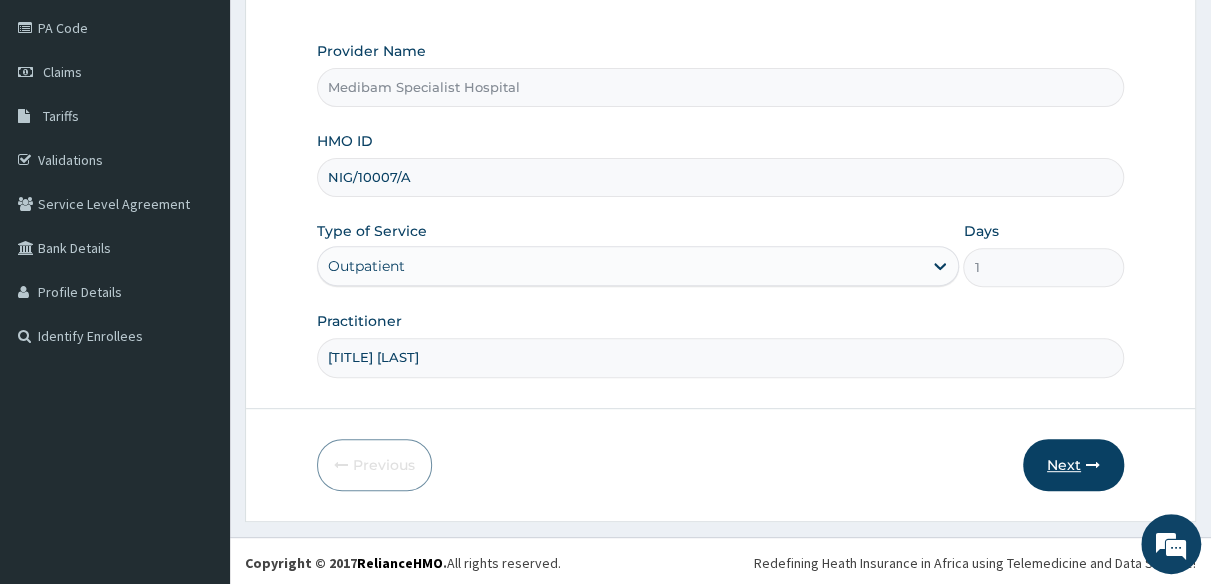 click at bounding box center [1093, 465] 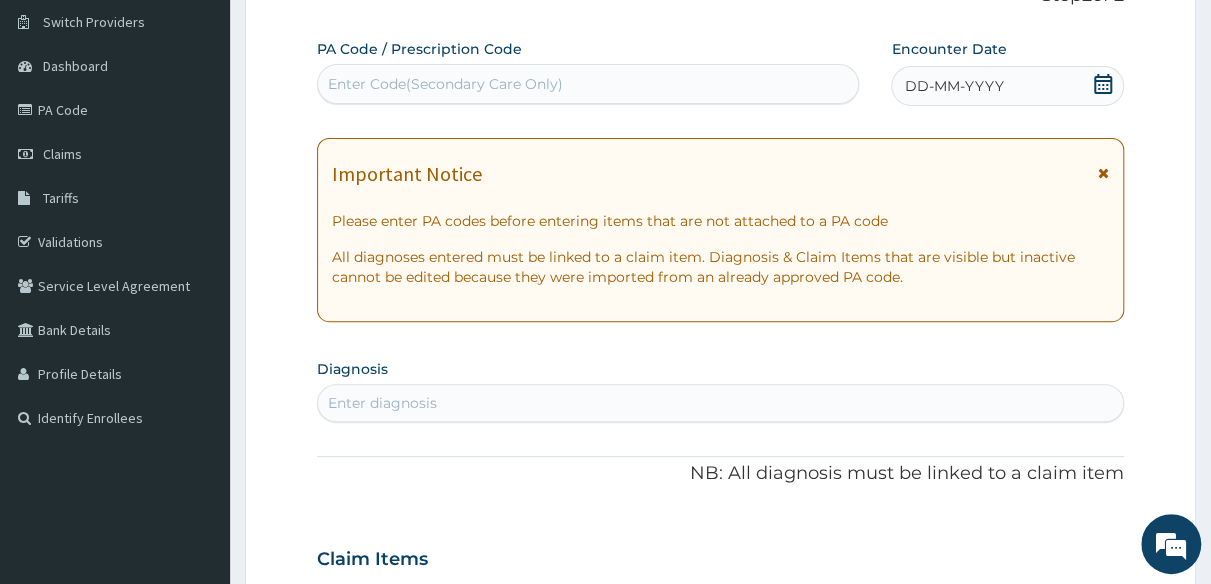 scroll, scrollTop: 134, scrollLeft: 0, axis: vertical 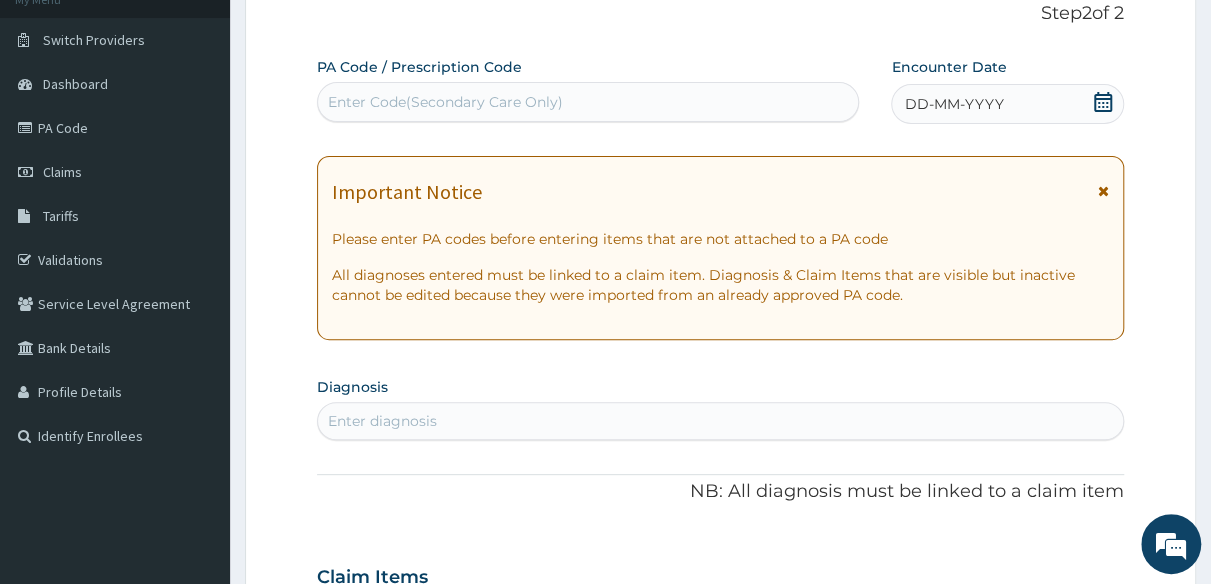 click 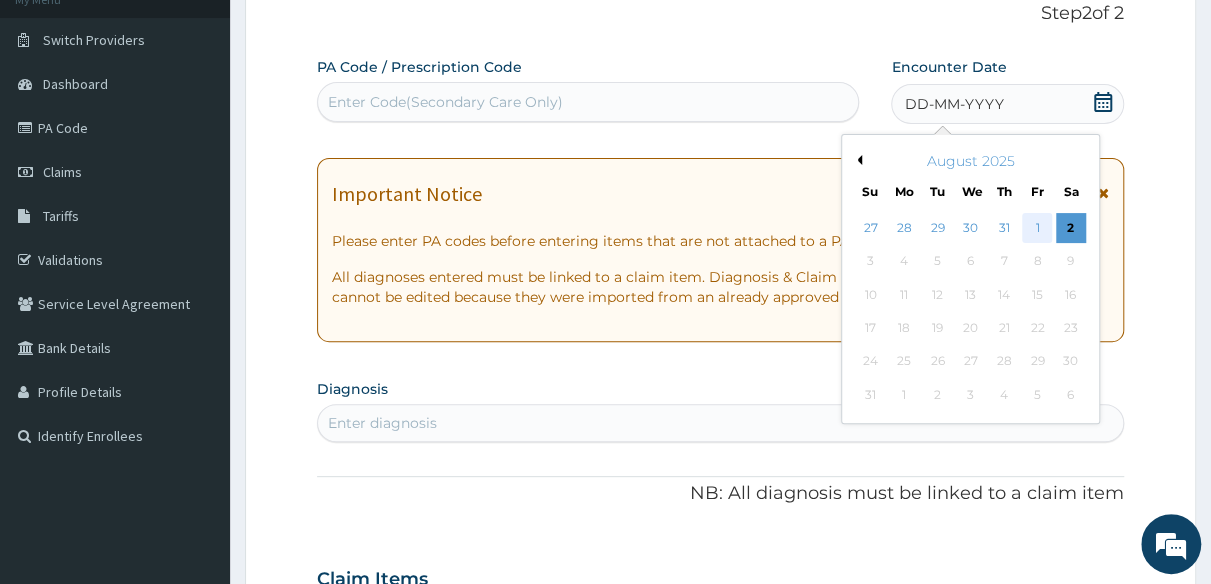 click on "1" at bounding box center [1038, 228] 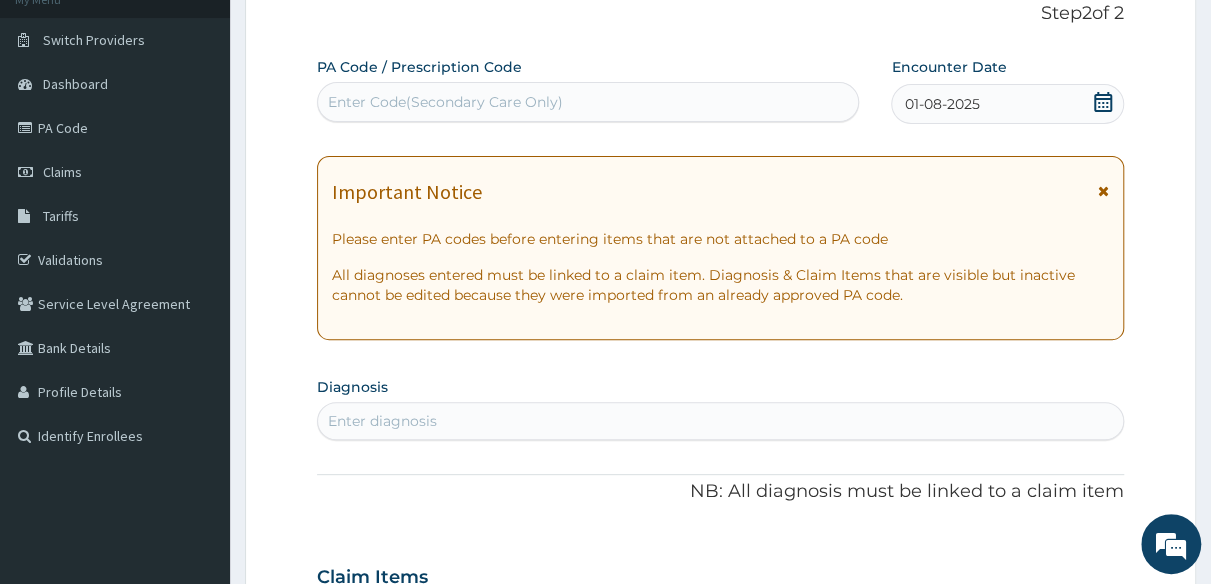 click on "Enter diagnosis" at bounding box center (720, 421) 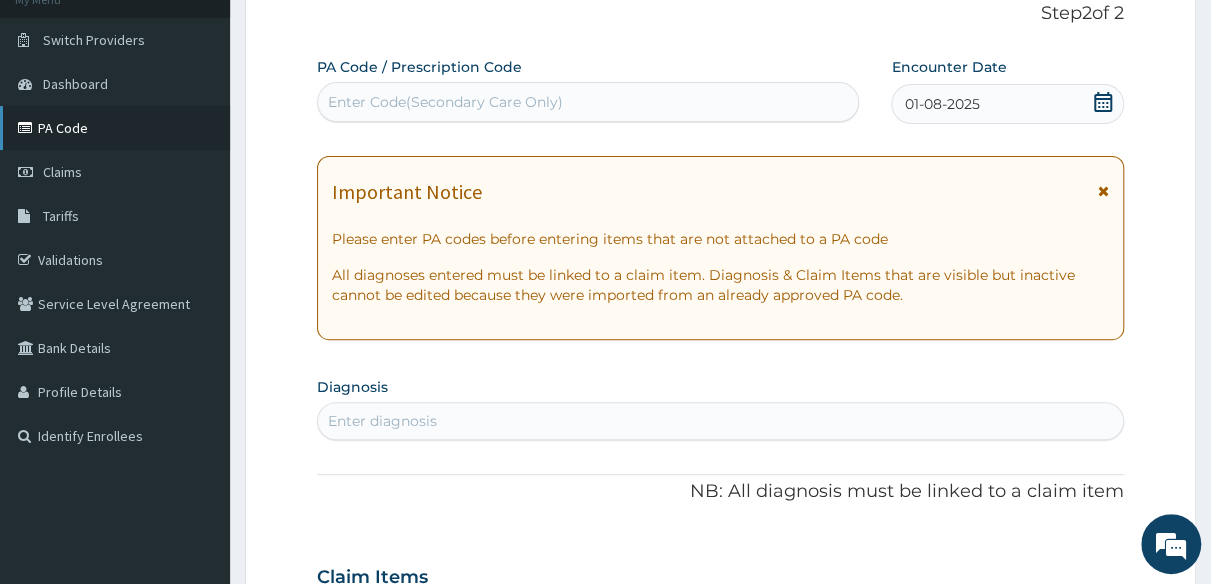 click on "PA Code" at bounding box center [115, 128] 